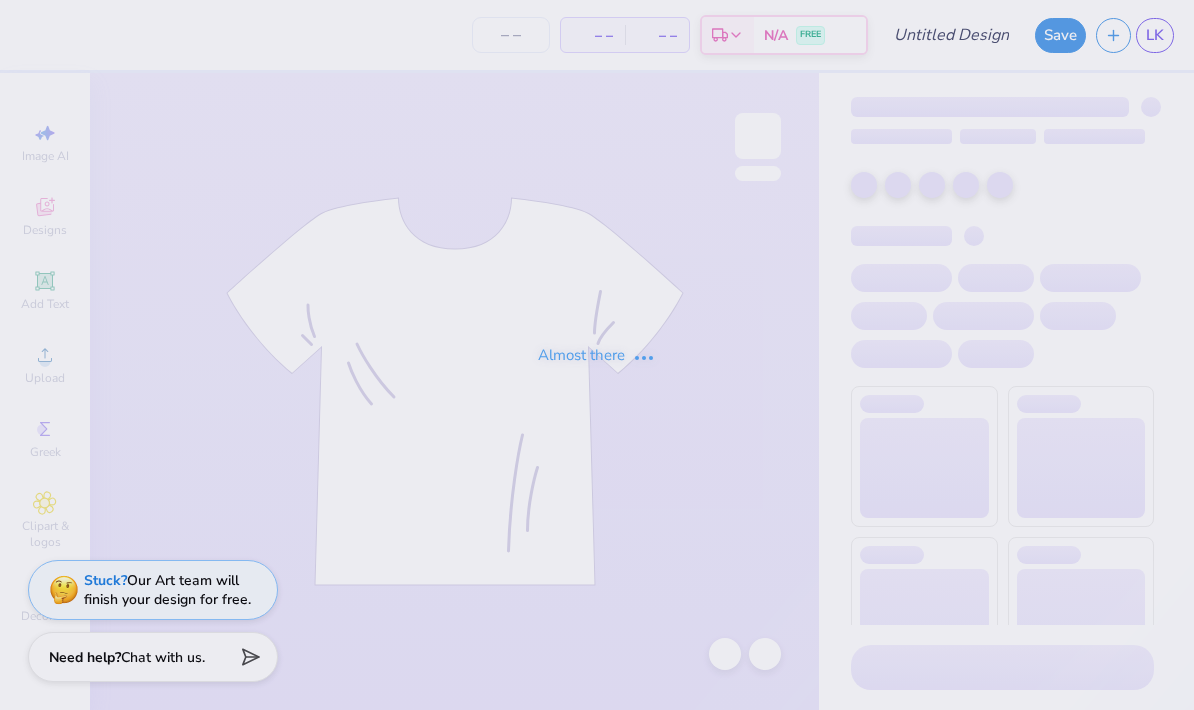 scroll, scrollTop: 0, scrollLeft: 0, axis: both 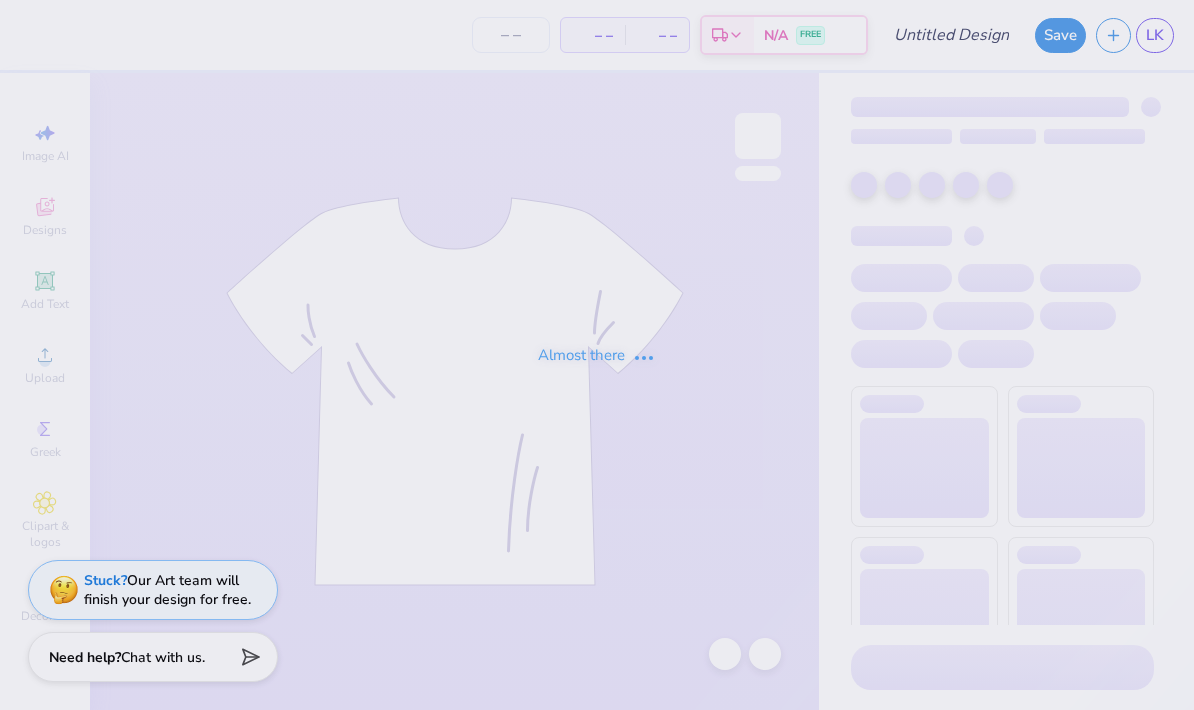 type on "KKG Mockneck" 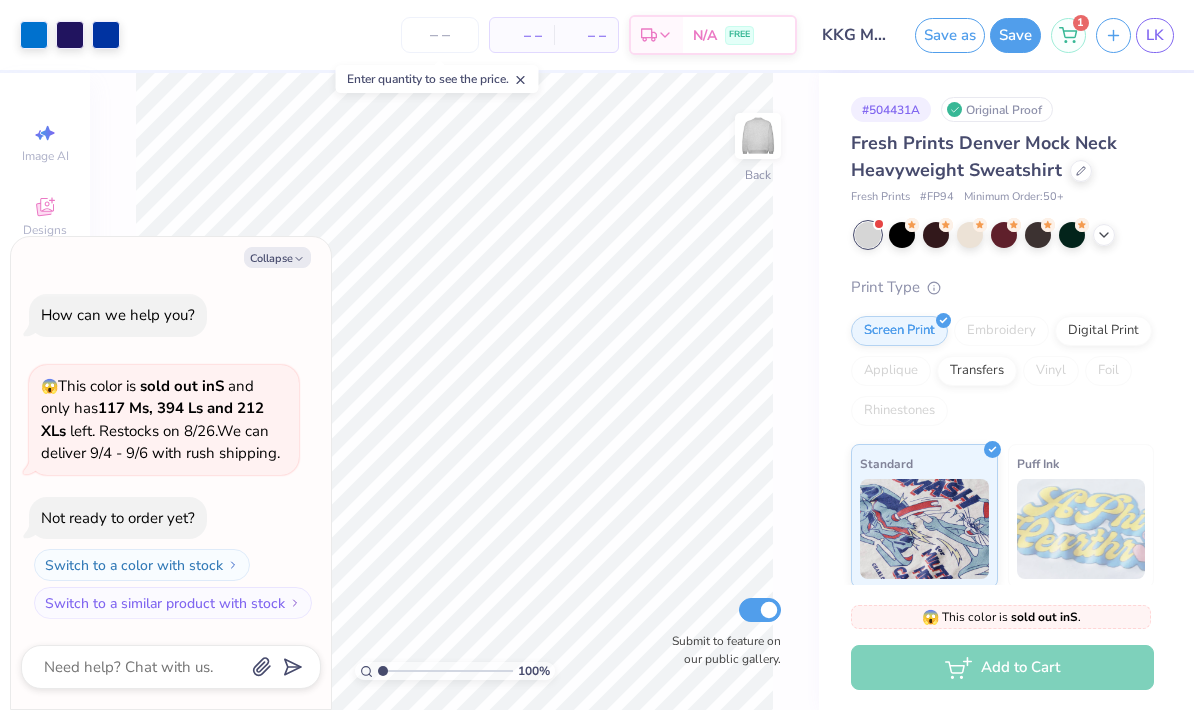 click on "Collapse" at bounding box center [277, 257] 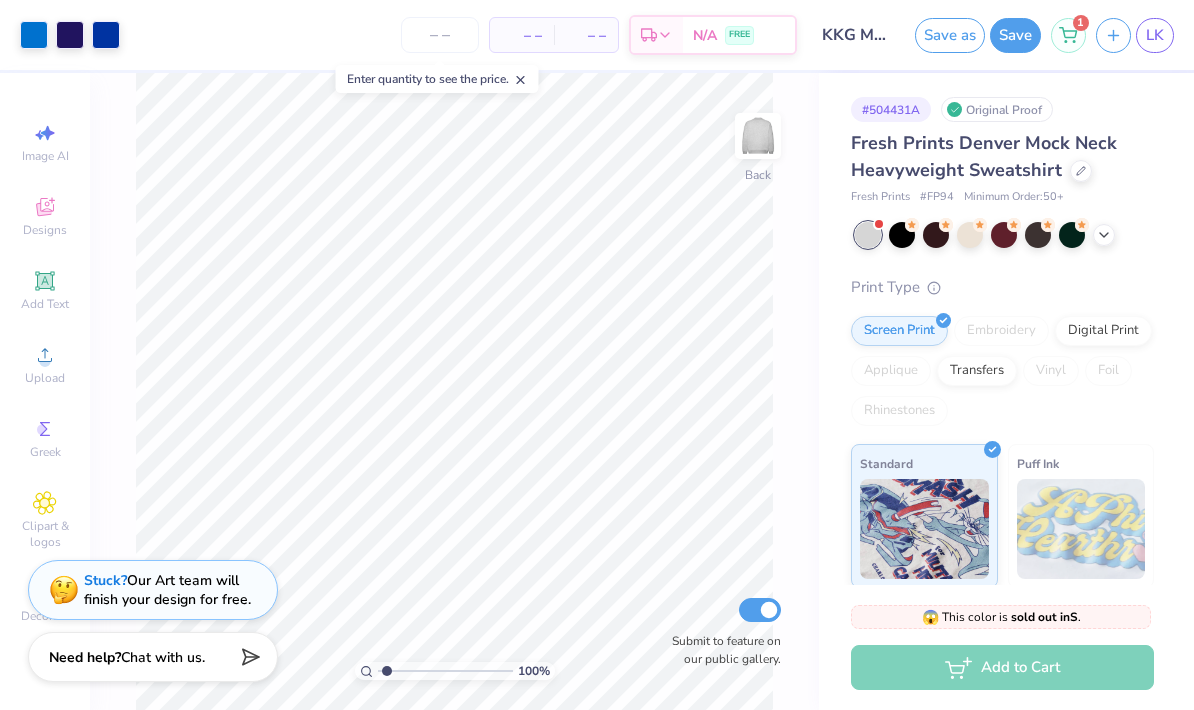 type on "1.51793660572014" 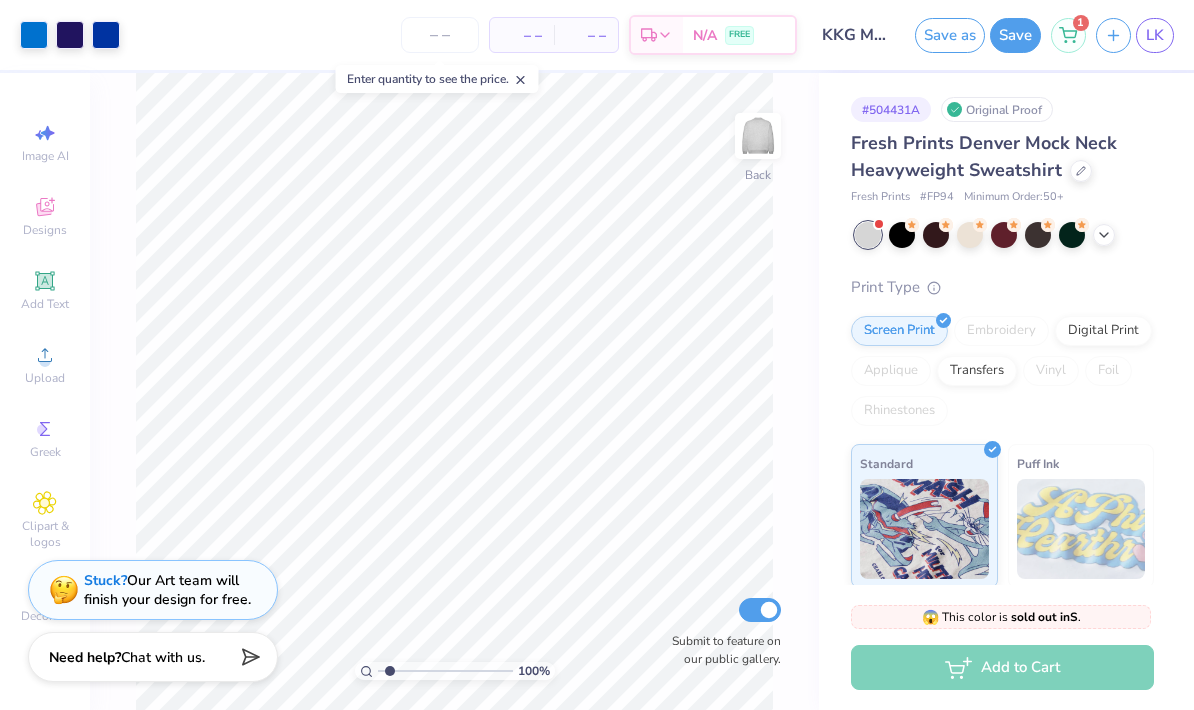type on "1.70975059785789" 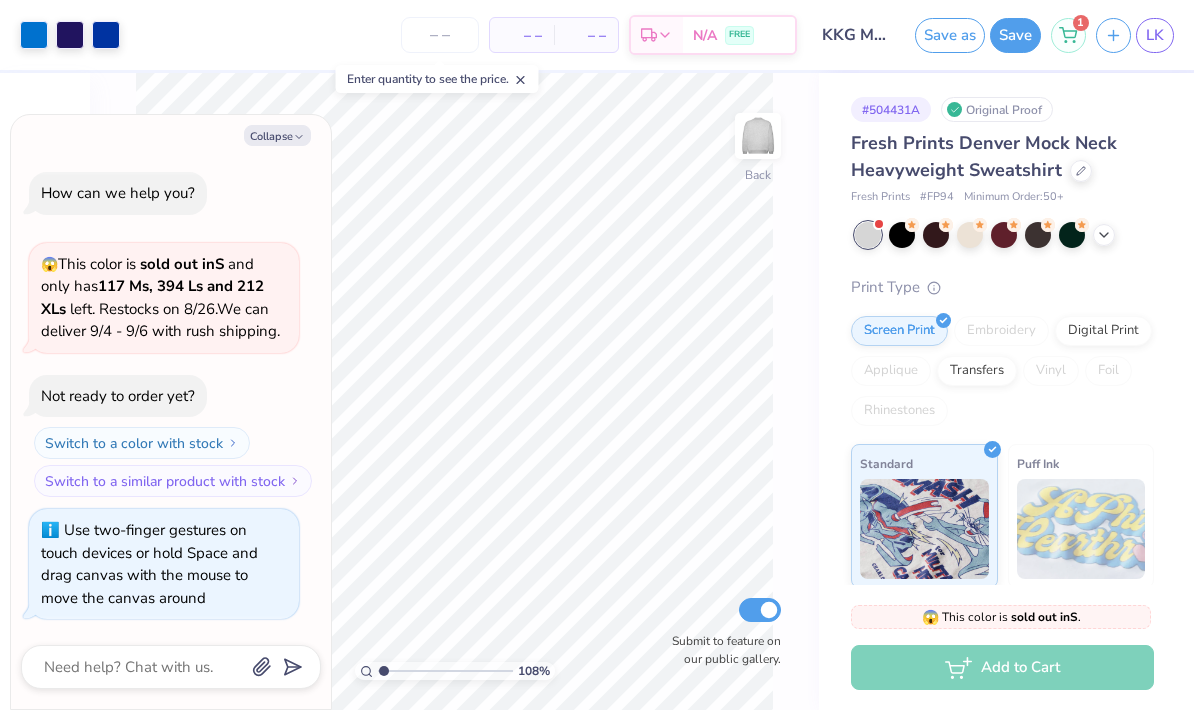 click at bounding box center [970, 235] 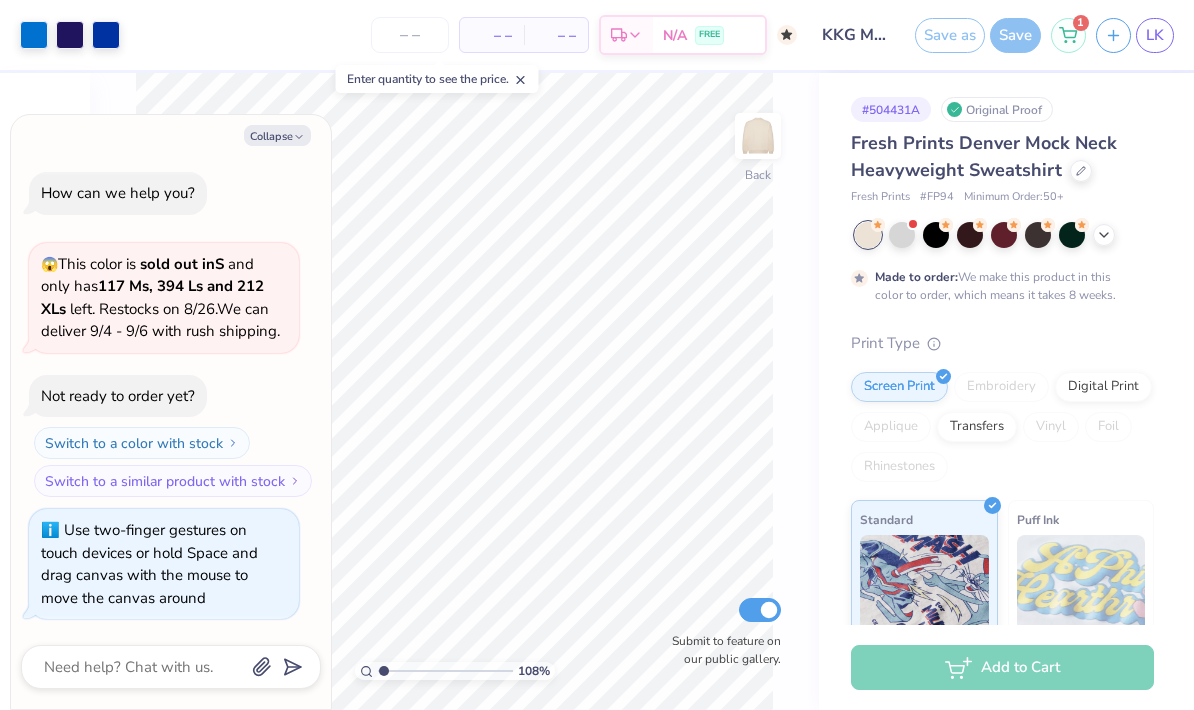 type on "1.08245806047574" 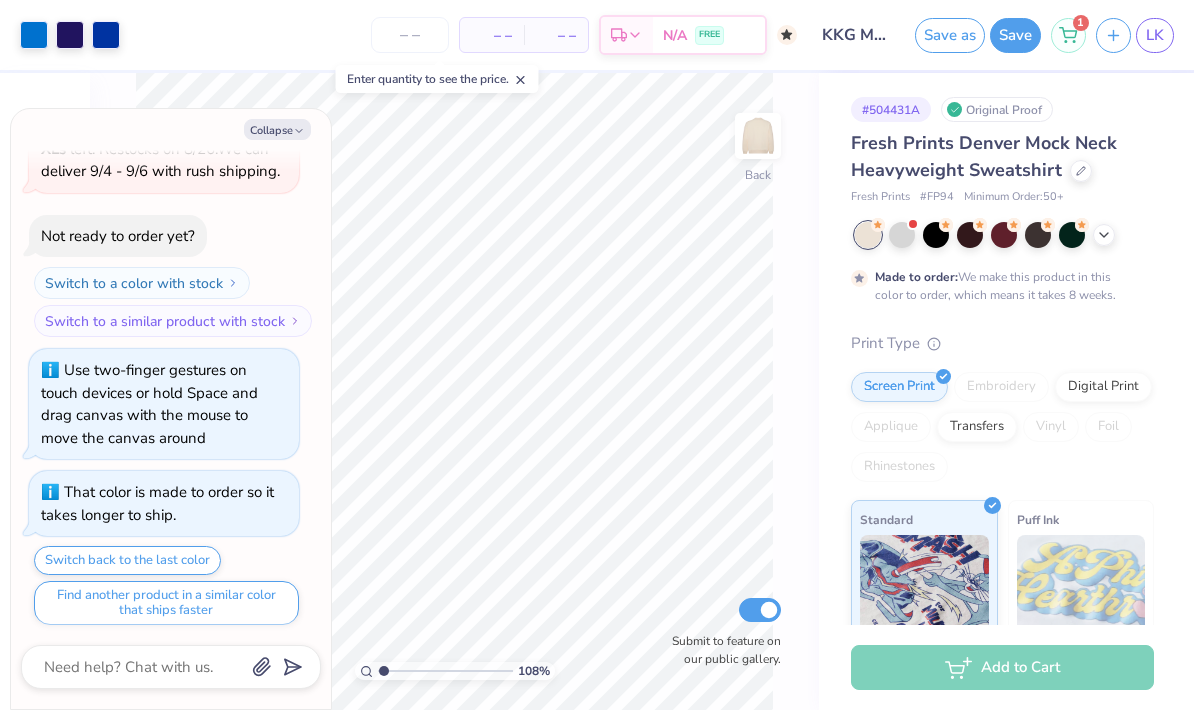 click on "Collapse" at bounding box center (277, 129) 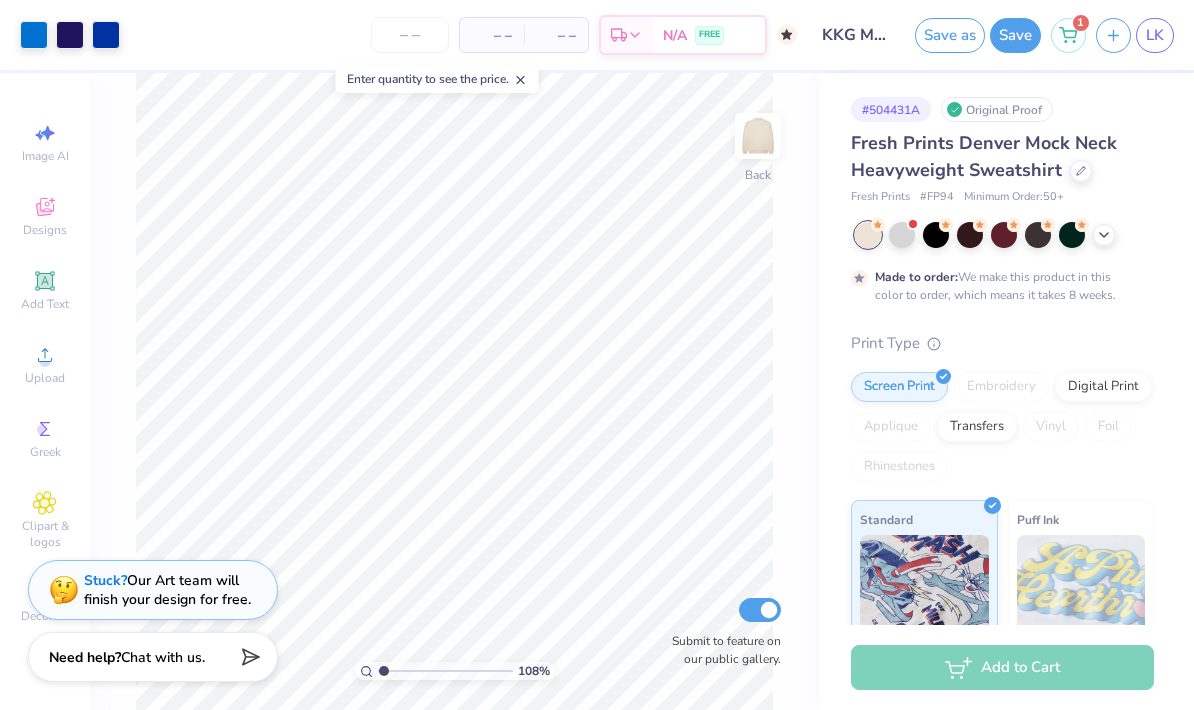 click 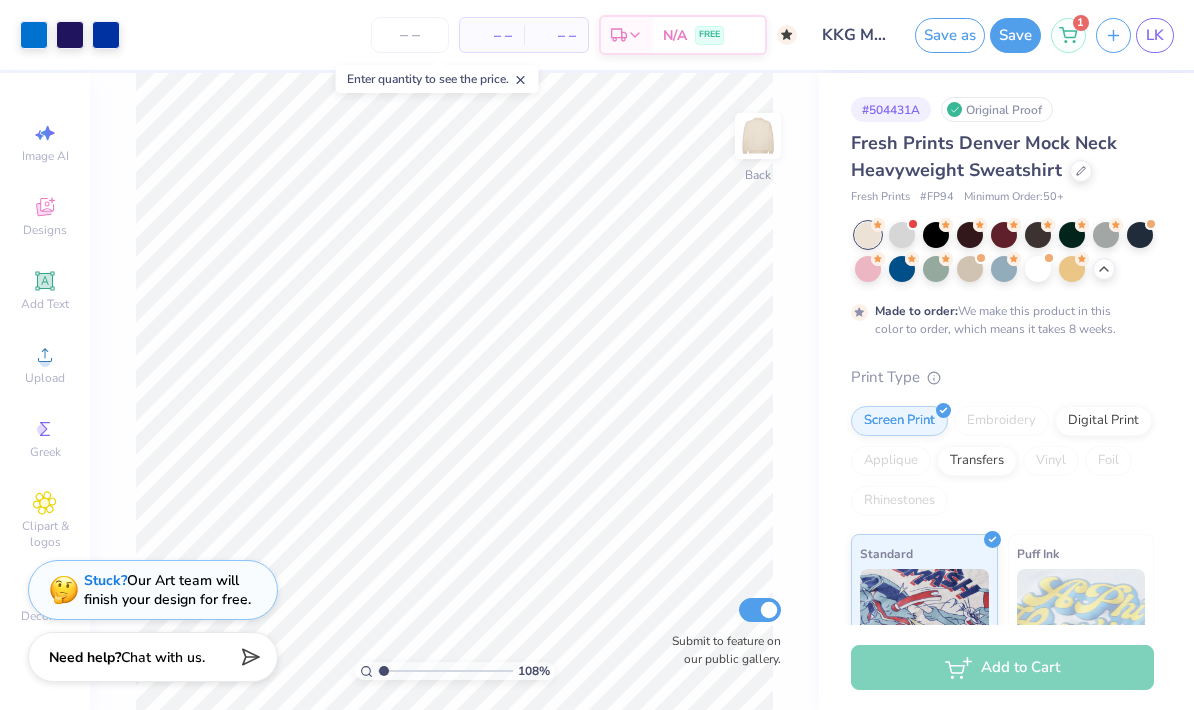 click 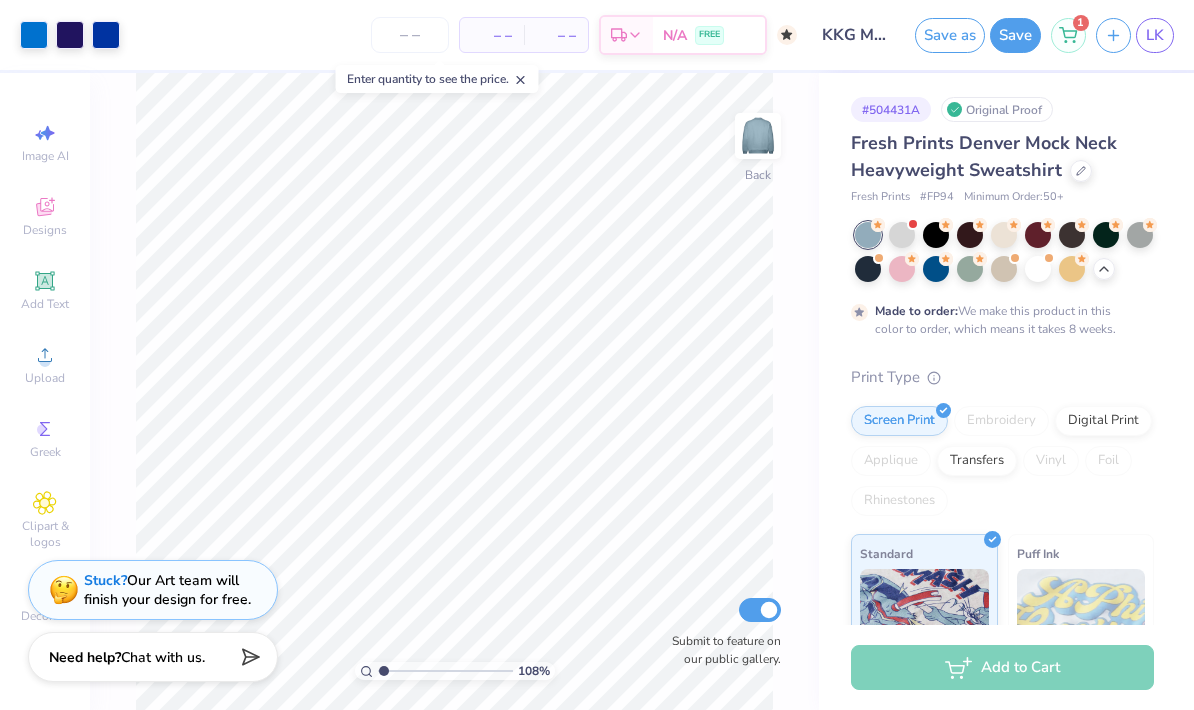 click at bounding box center (1038, 269) 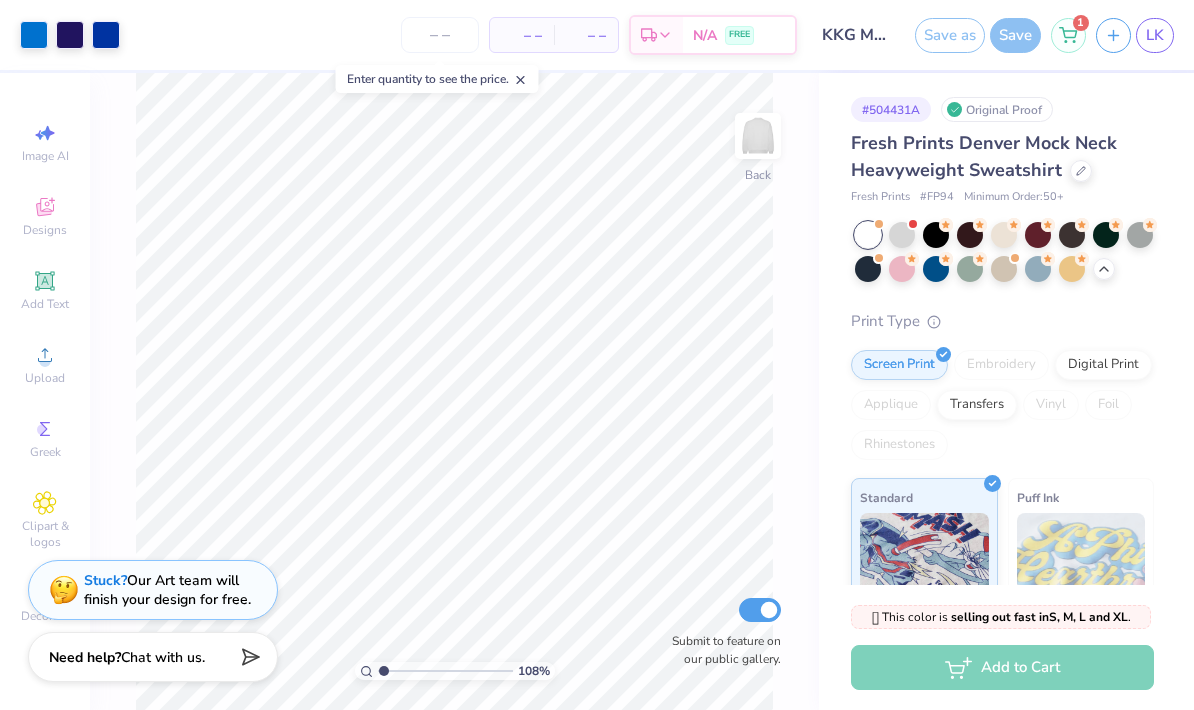 type on "1.08245806047574" 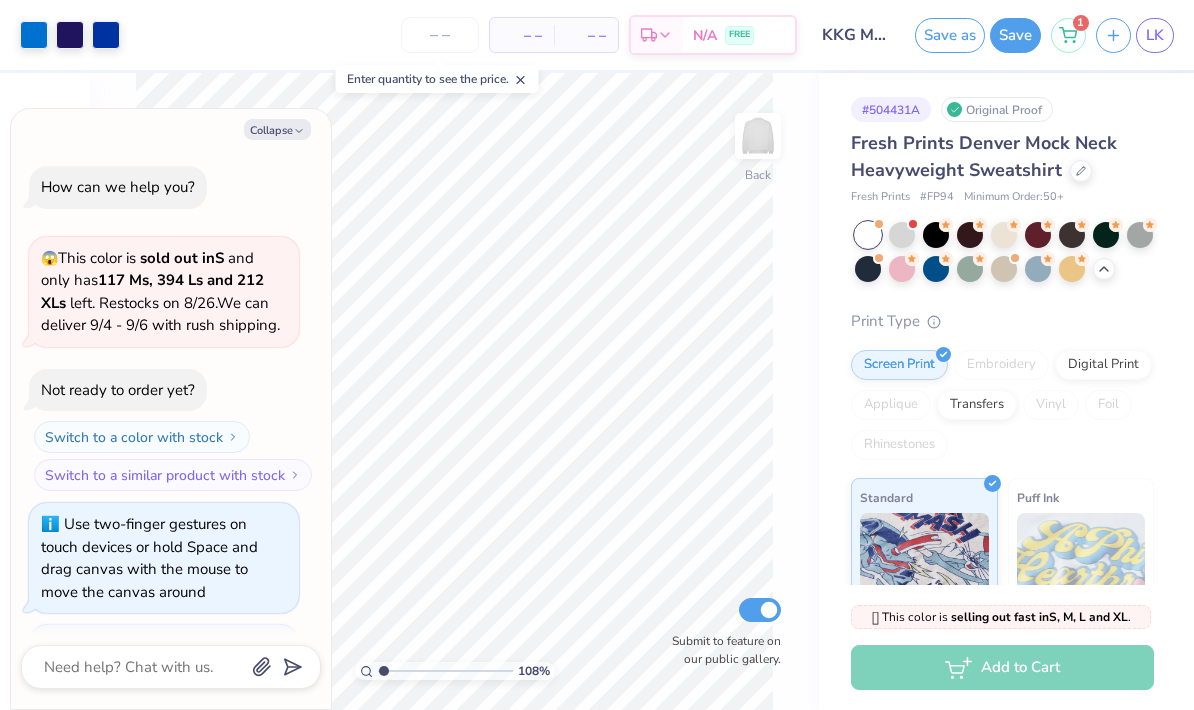scroll, scrollTop: 510, scrollLeft: 0, axis: vertical 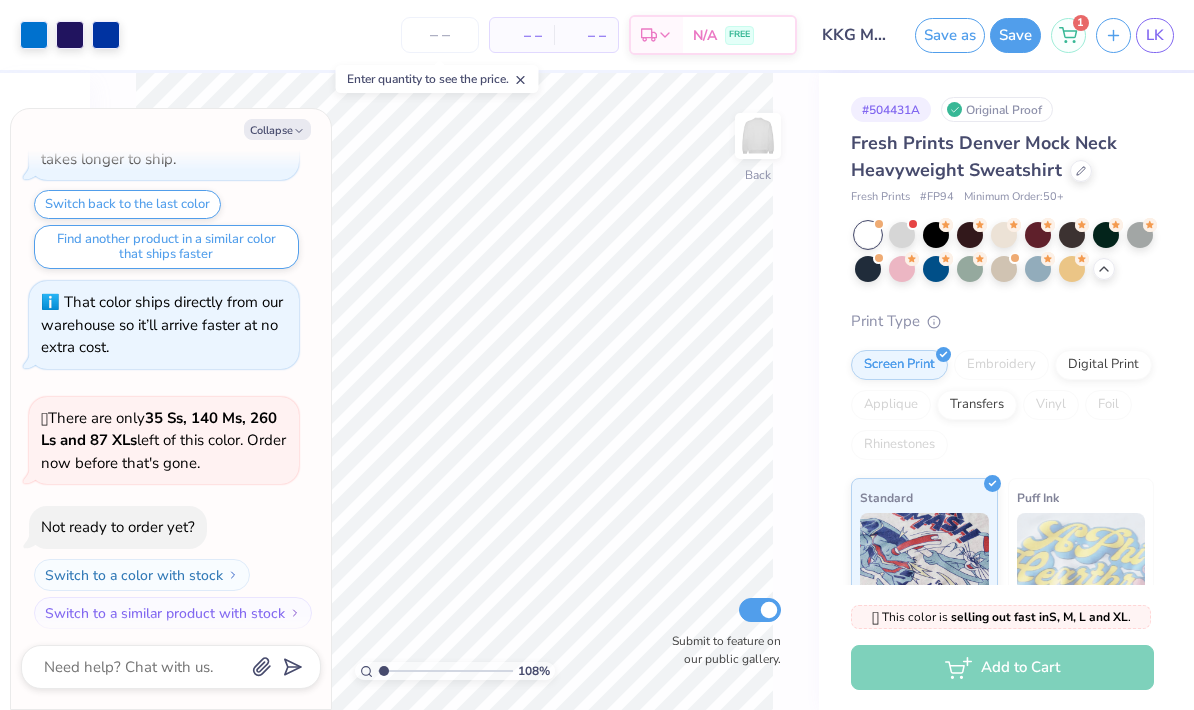 type on "1.08245806047574" 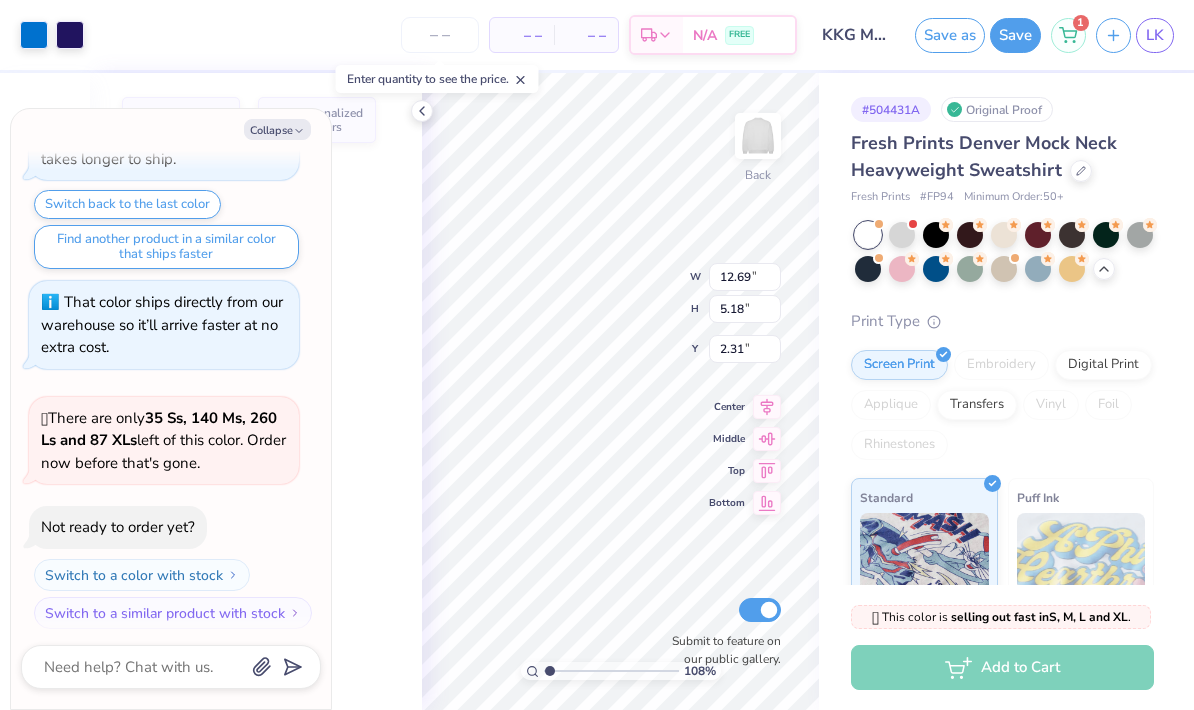 type on "1.08245806047574" 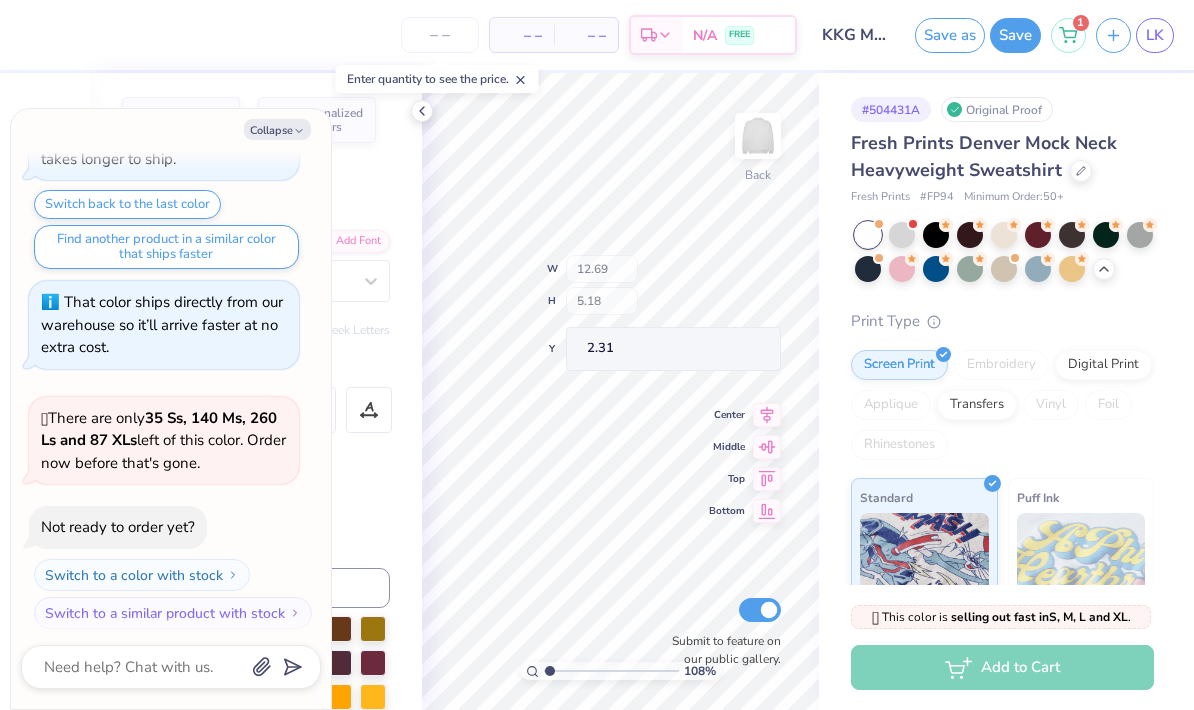 type on "1.08245806047574" 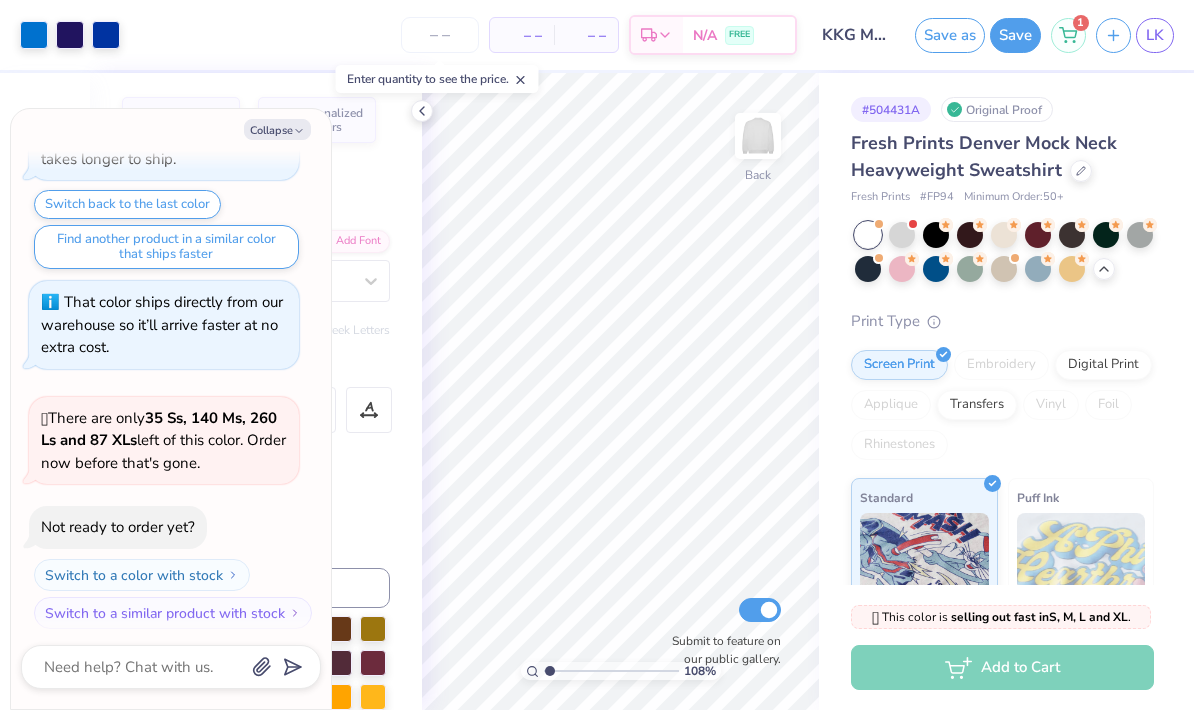 click at bounding box center [422, 111] 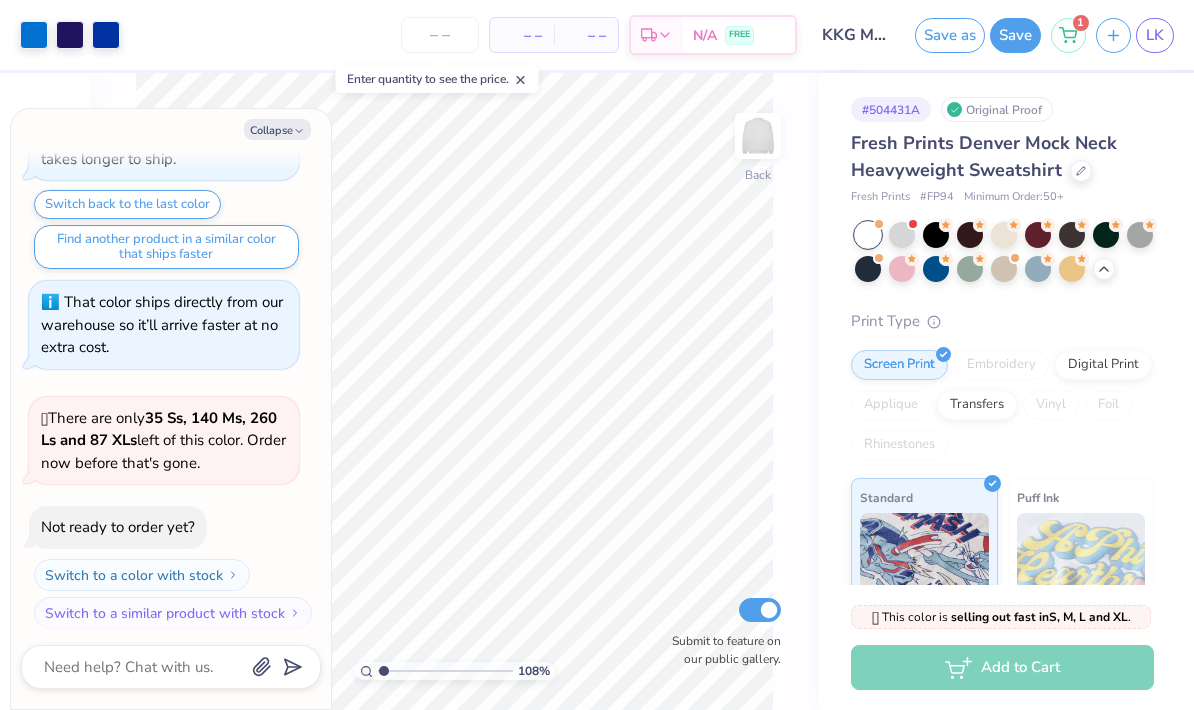 click on "Collapse" at bounding box center [277, 129] 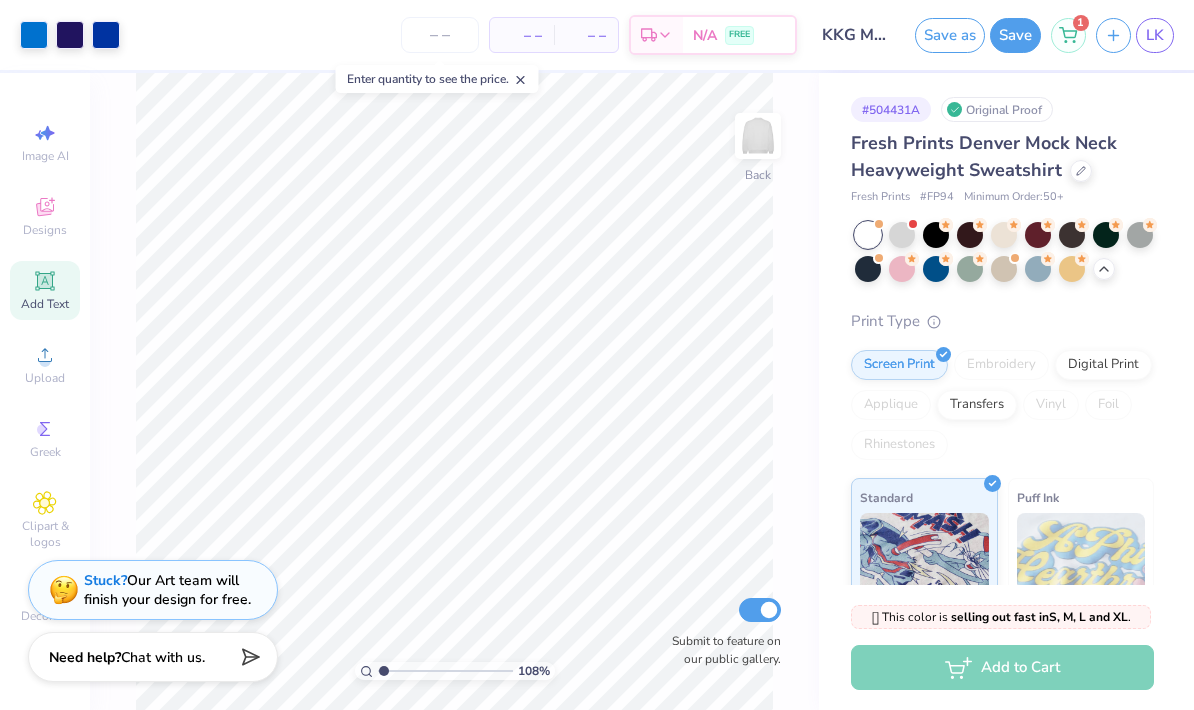 click at bounding box center [70, 35] 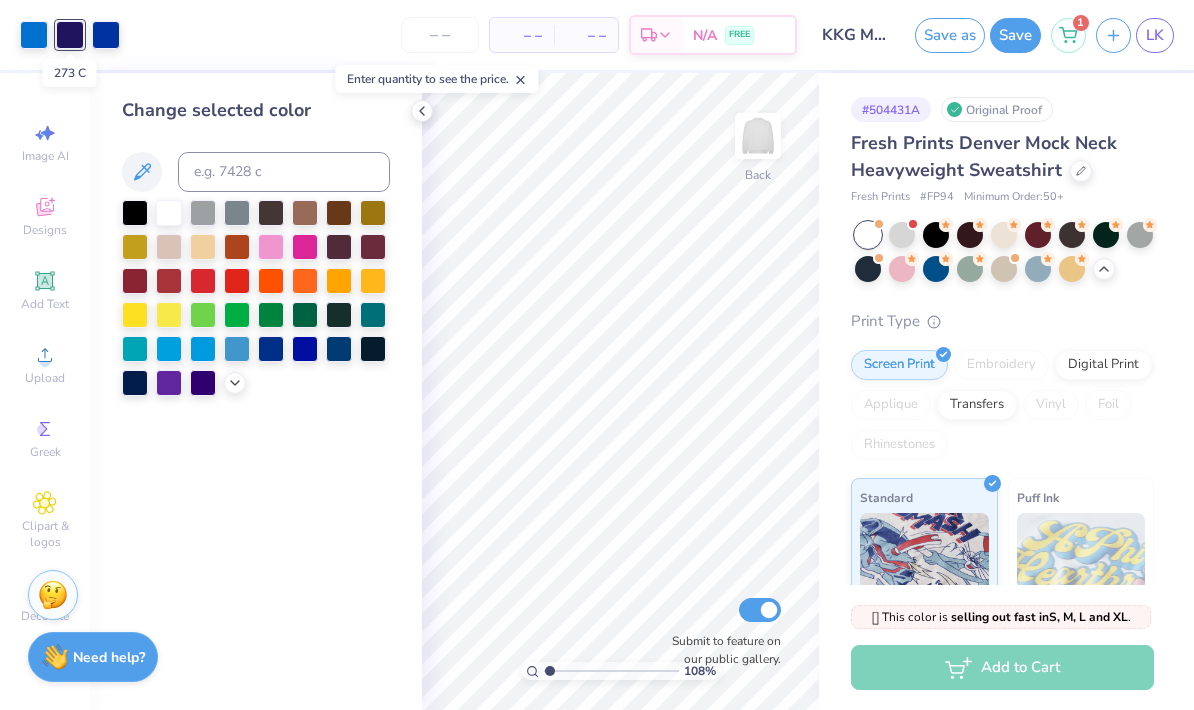click at bounding box center (422, 111) 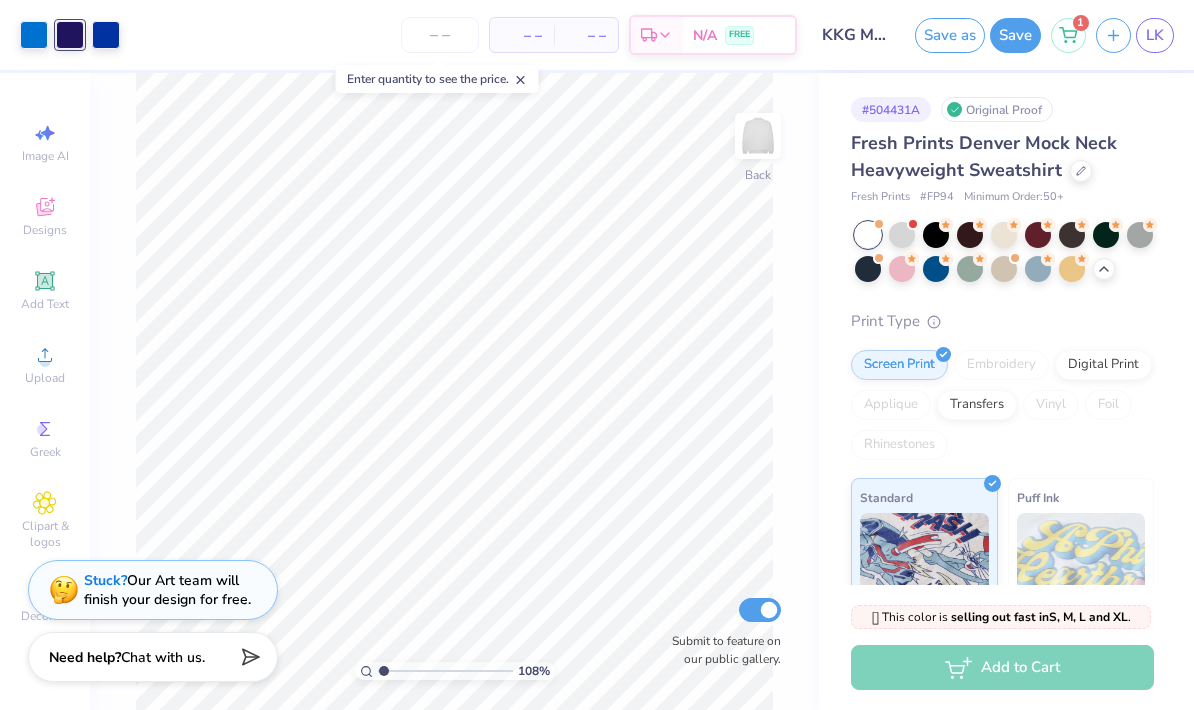scroll, scrollTop: 1, scrollLeft: 0, axis: vertical 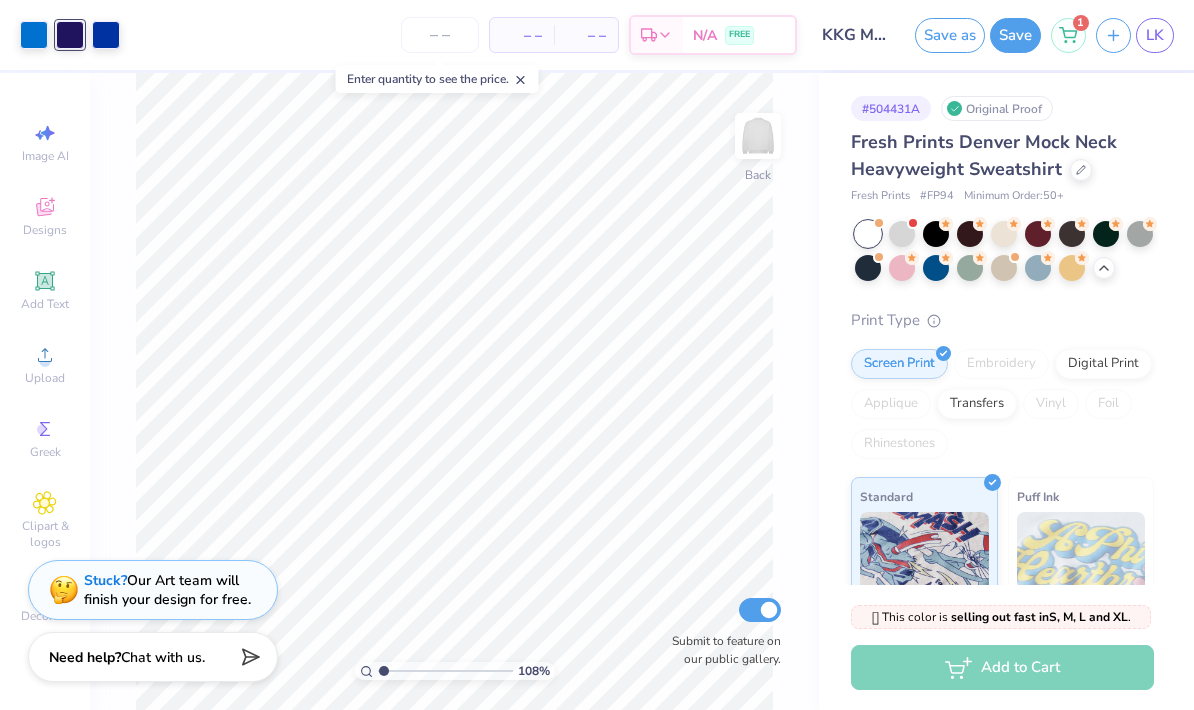 click at bounding box center [868, 268] 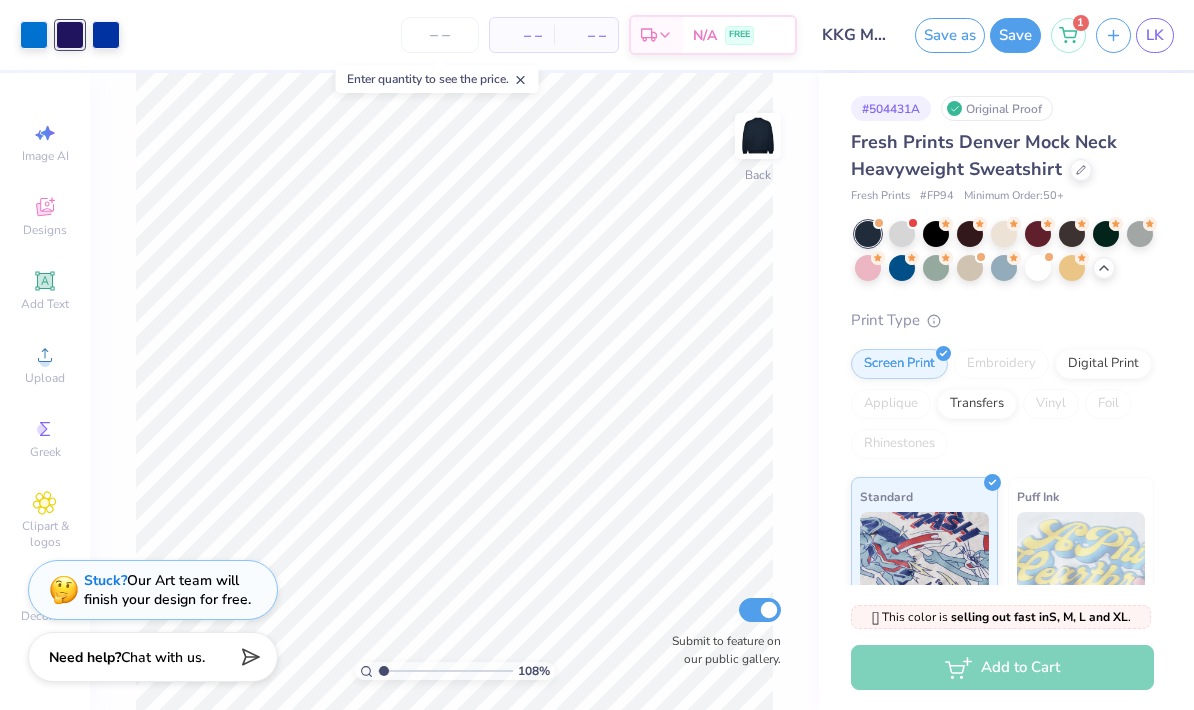 type on "x" 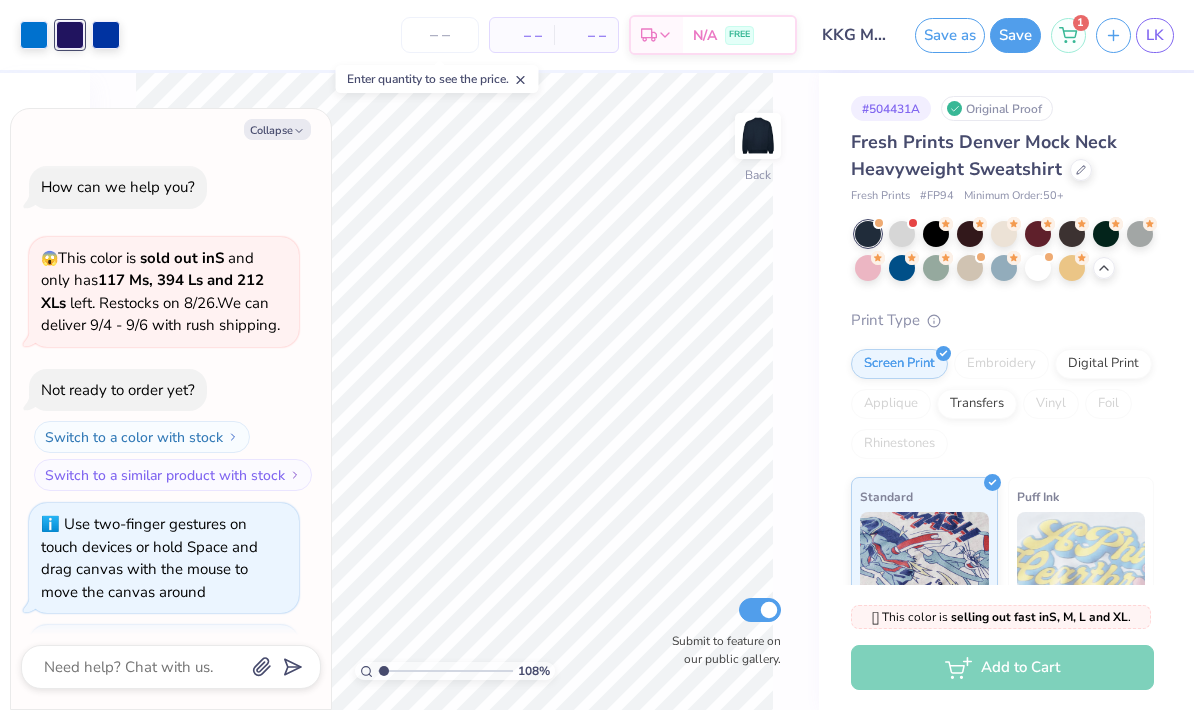 scroll, scrollTop: 768, scrollLeft: 0, axis: vertical 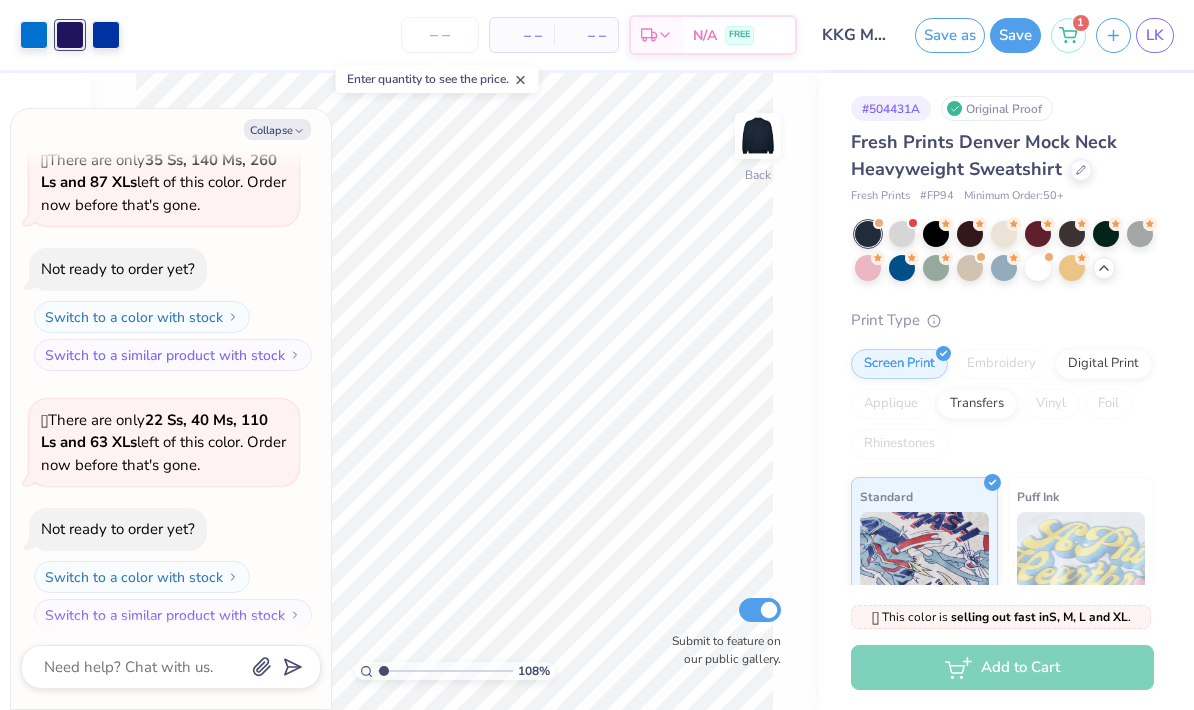 click on "Collapse" at bounding box center (277, 129) 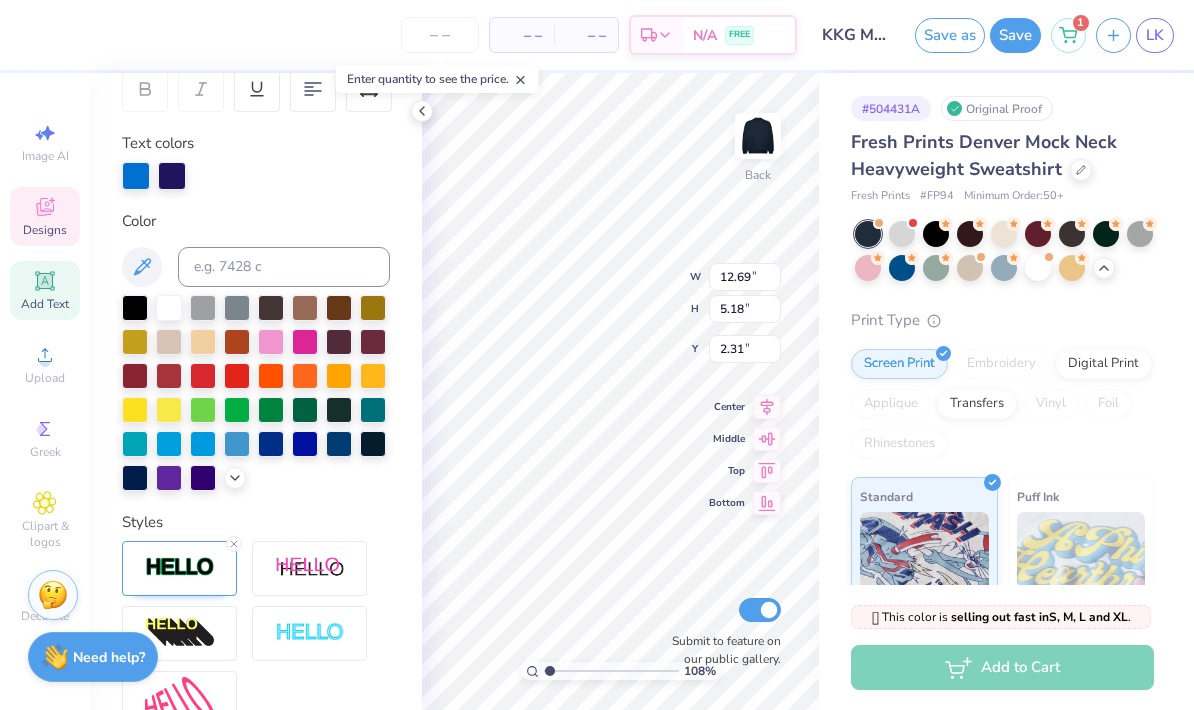scroll, scrollTop: 338, scrollLeft: 0, axis: vertical 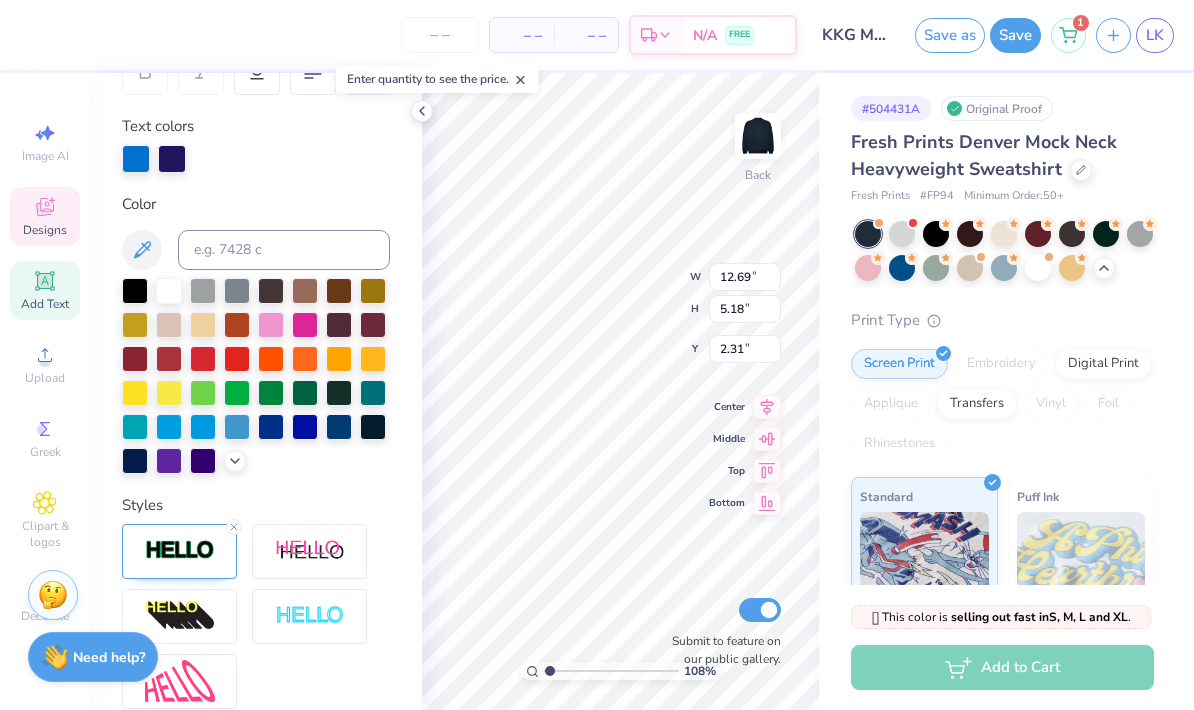 click 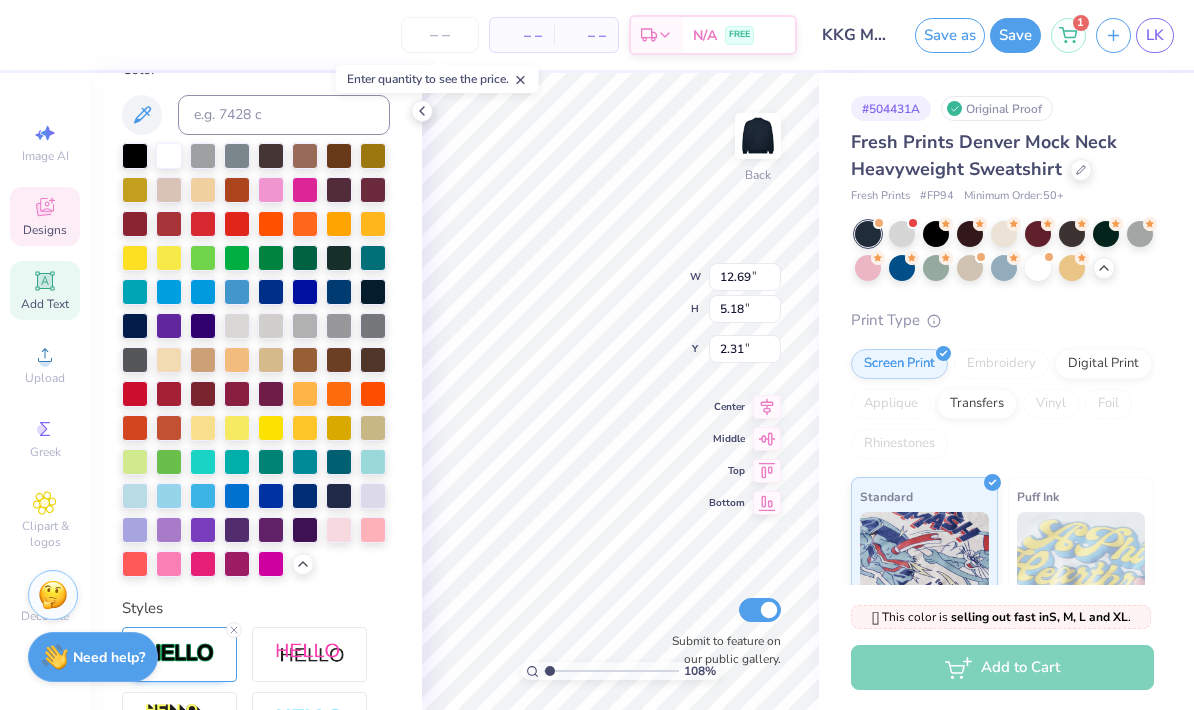 scroll, scrollTop: 476, scrollLeft: 0, axis: vertical 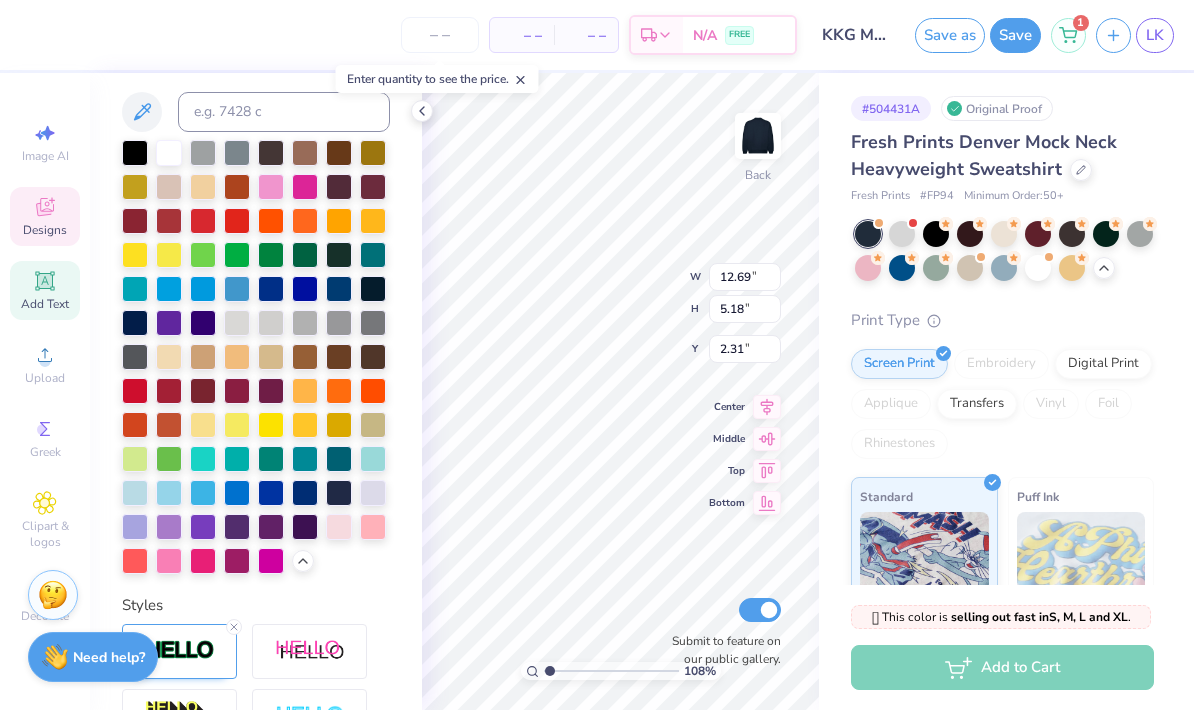 click at bounding box center (135, 493) 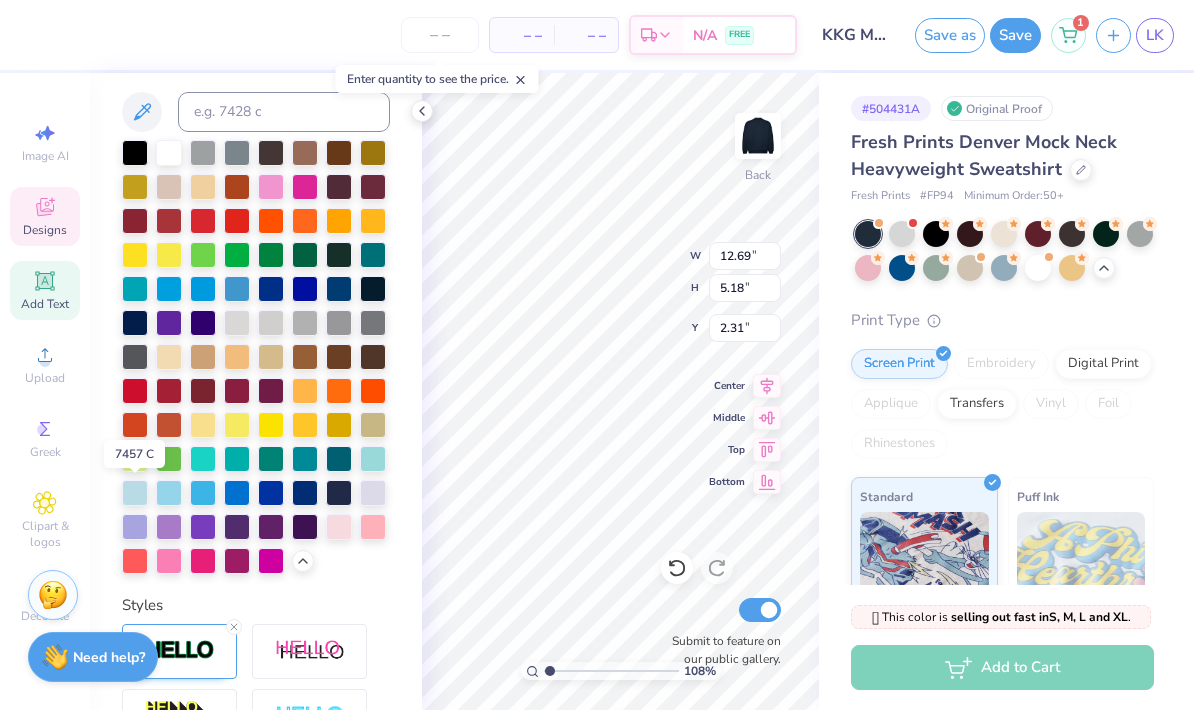 click at bounding box center (135, 493) 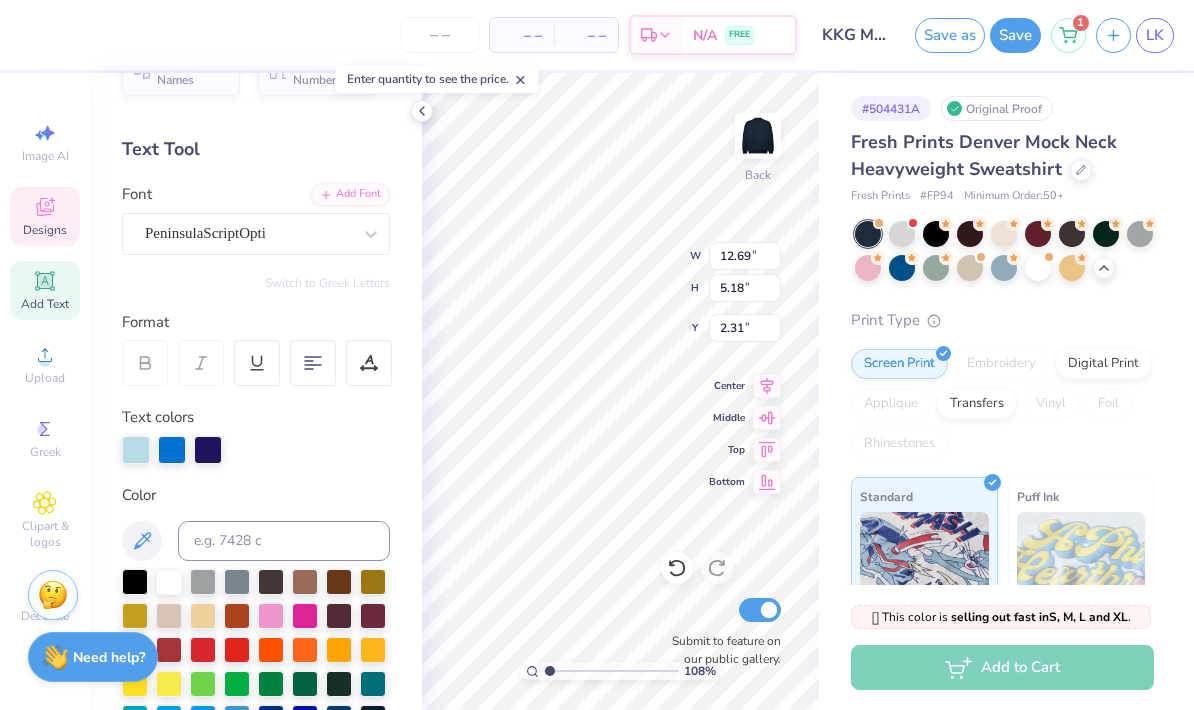 scroll, scrollTop: 49, scrollLeft: 0, axis: vertical 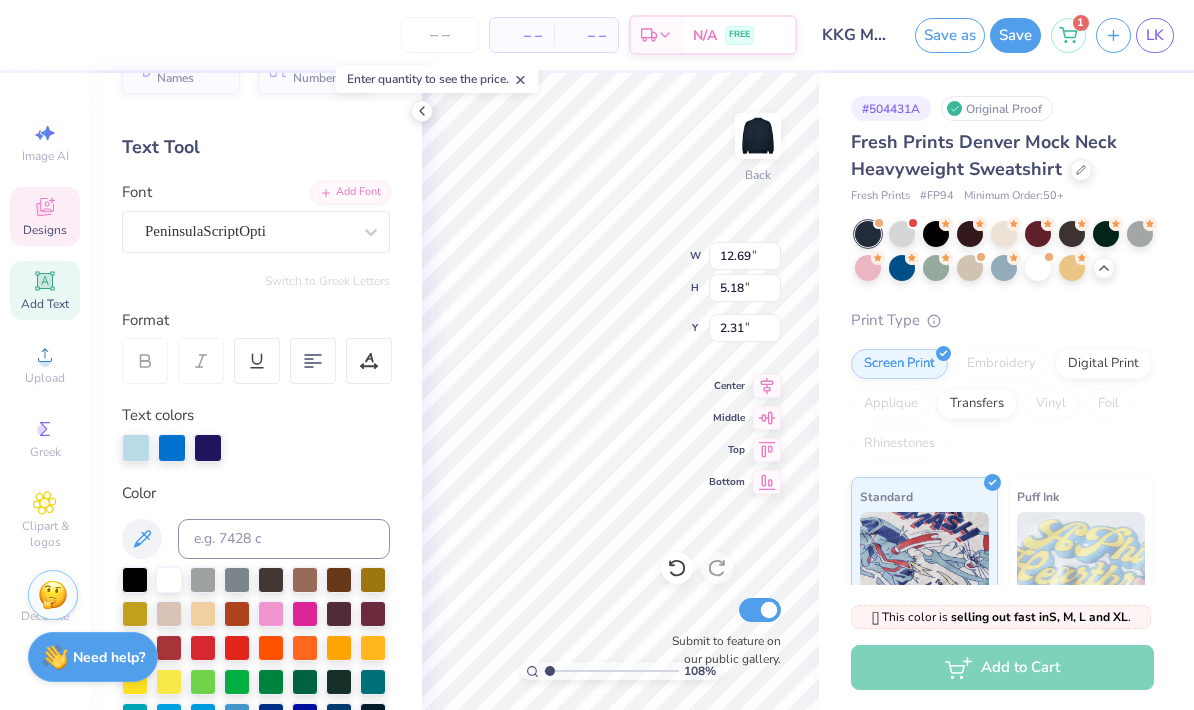 click at bounding box center [136, 448] 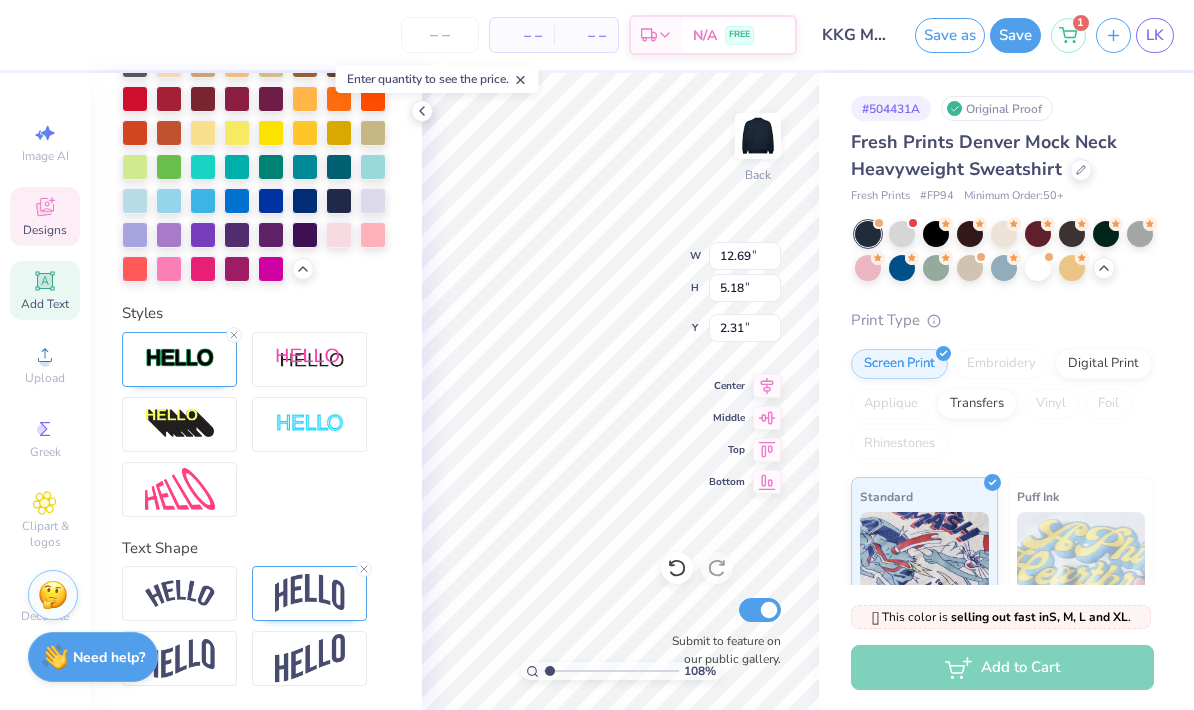 scroll, scrollTop: 769, scrollLeft: 0, axis: vertical 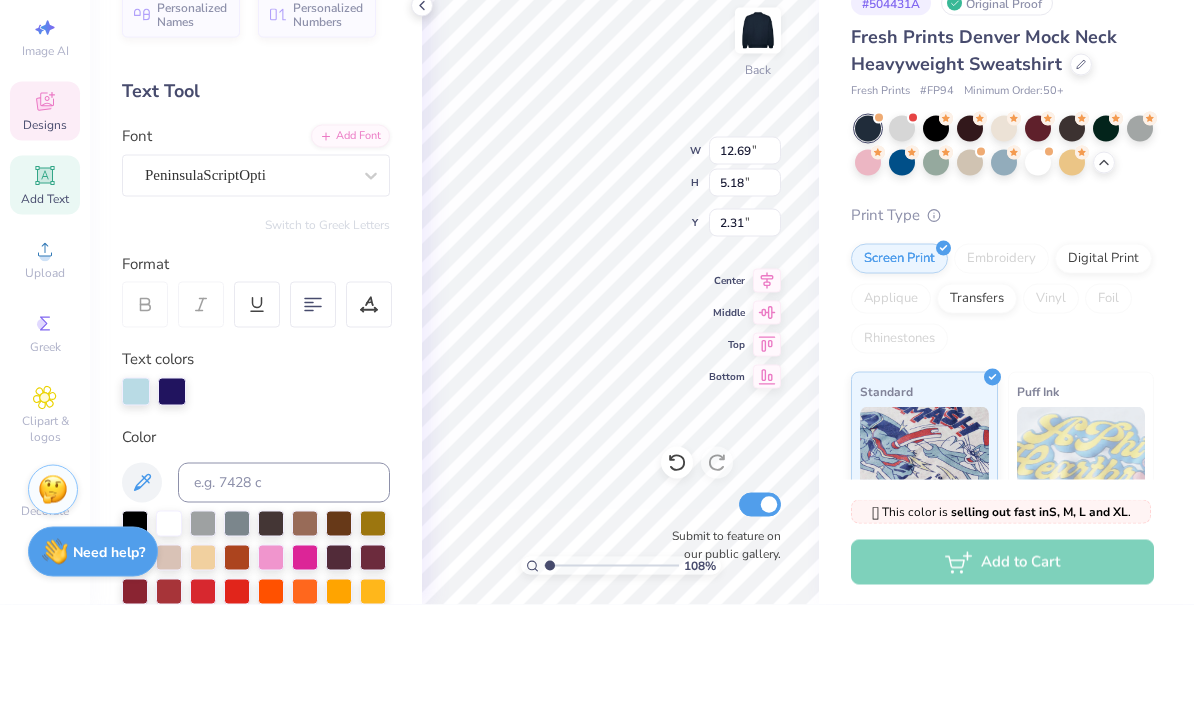 click on "Fresh Prints Denver Mock Neck Heavyweight Sweatshirt" at bounding box center [1002, 156] 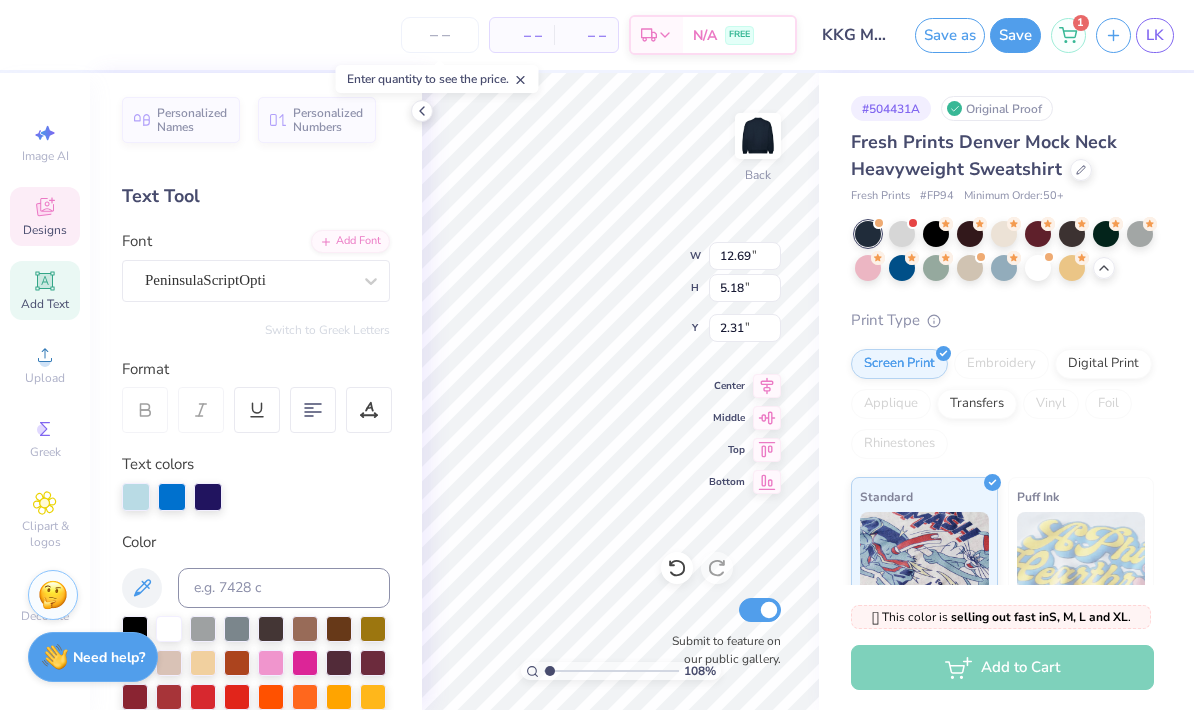 click at bounding box center [136, 497] 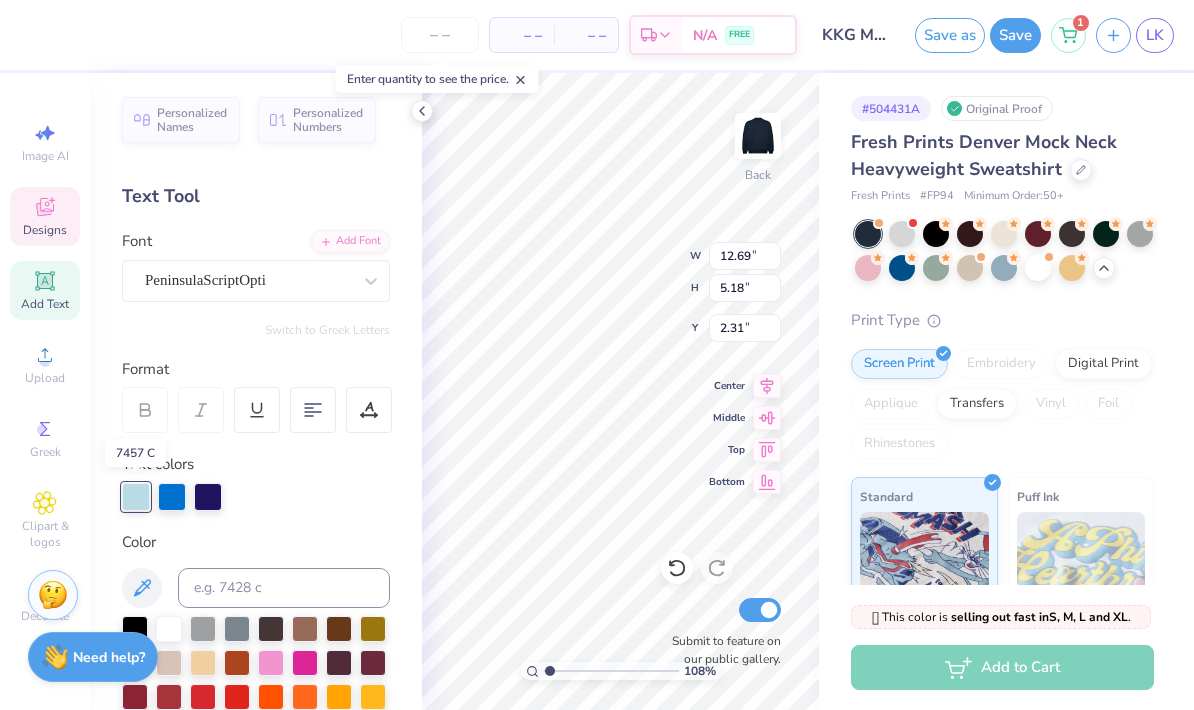 click at bounding box center (136, 497) 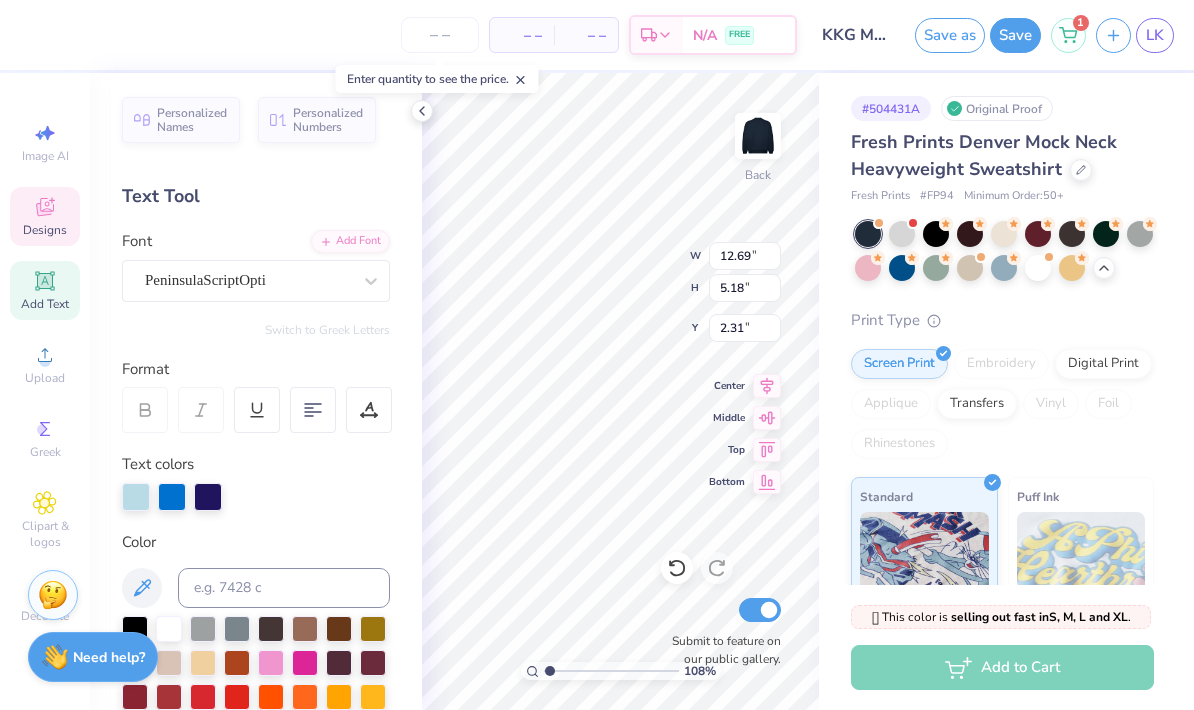 click at bounding box center [172, 497] 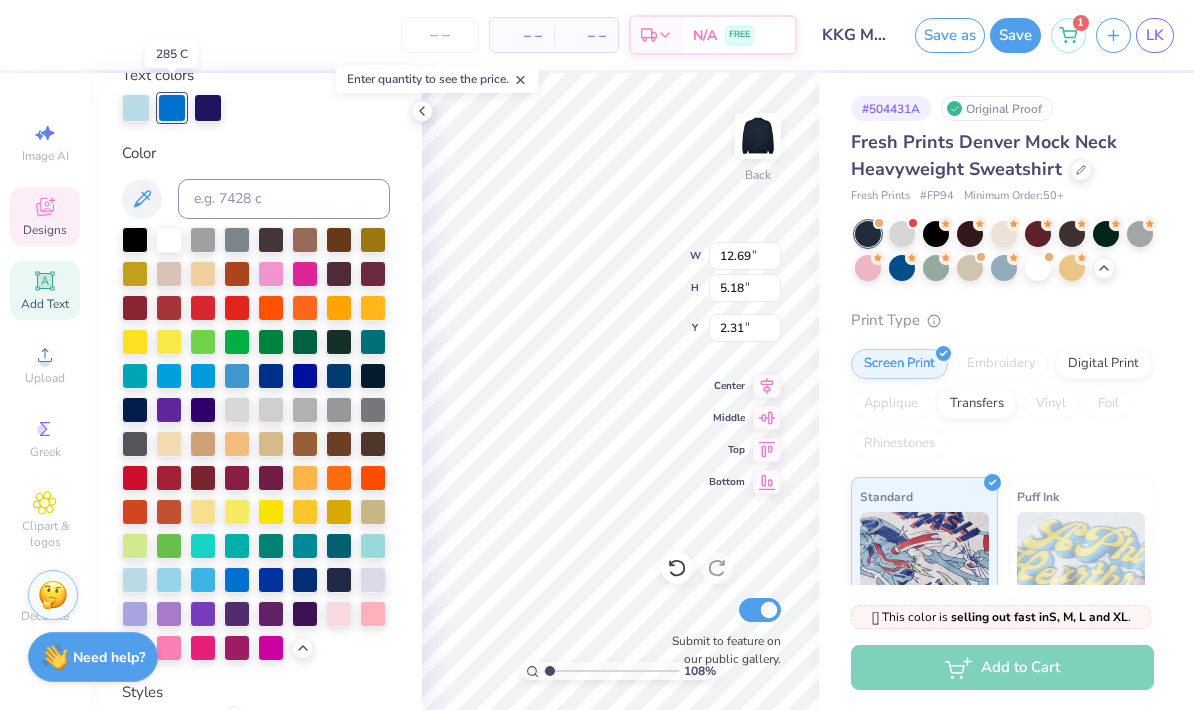 scroll, scrollTop: 407, scrollLeft: 0, axis: vertical 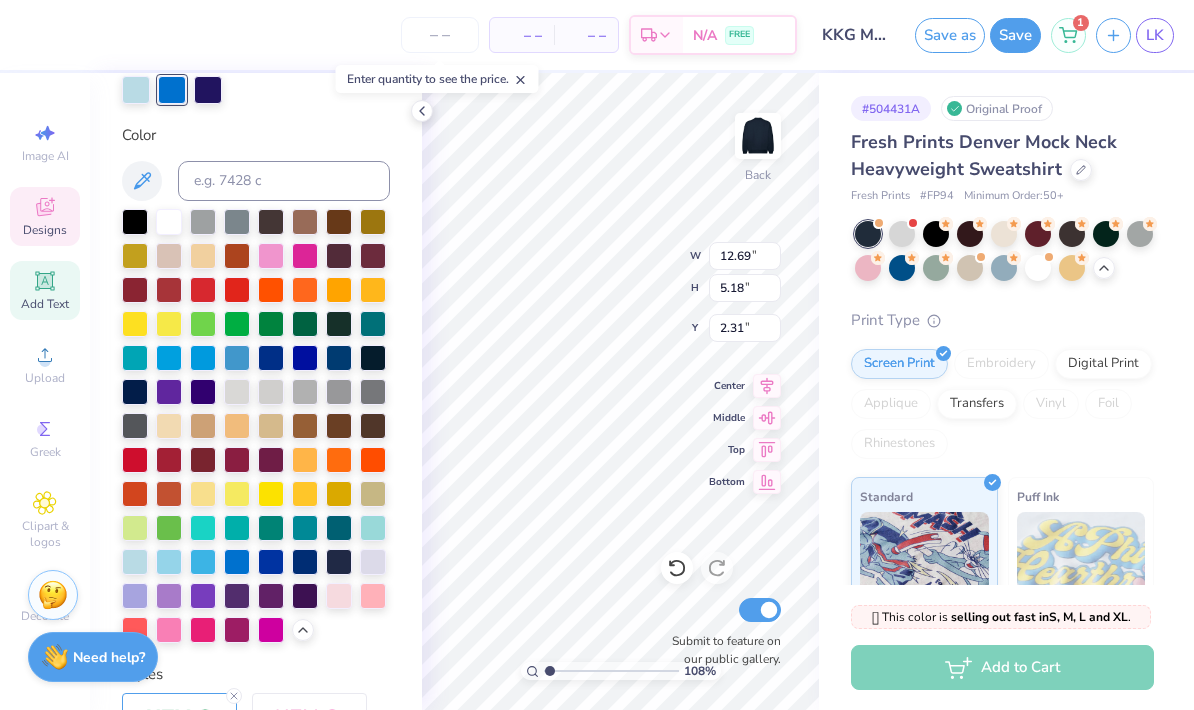 click at bounding box center [135, 562] 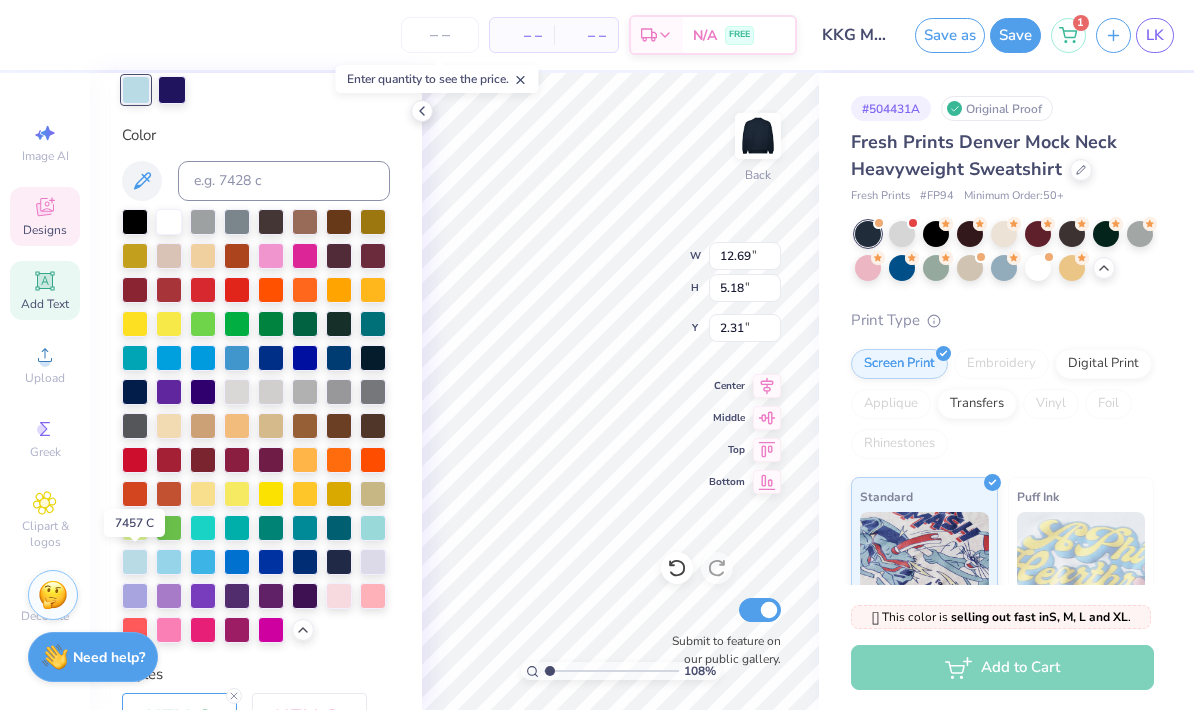 click at bounding box center (135, 562) 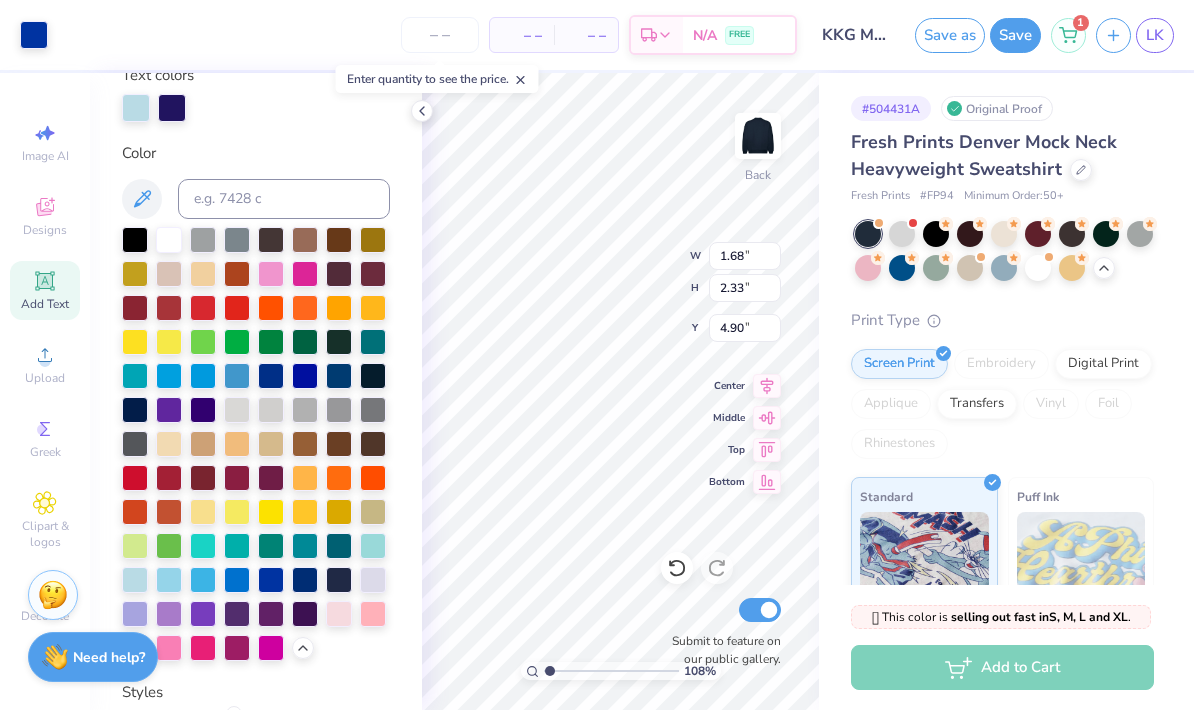 scroll, scrollTop: 391, scrollLeft: 0, axis: vertical 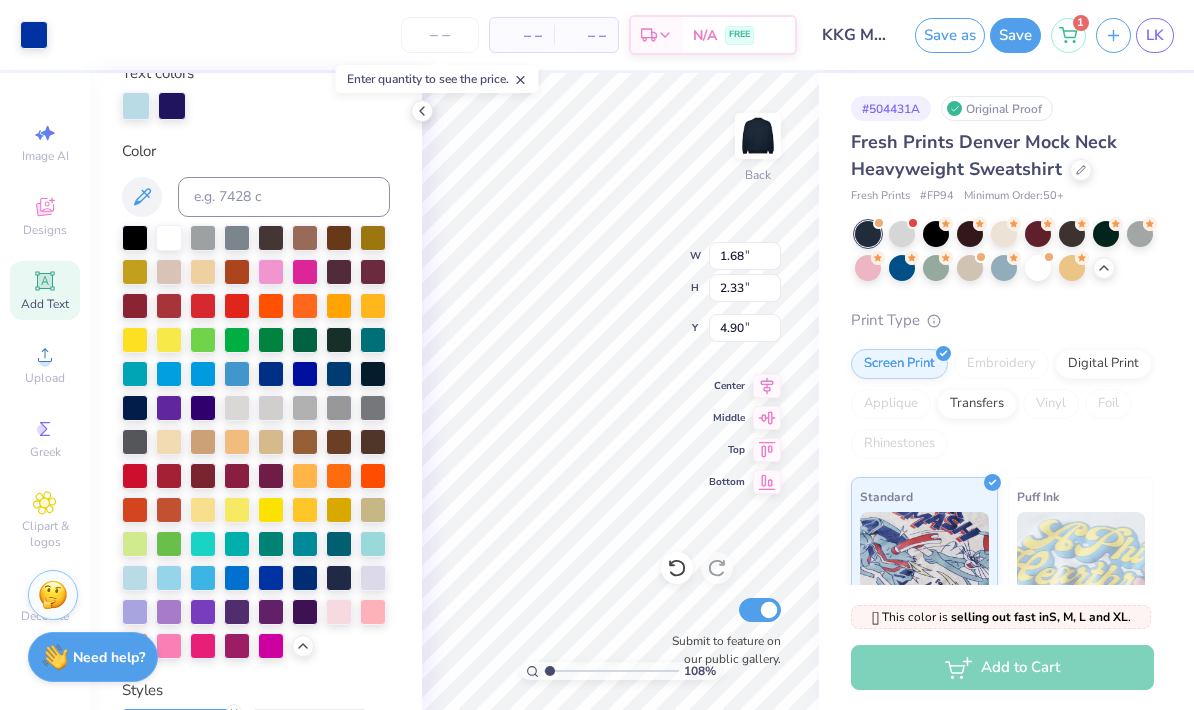 click at bounding box center [135, 578] 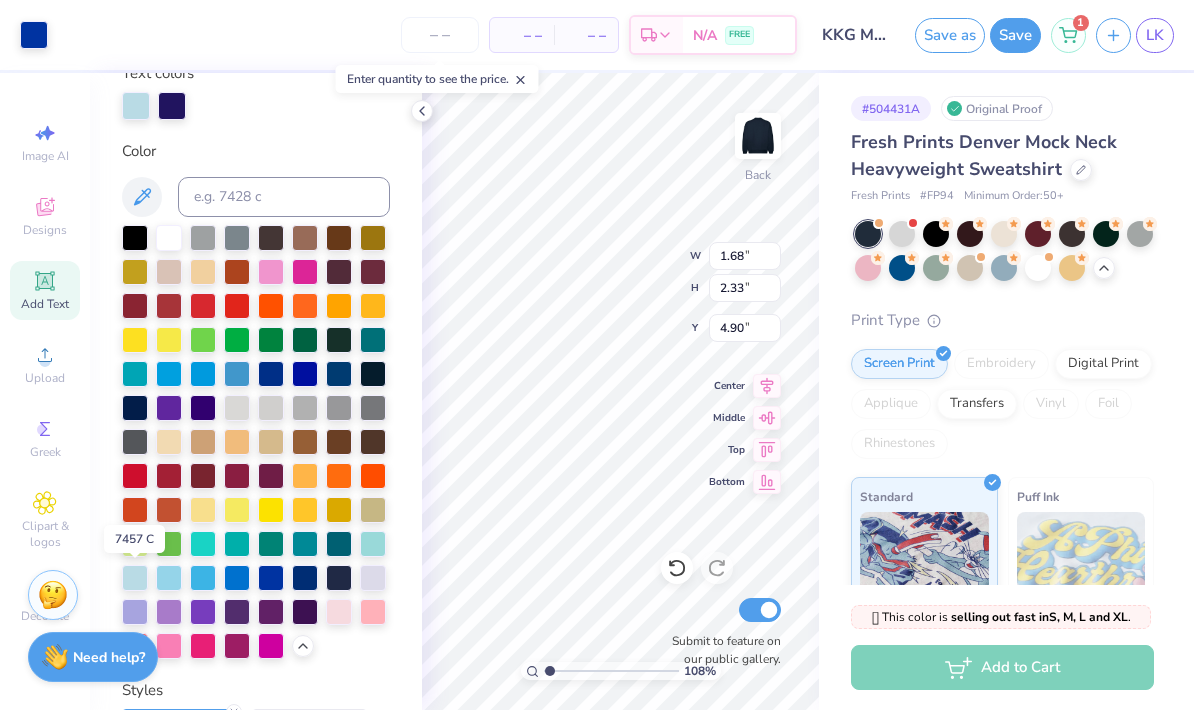click at bounding box center [135, 578] 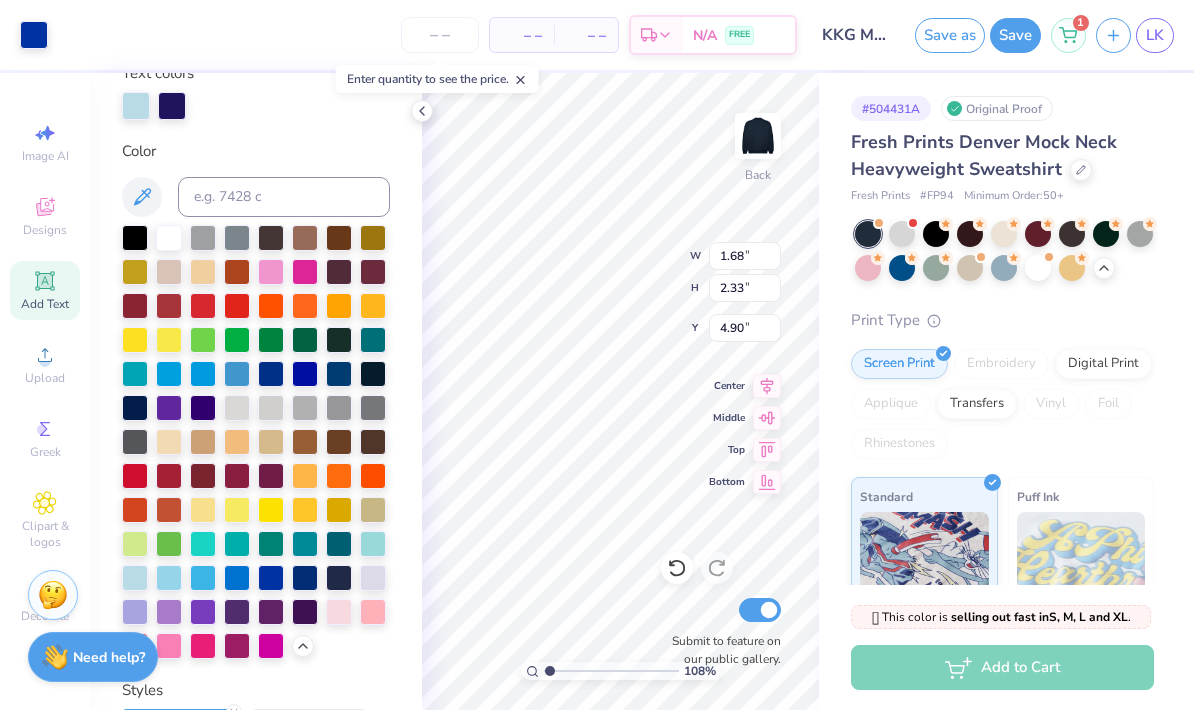 click on "Personalized Names Personalized Numbers Text Tool  Add Font Font PeninsulaScriptOpti Switch to Greek Letters Format Text colors Color Styles Text Shape" at bounding box center [256, 391] 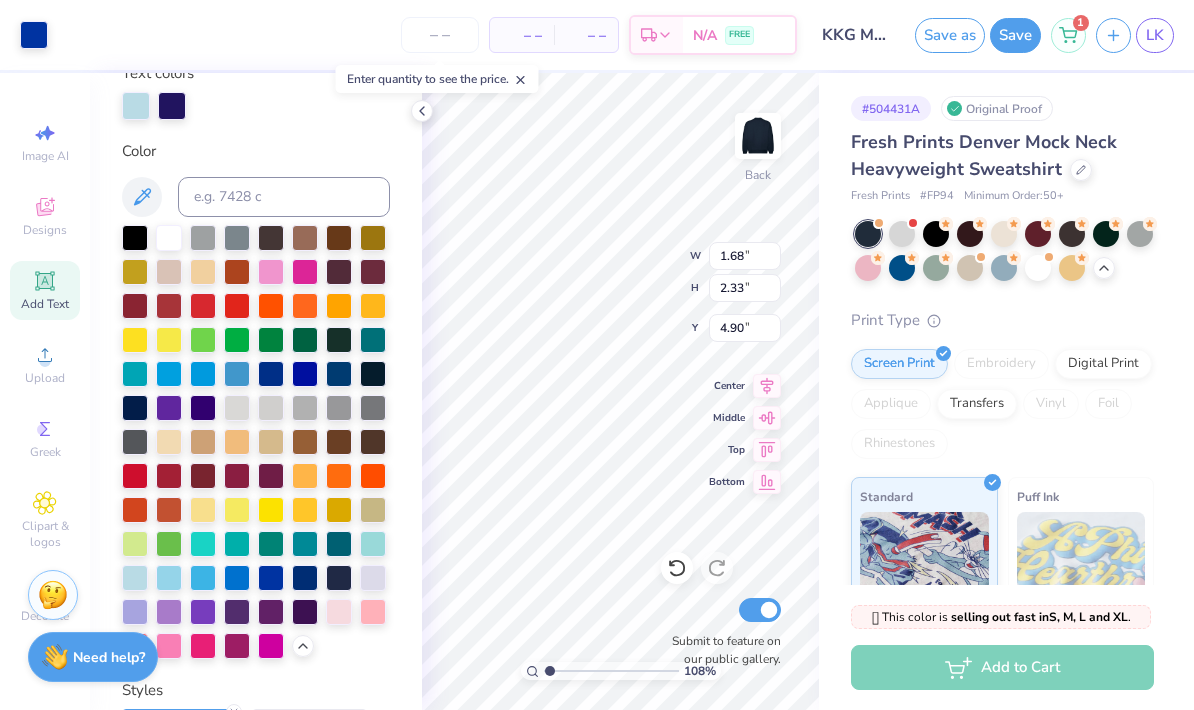 click at bounding box center [136, 106] 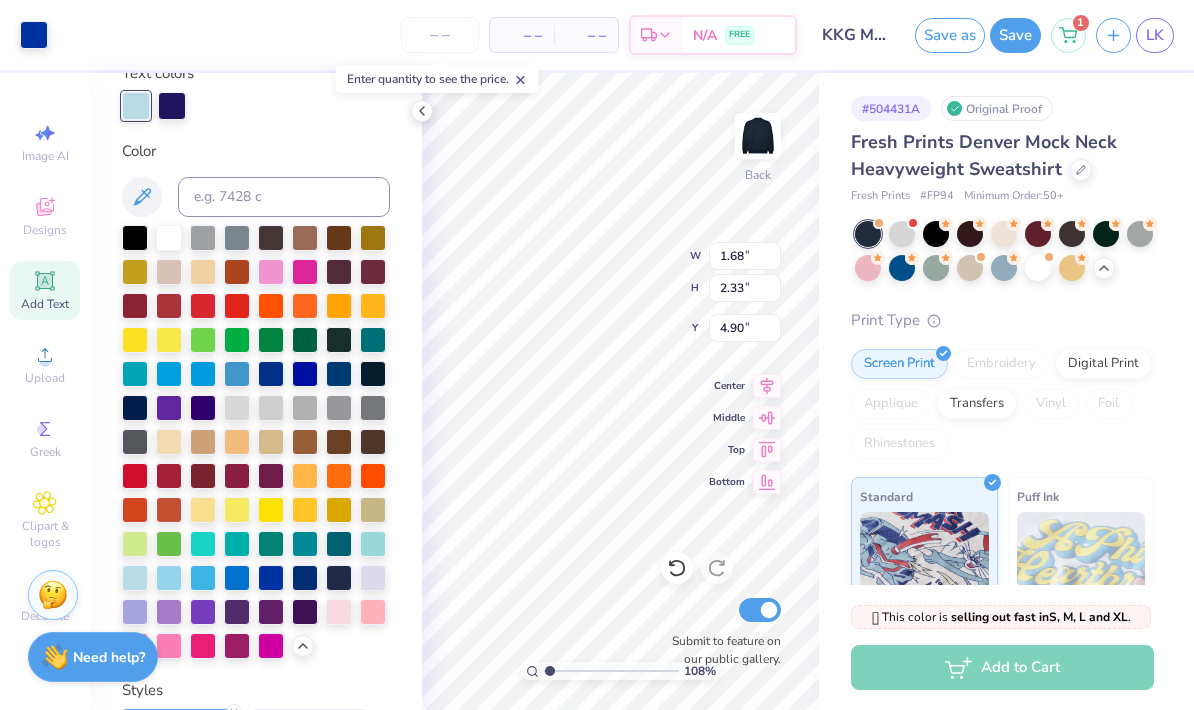 click at bounding box center (135, 578) 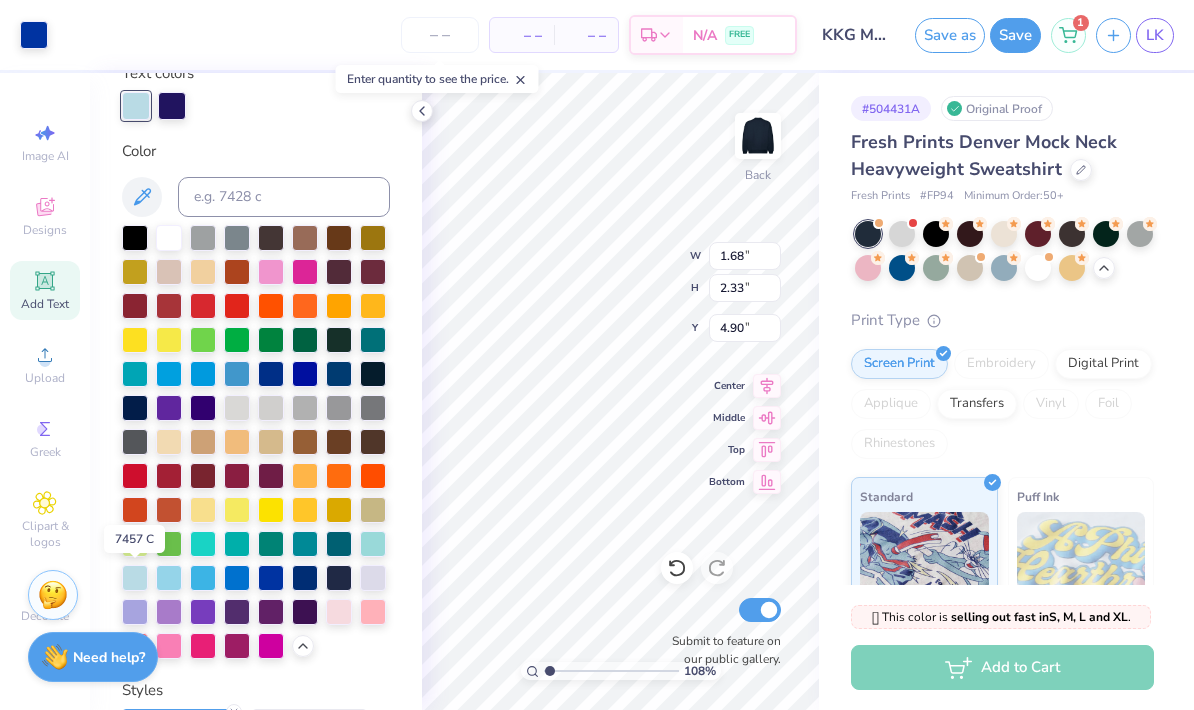 click at bounding box center [422, 111] 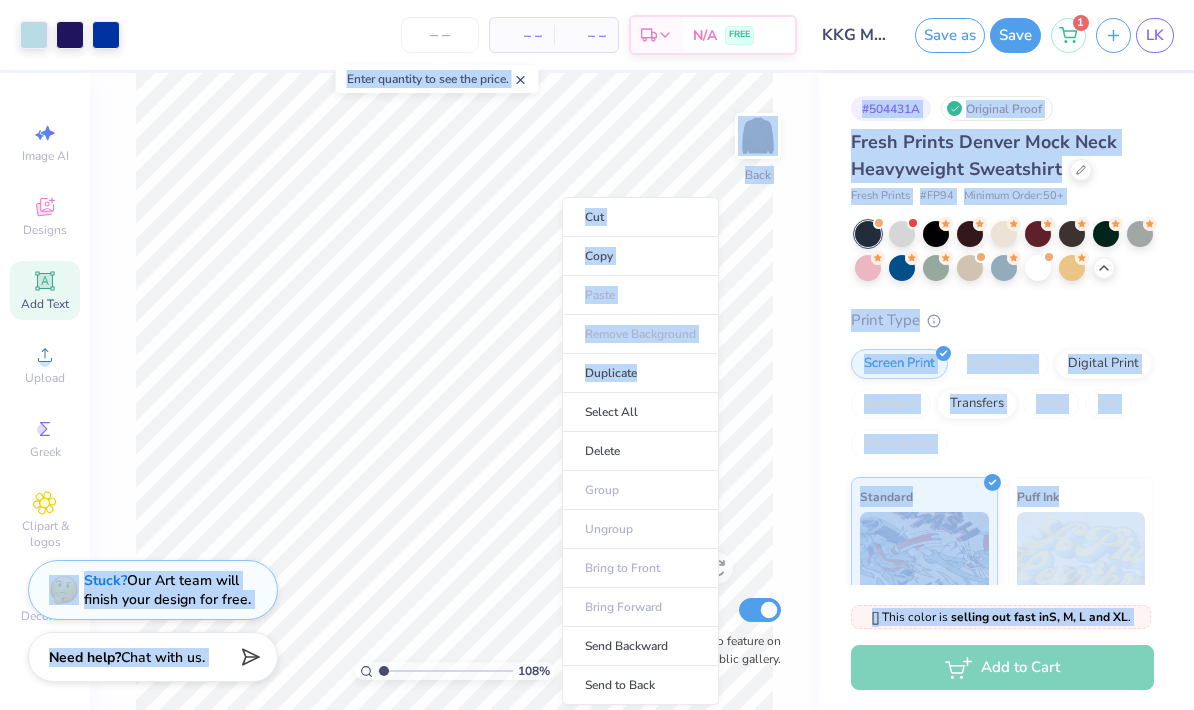 click at bounding box center [758, 136] 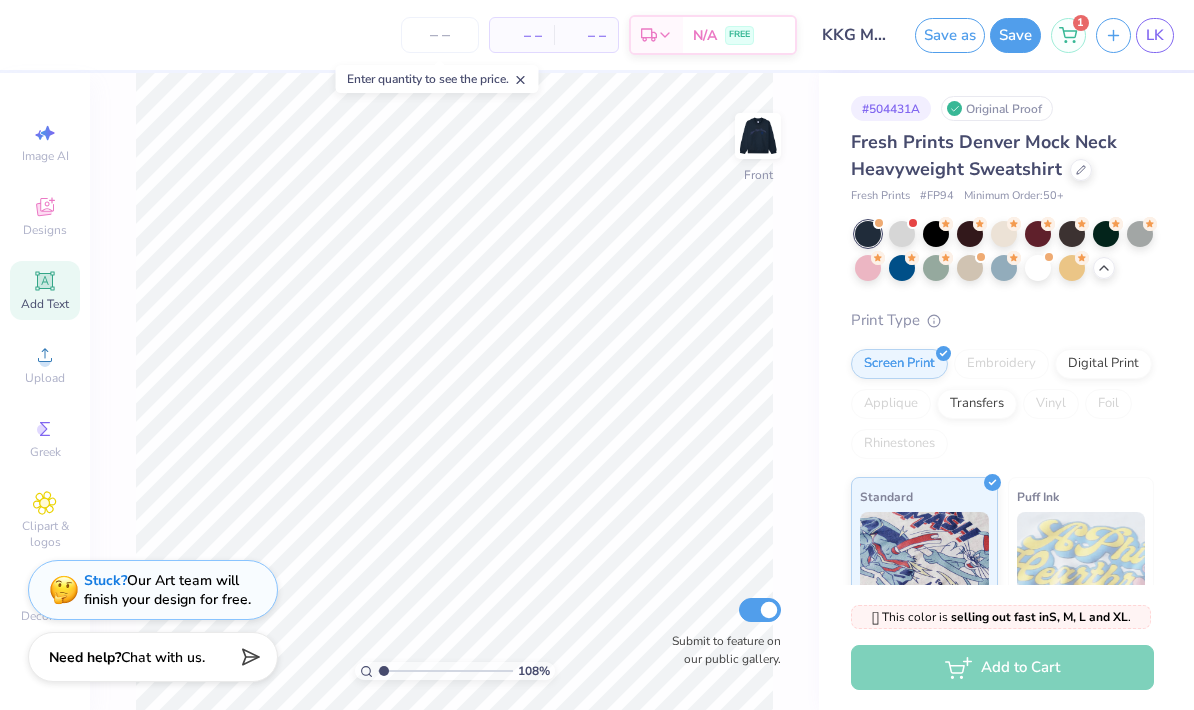 click at bounding box center [758, 136] 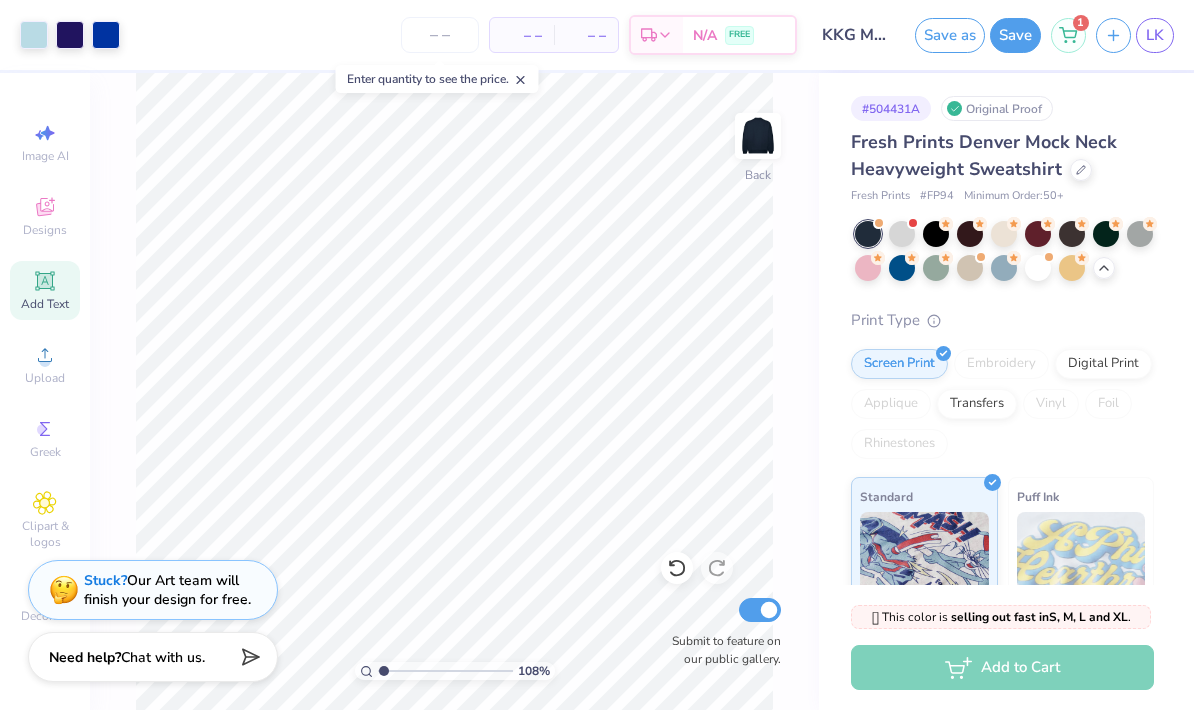type on "1.08245806047574" 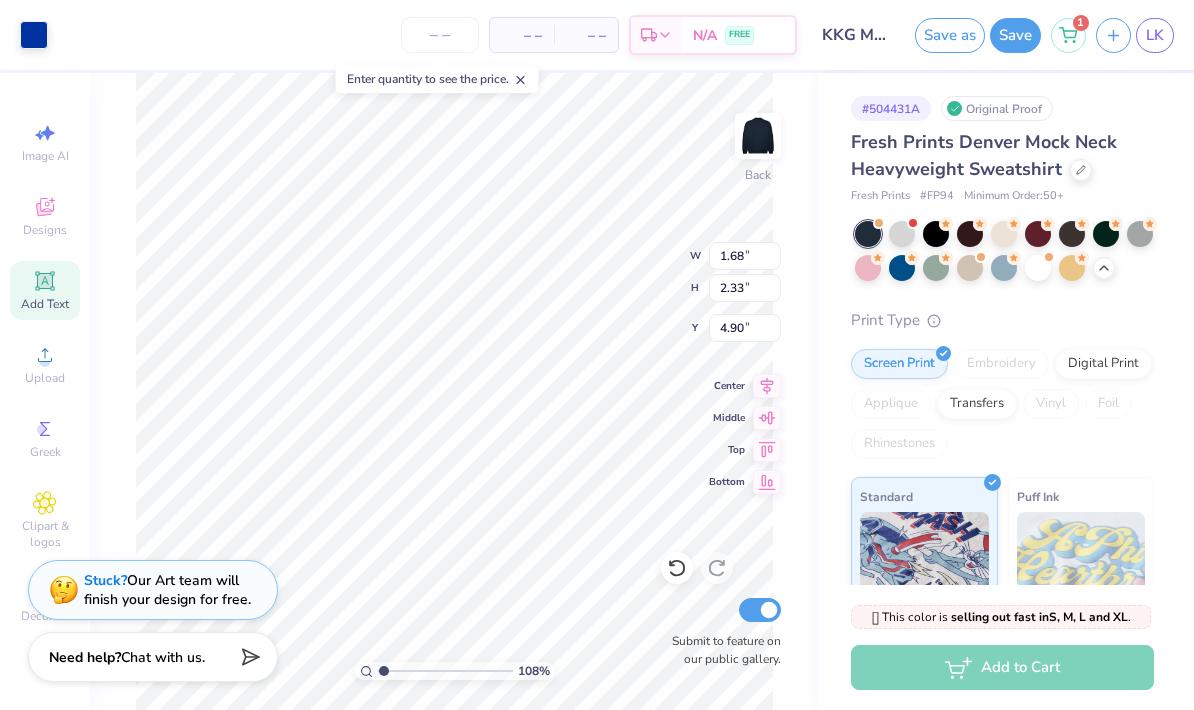 click at bounding box center [34, 35] 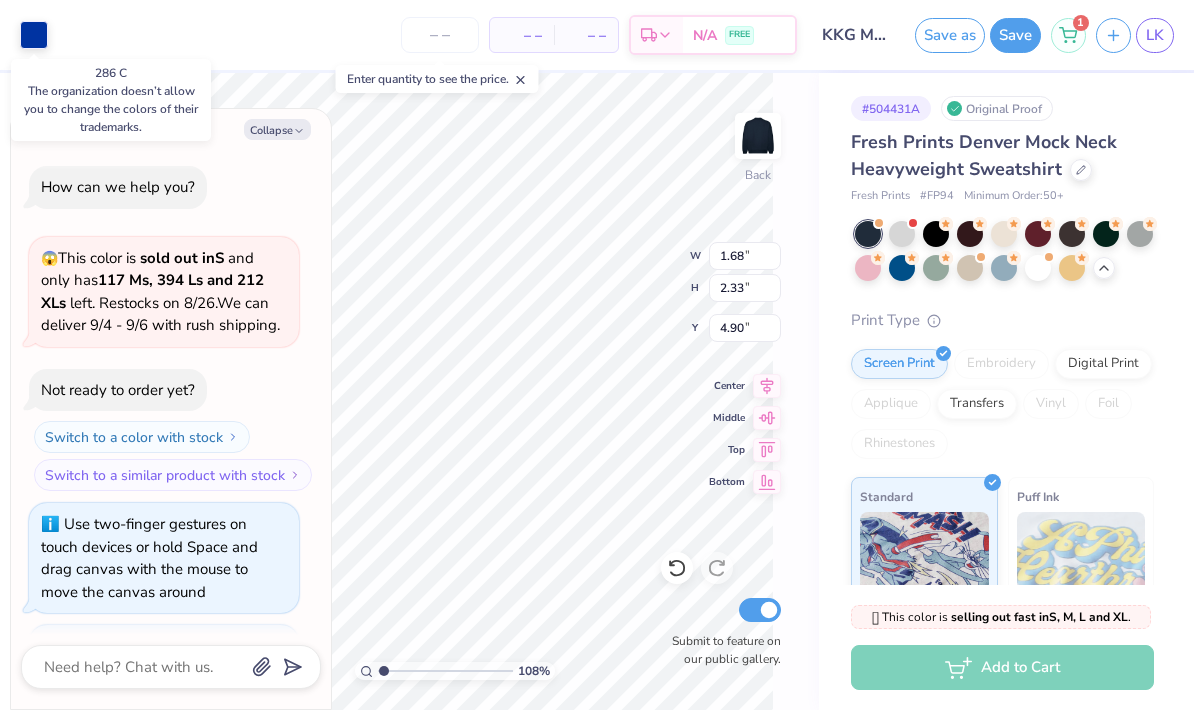 scroll, scrollTop: 866, scrollLeft: 0, axis: vertical 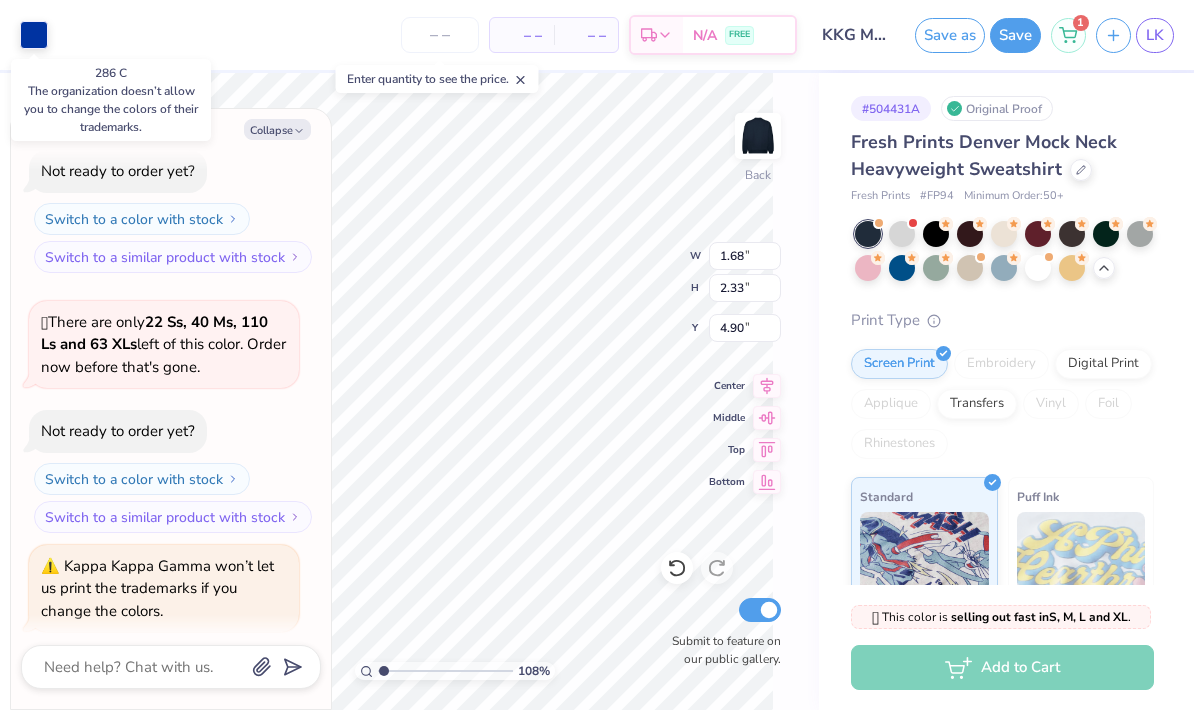 click at bounding box center (34, 35) 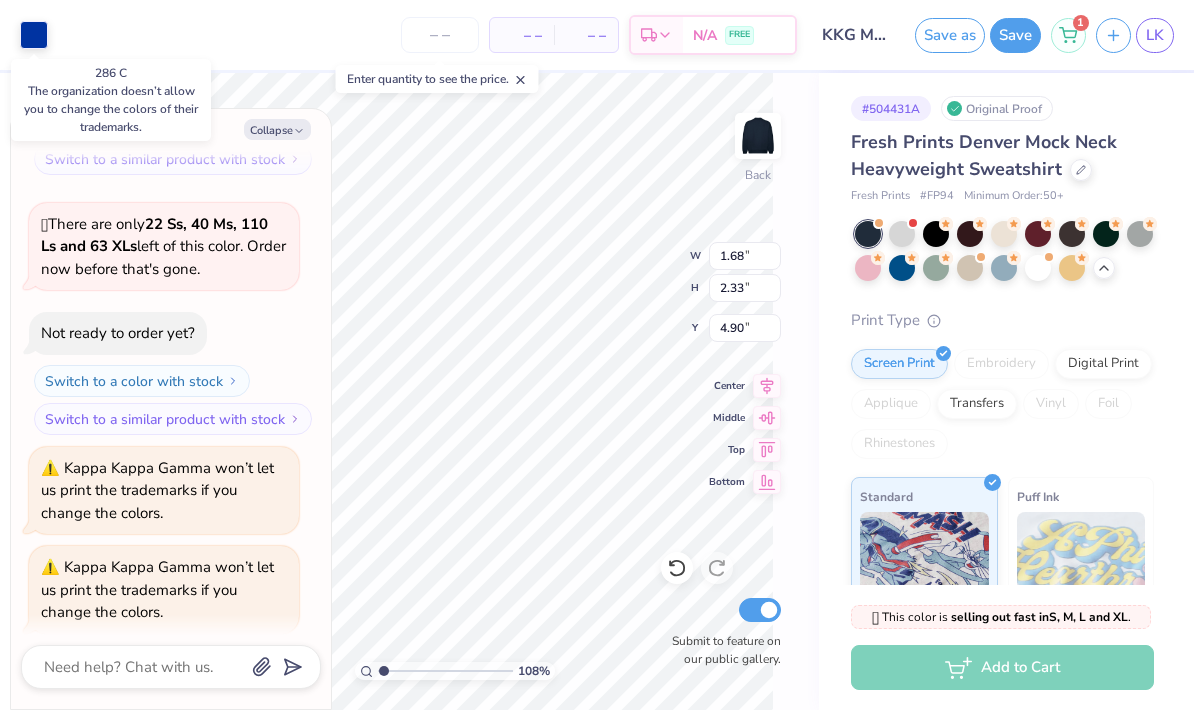 type on "1.08245806047574" 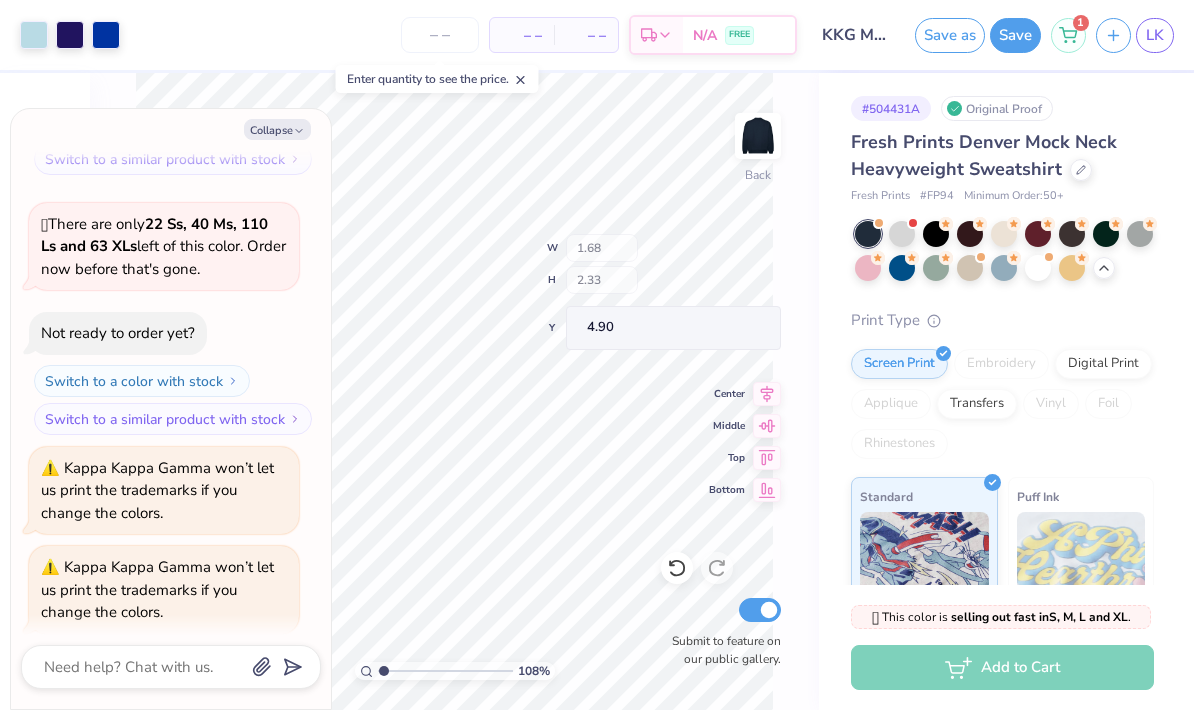 type on "1.08245806047574" 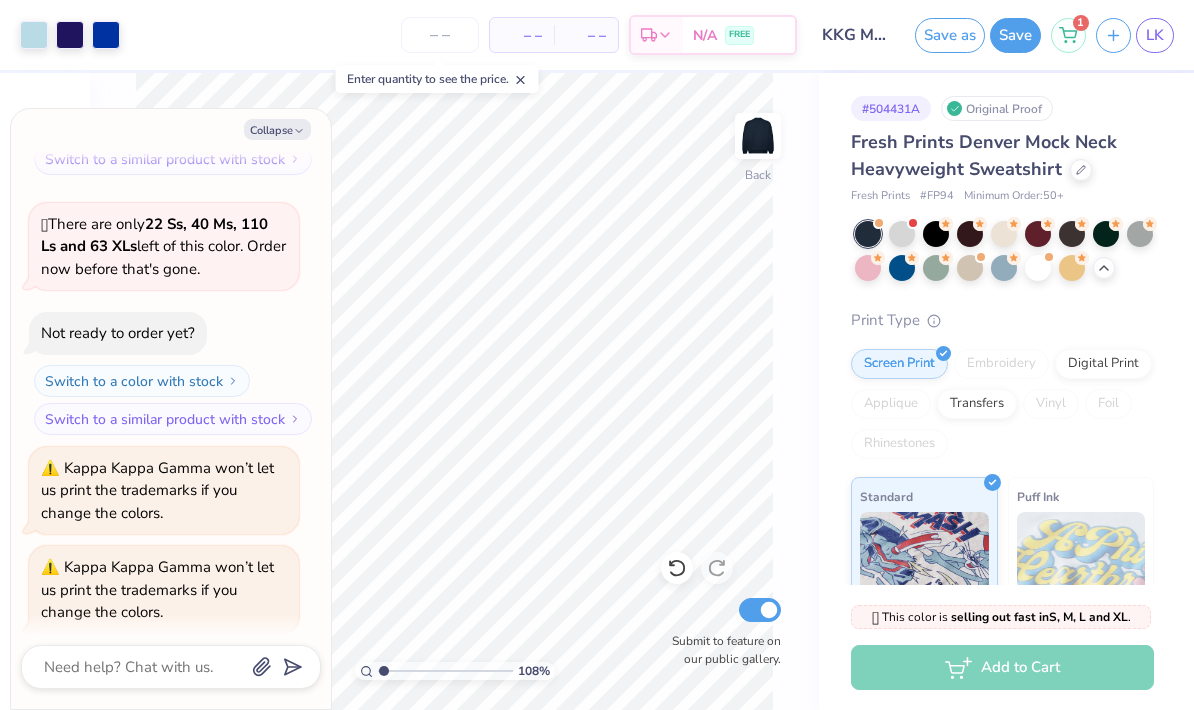 click 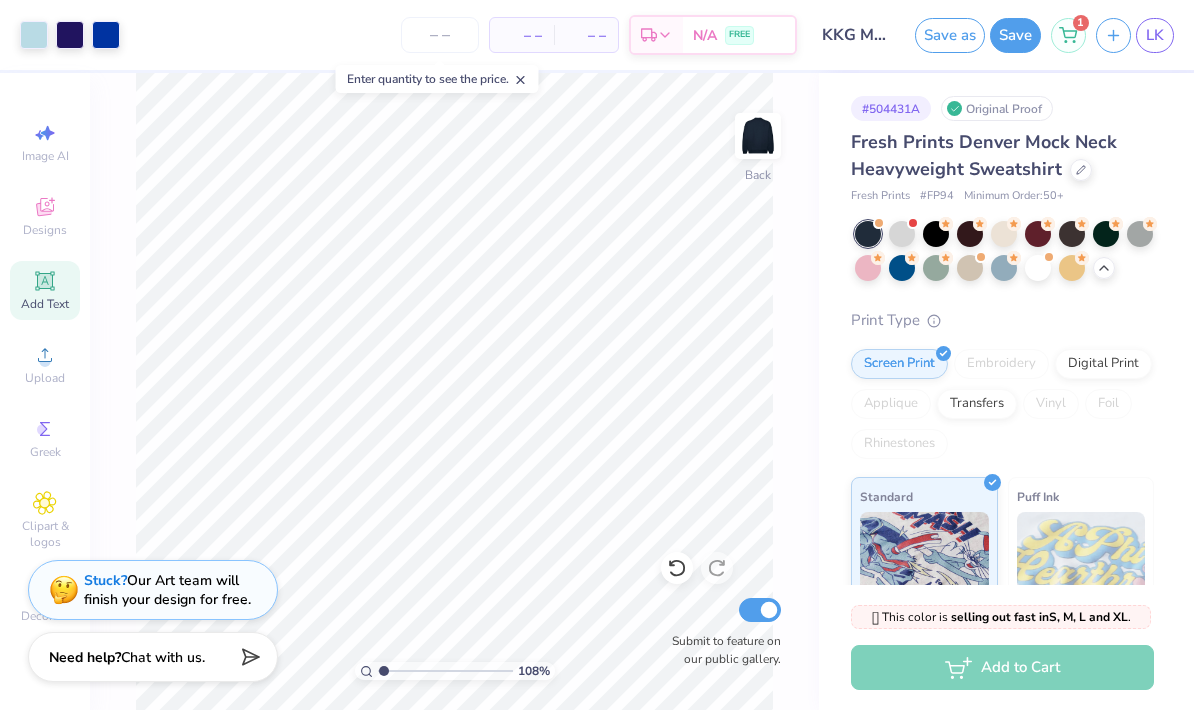 type on "1" 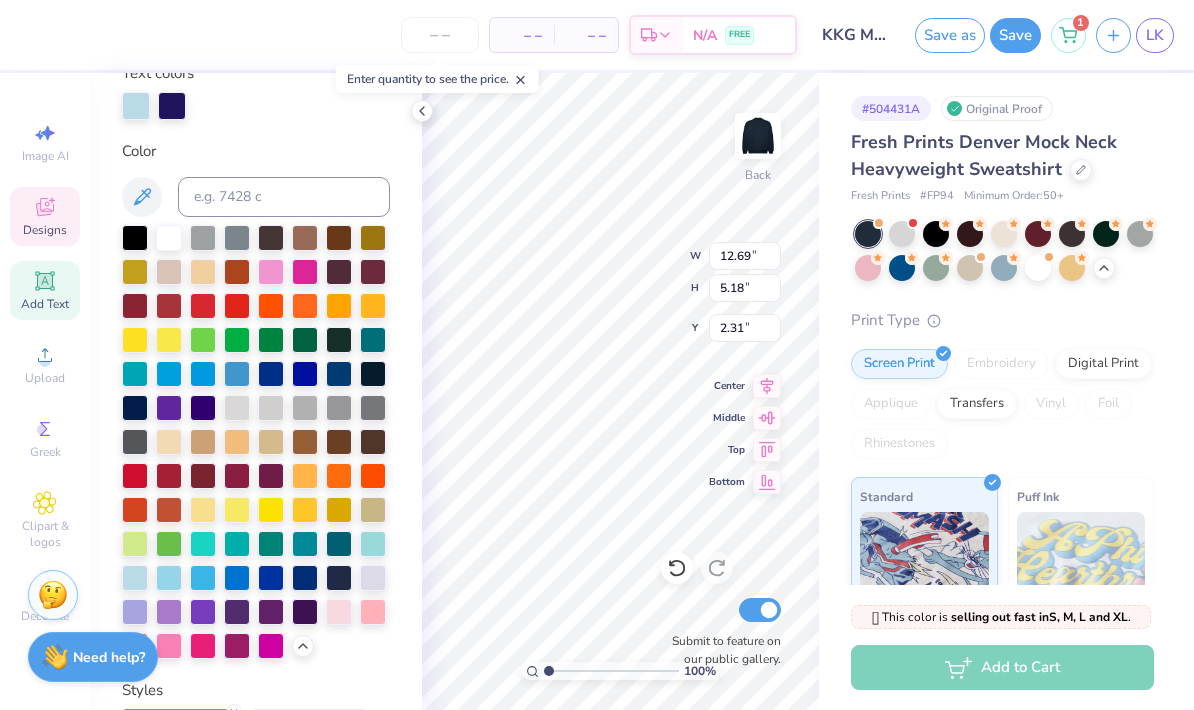 click at bounding box center (135, 578) 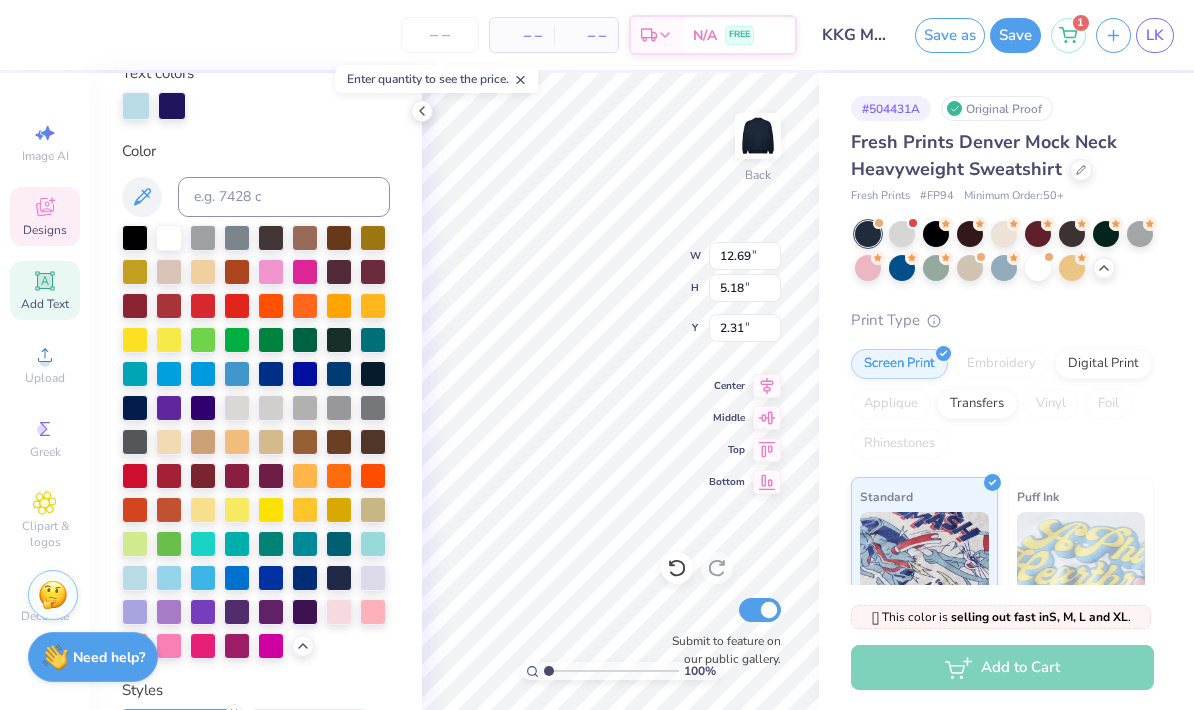 click on "Personalized Names Personalized Numbers Text Tool  Add Font Font PeninsulaScriptOpti Switch to Greek Letters Format Text colors Color Styles Text Shape" at bounding box center [256, 391] 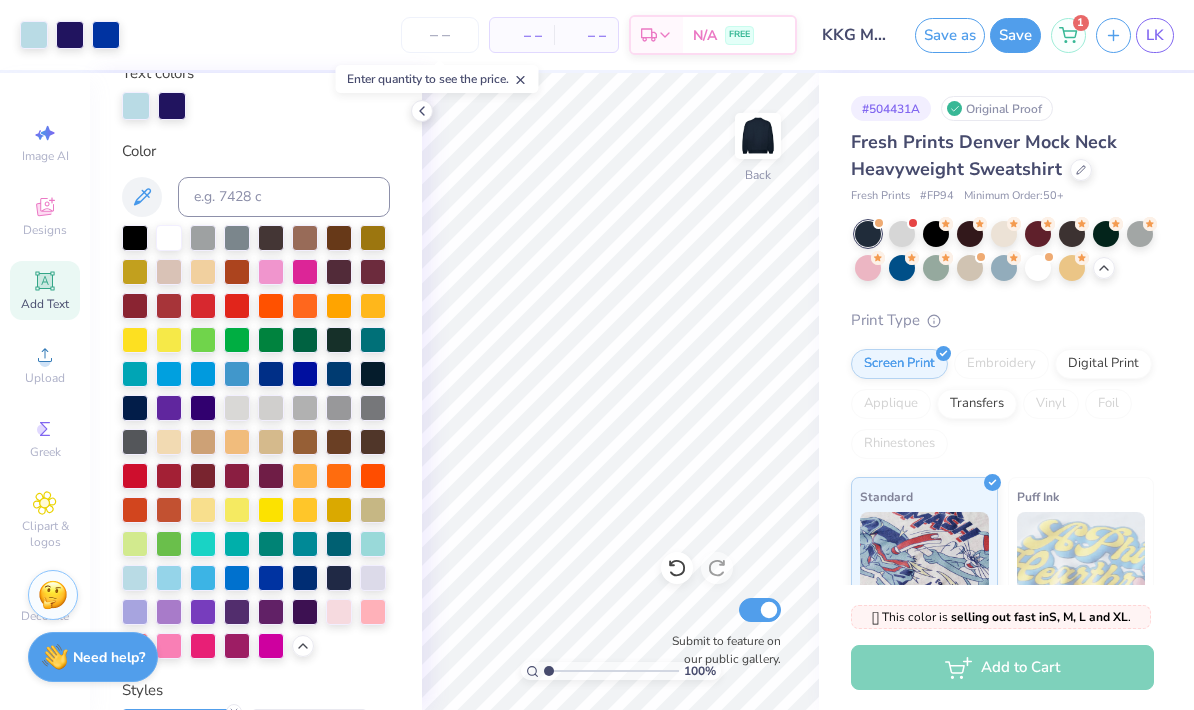 click 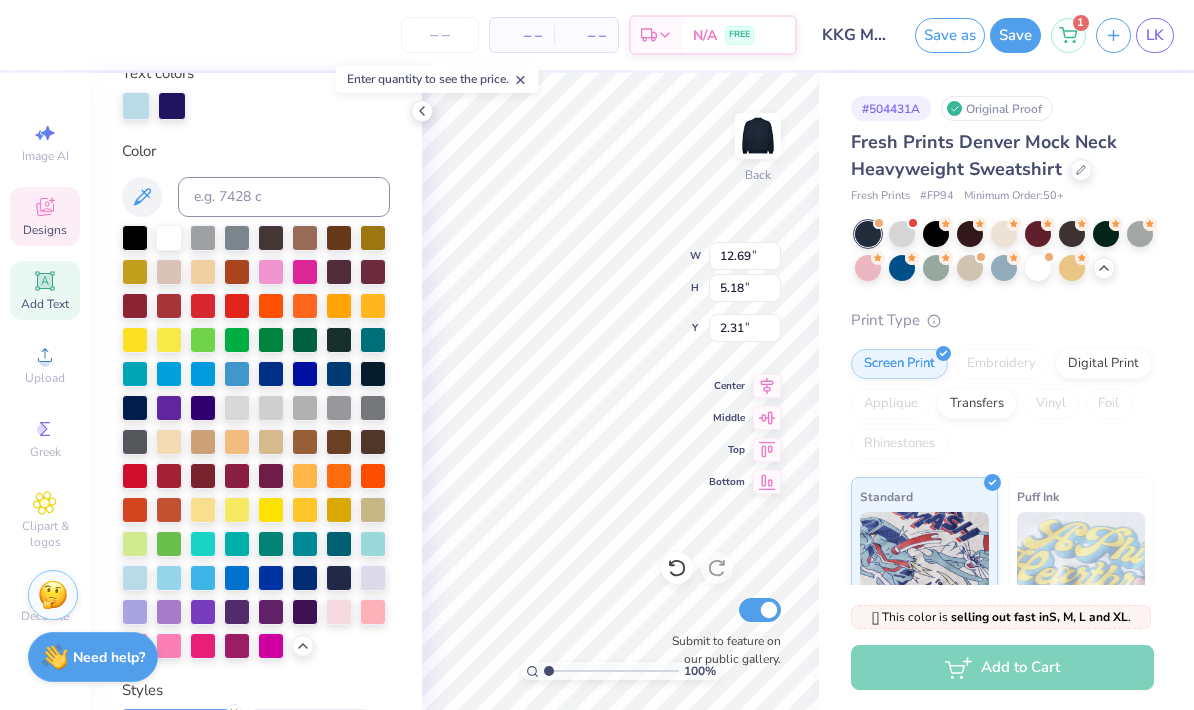 click at bounding box center [135, 578] 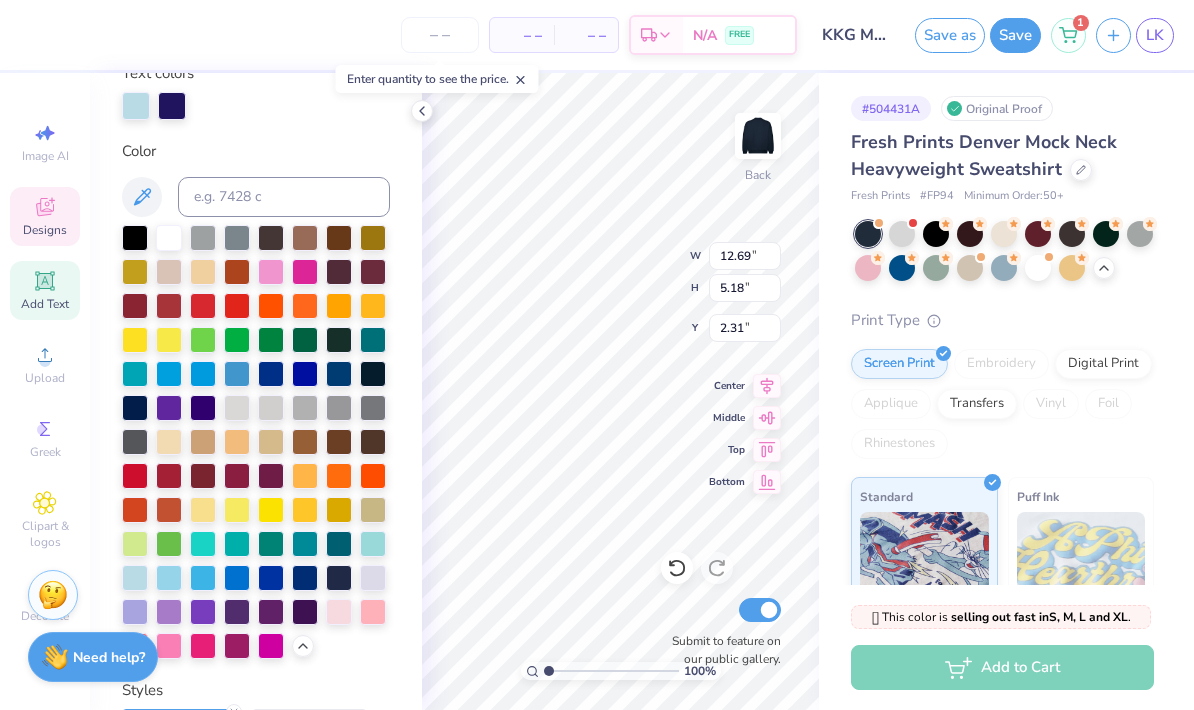click at bounding box center (422, 111) 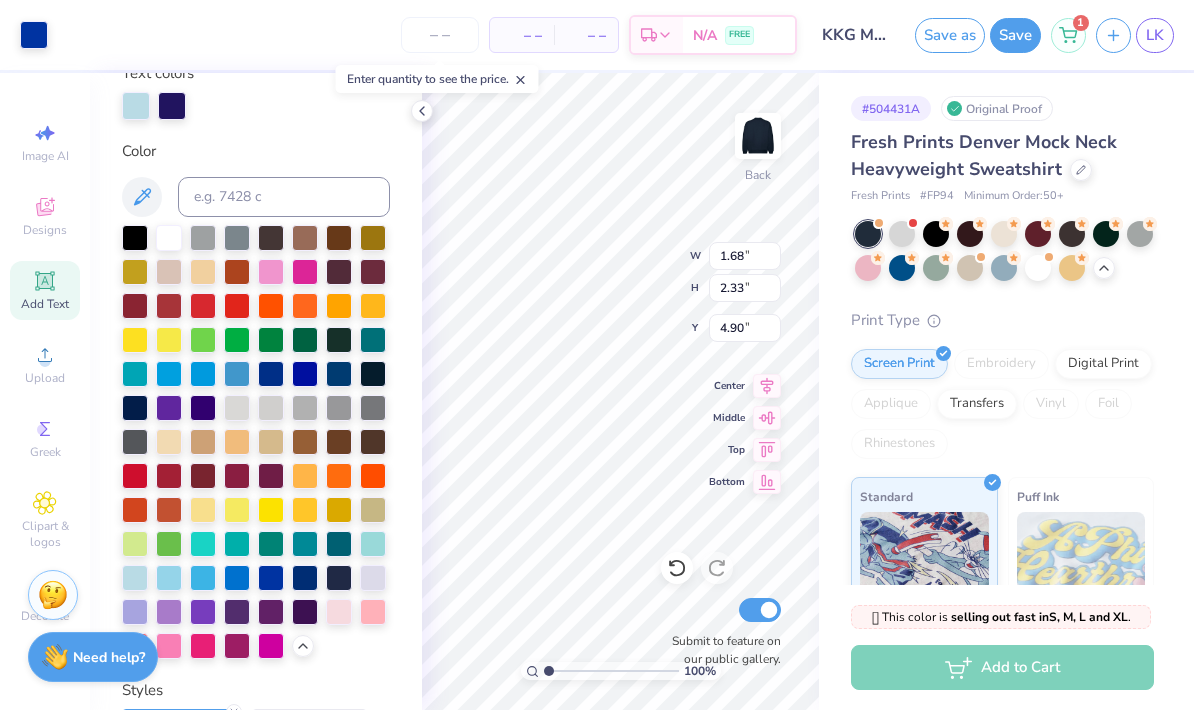 click at bounding box center [136, 106] 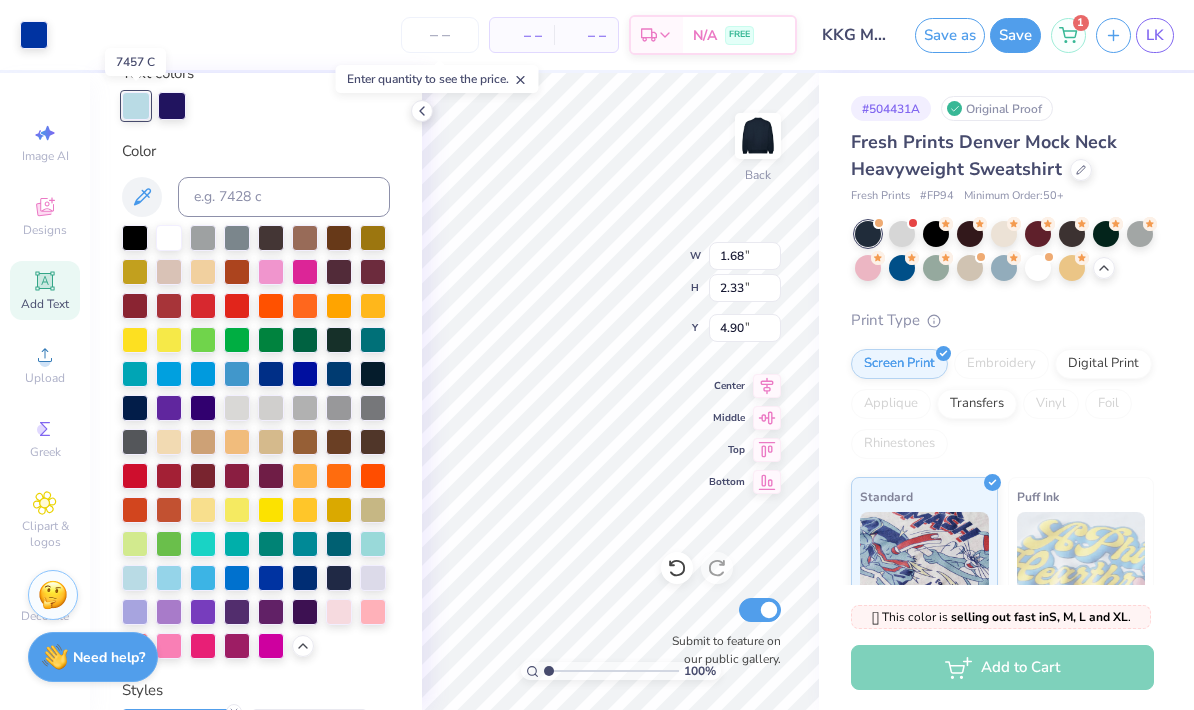 click on "# 504431A Original Proof" at bounding box center [1002, 108] 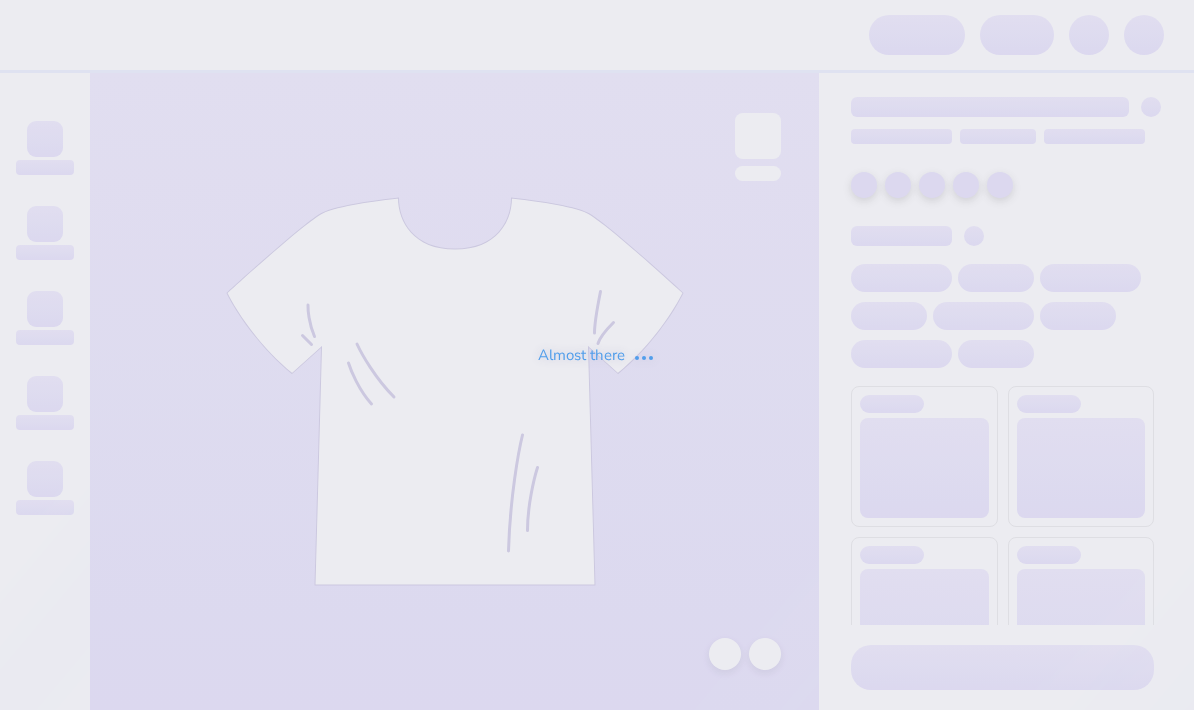 scroll, scrollTop: 0, scrollLeft: 0, axis: both 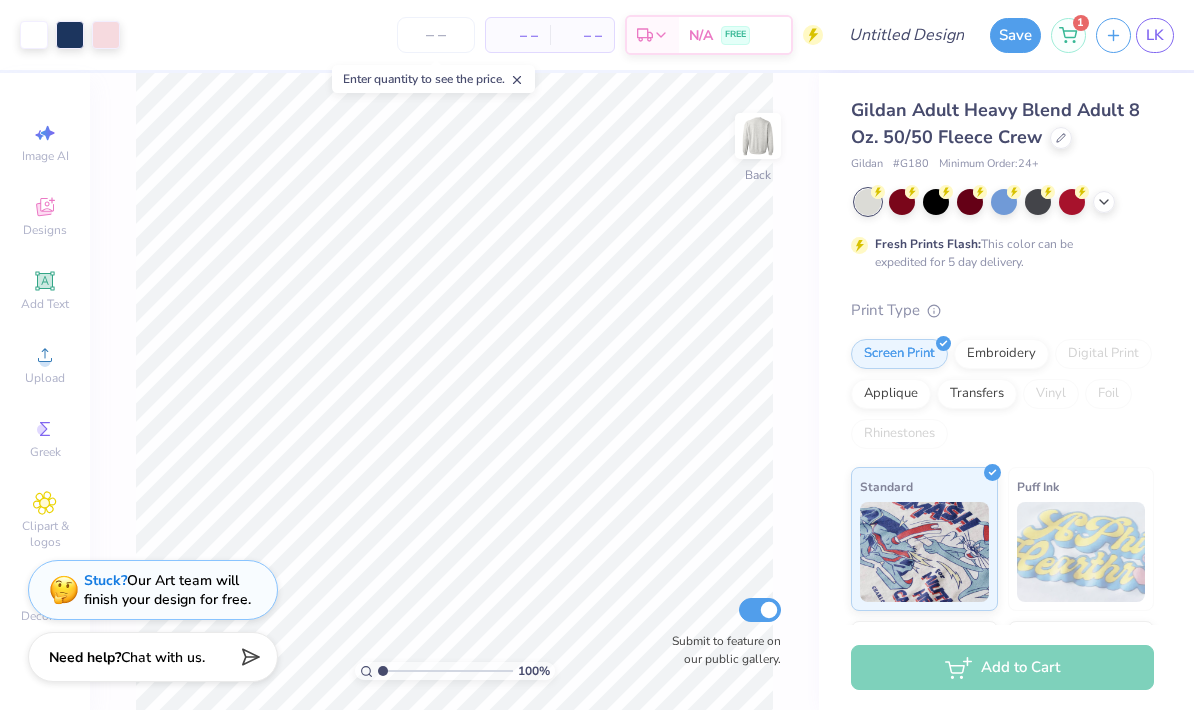 click 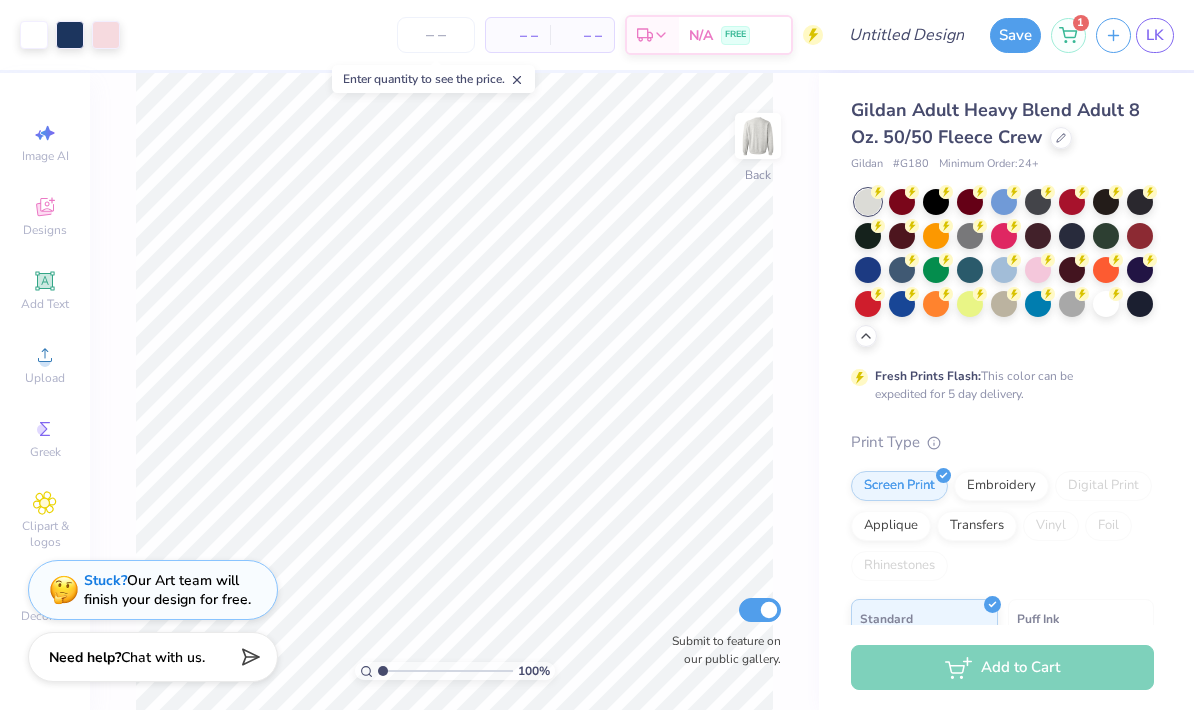 click at bounding box center [1106, 202] 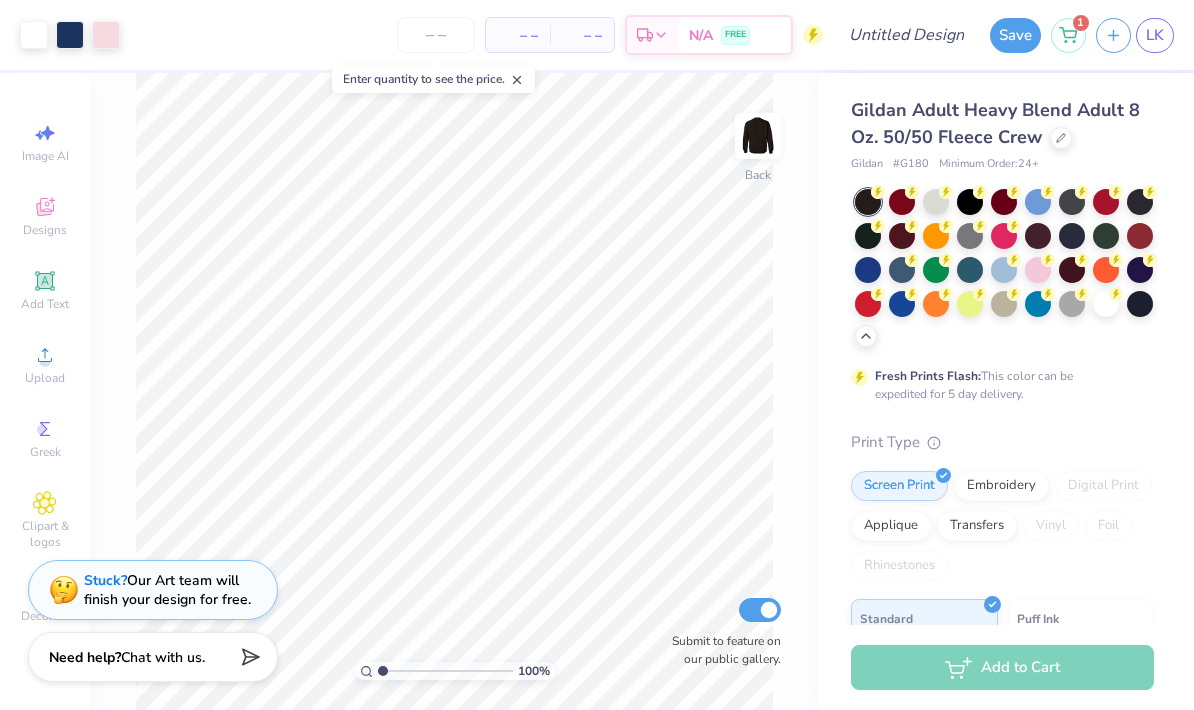 click at bounding box center [1106, 304] 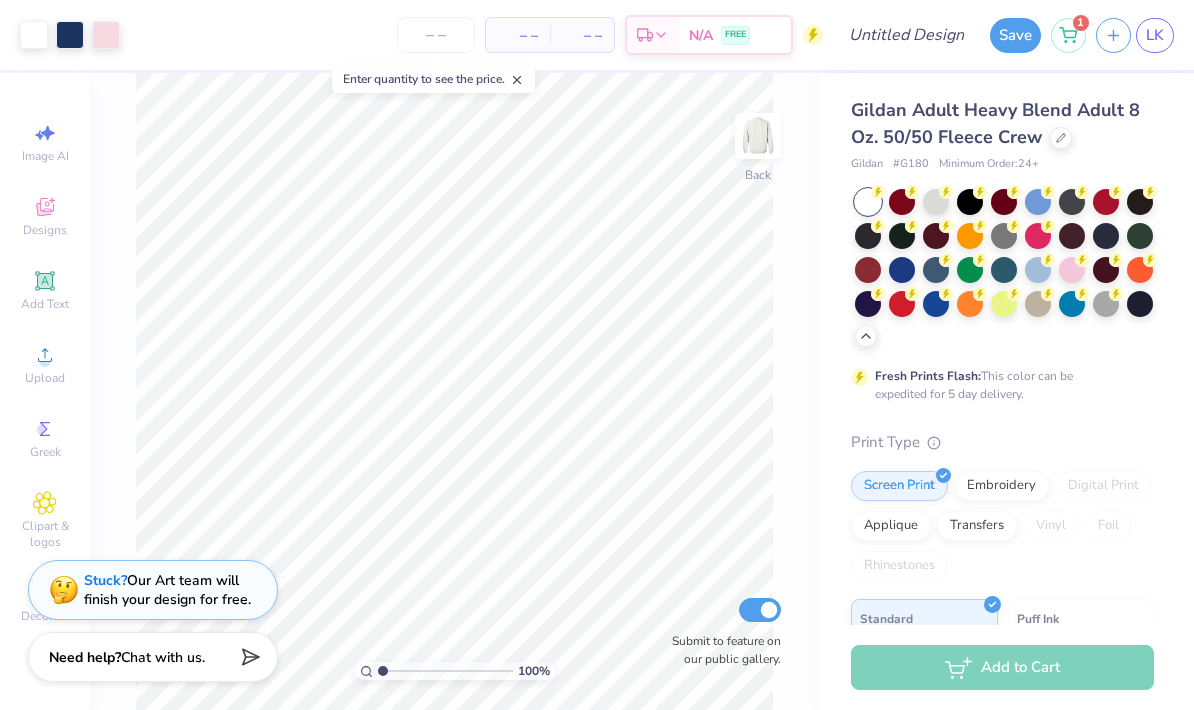 click on "Embroidery" at bounding box center (1001, 486) 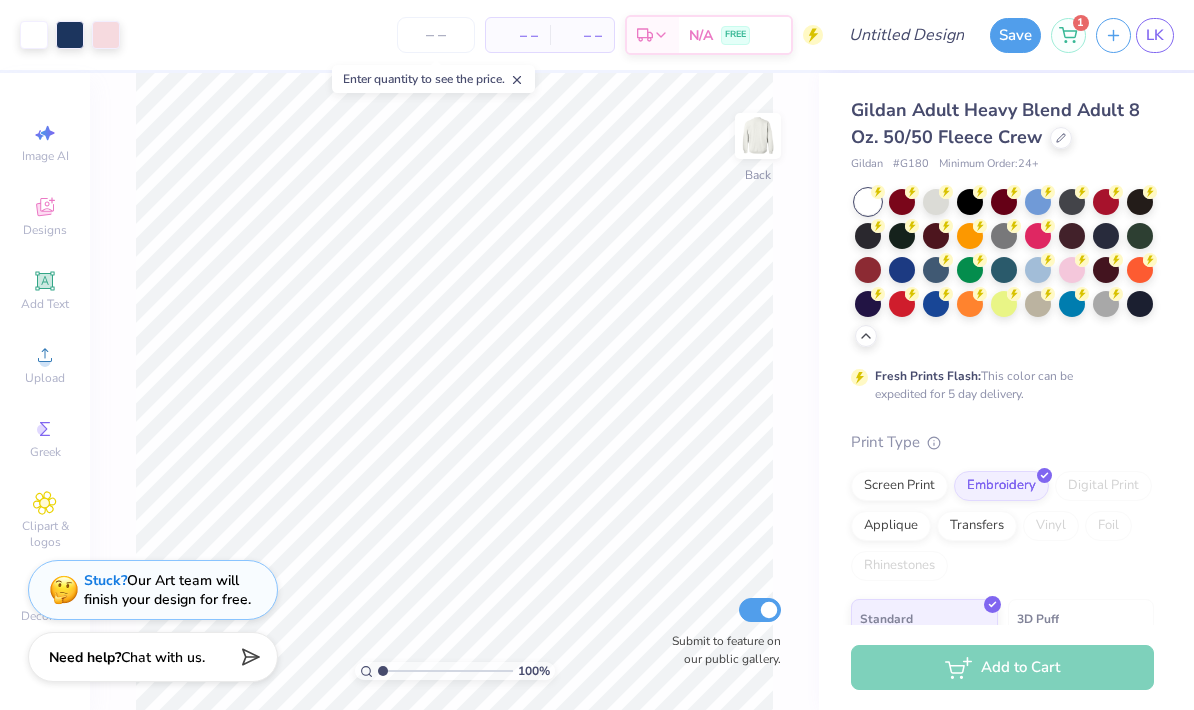click on "Screen Print" at bounding box center [899, 486] 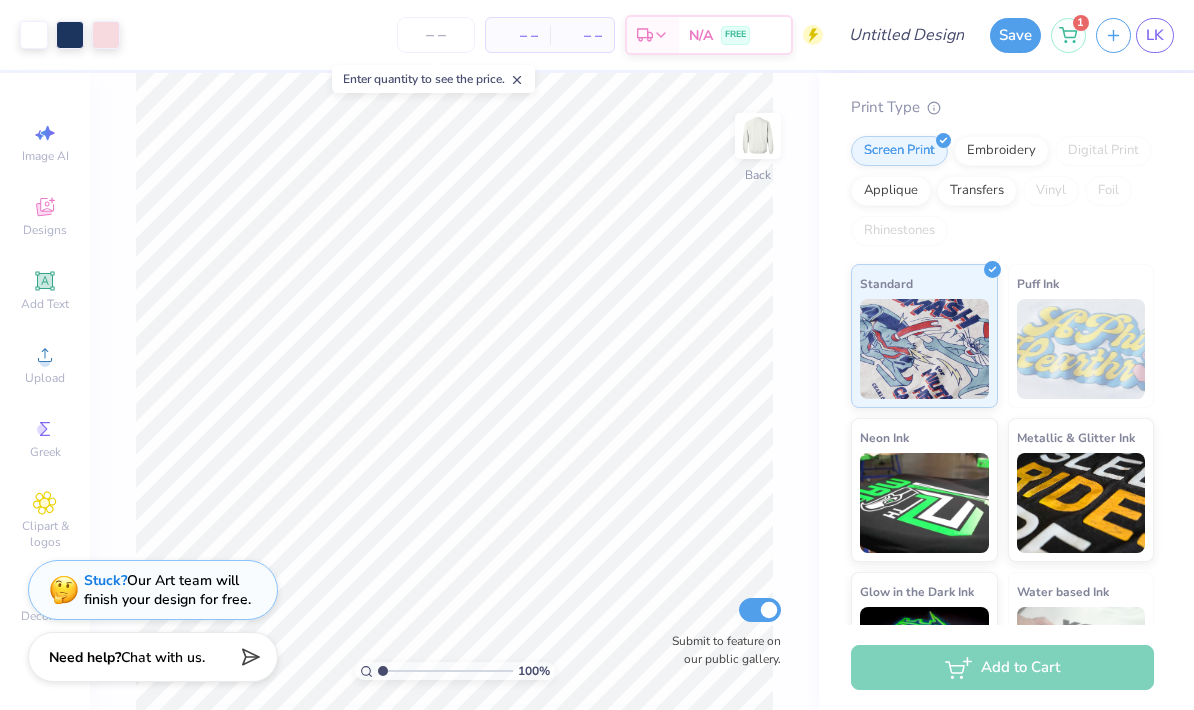 scroll, scrollTop: 411, scrollLeft: 0, axis: vertical 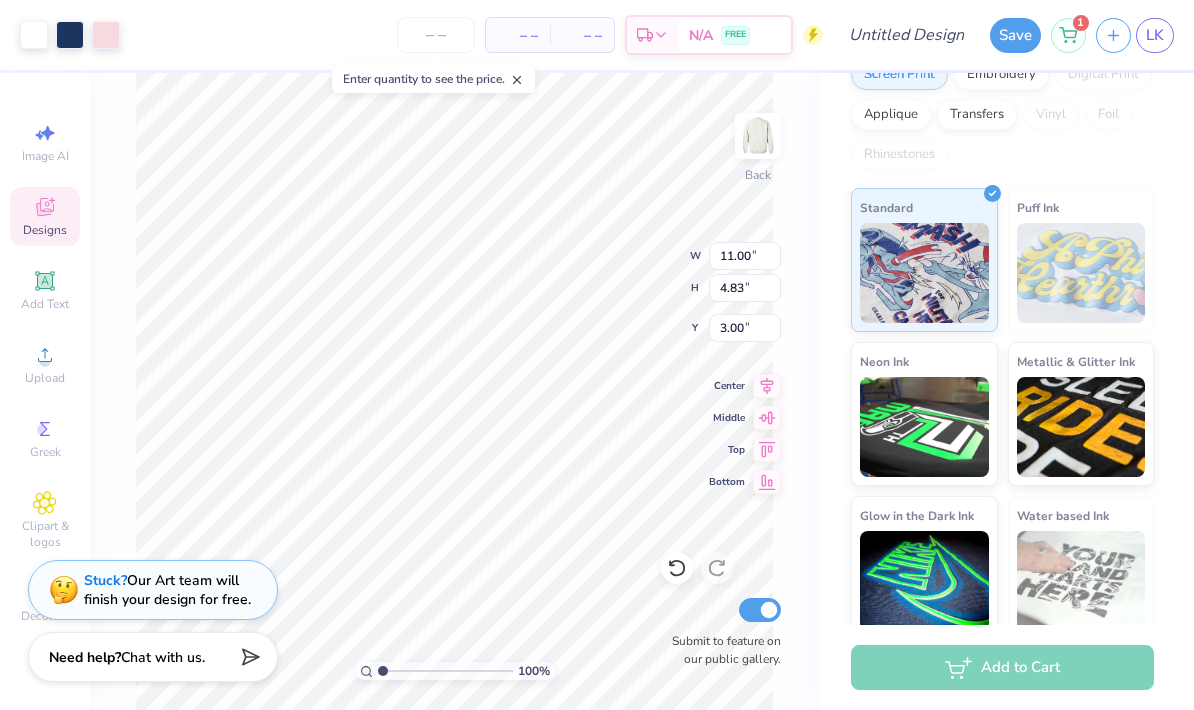 type on "2.70" 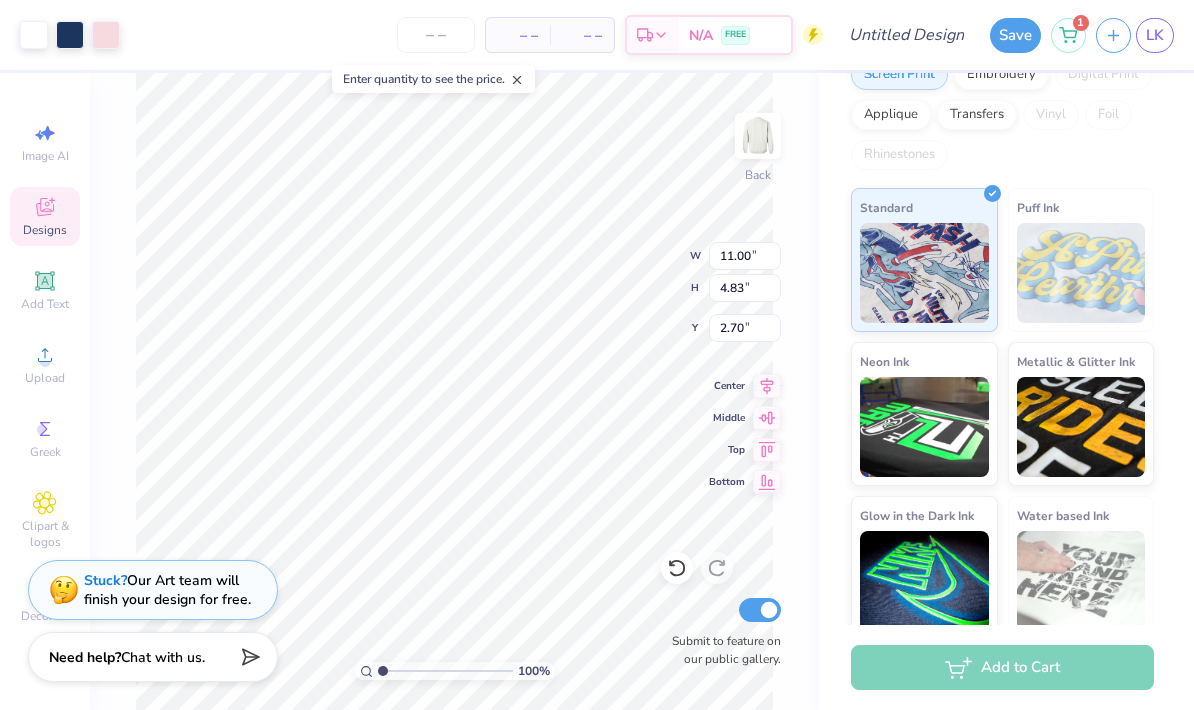 click on "Add Text" at bounding box center (45, 304) 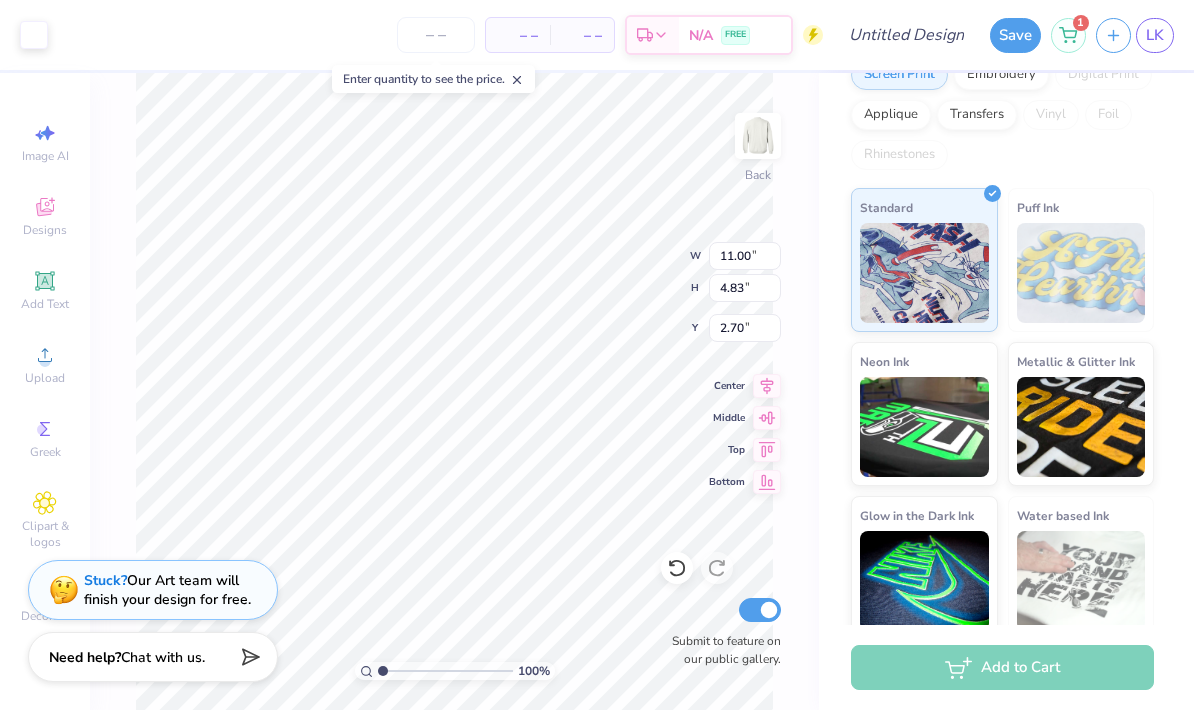 type on "5.89" 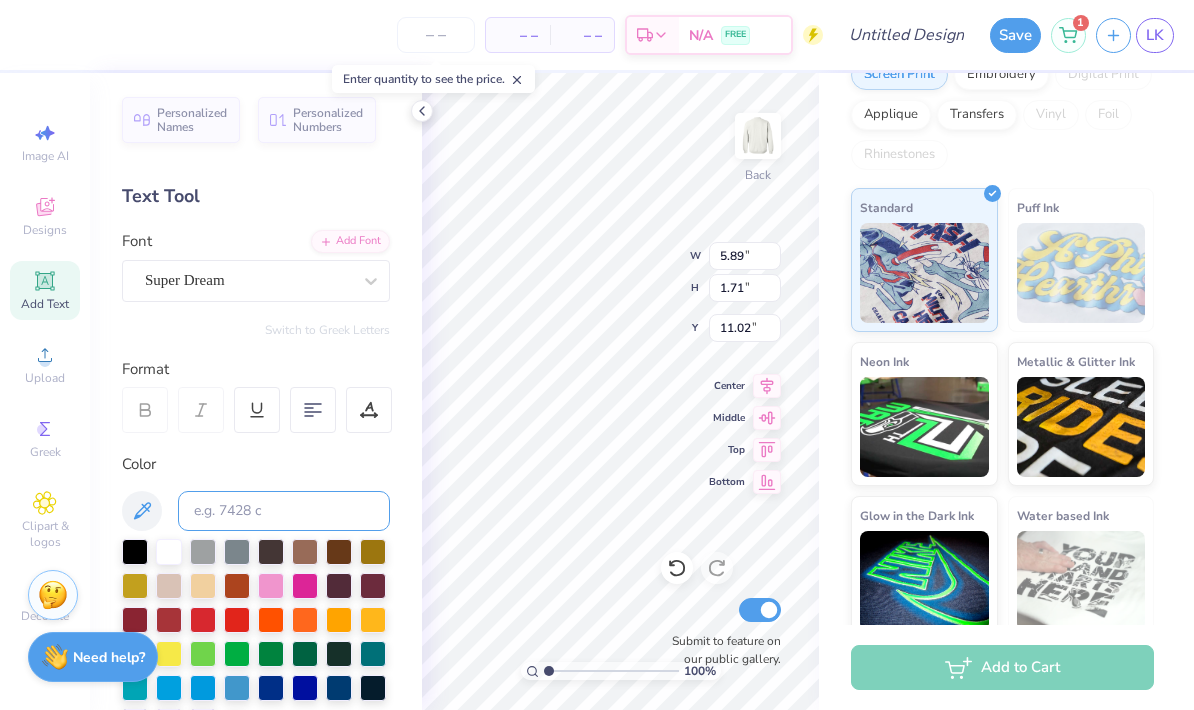 click at bounding box center (284, 511) 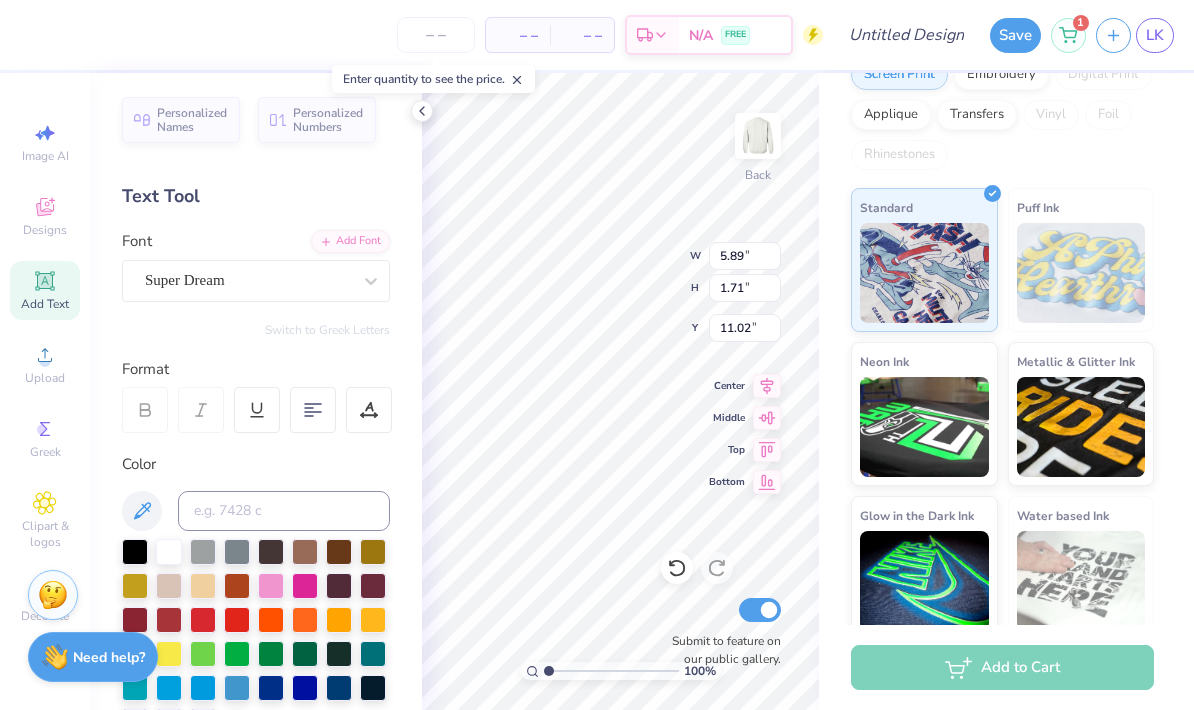 scroll, scrollTop: 0, scrollLeft: 1, axis: horizontal 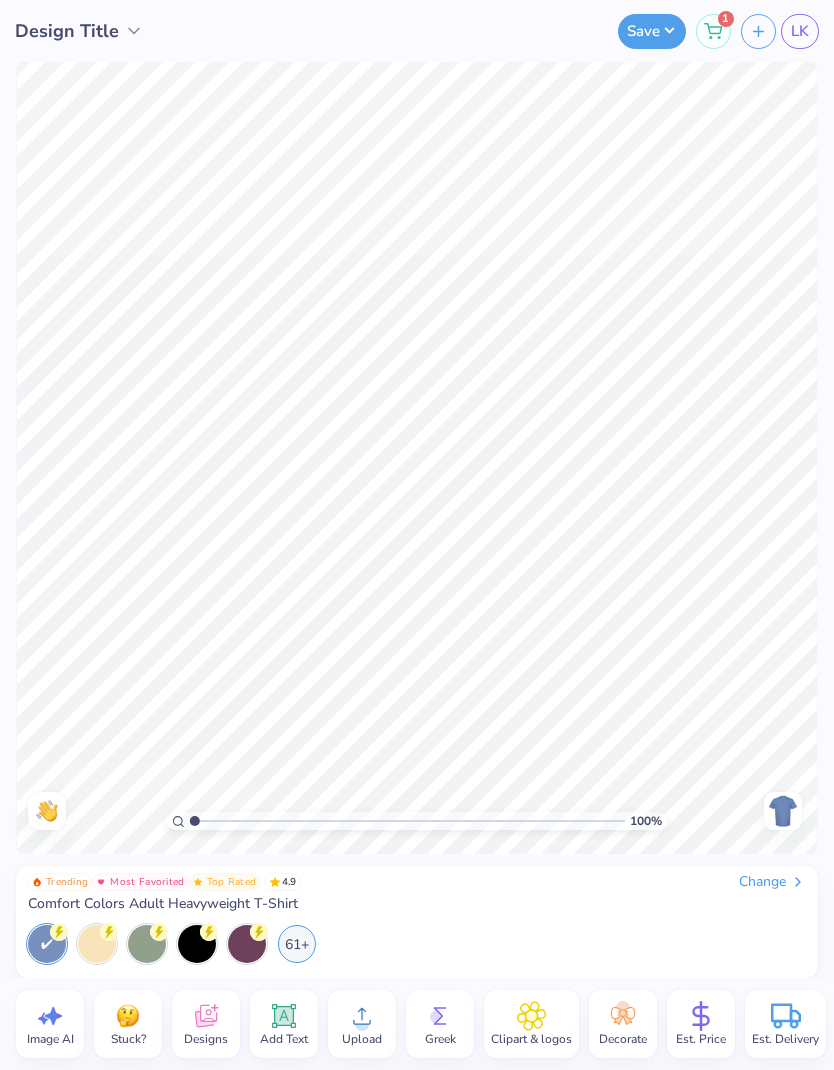 click on "Change" at bounding box center [772, 882] 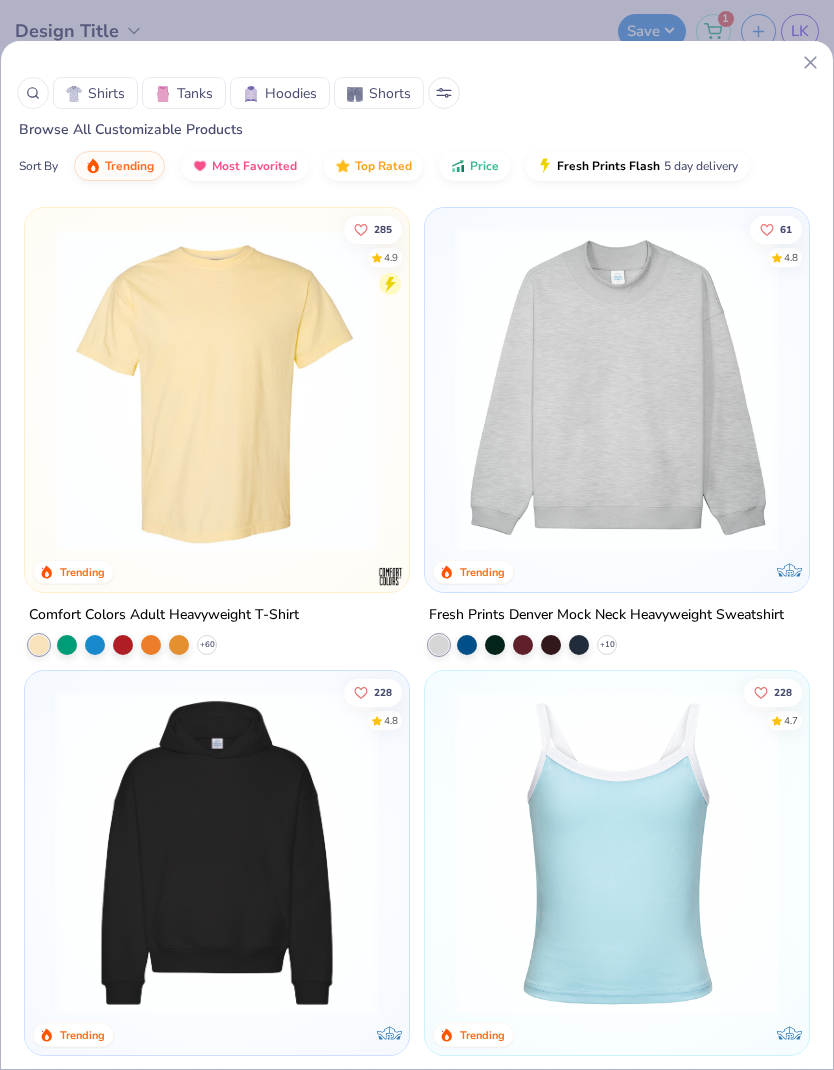 click on "Tanks" at bounding box center (184, 93) 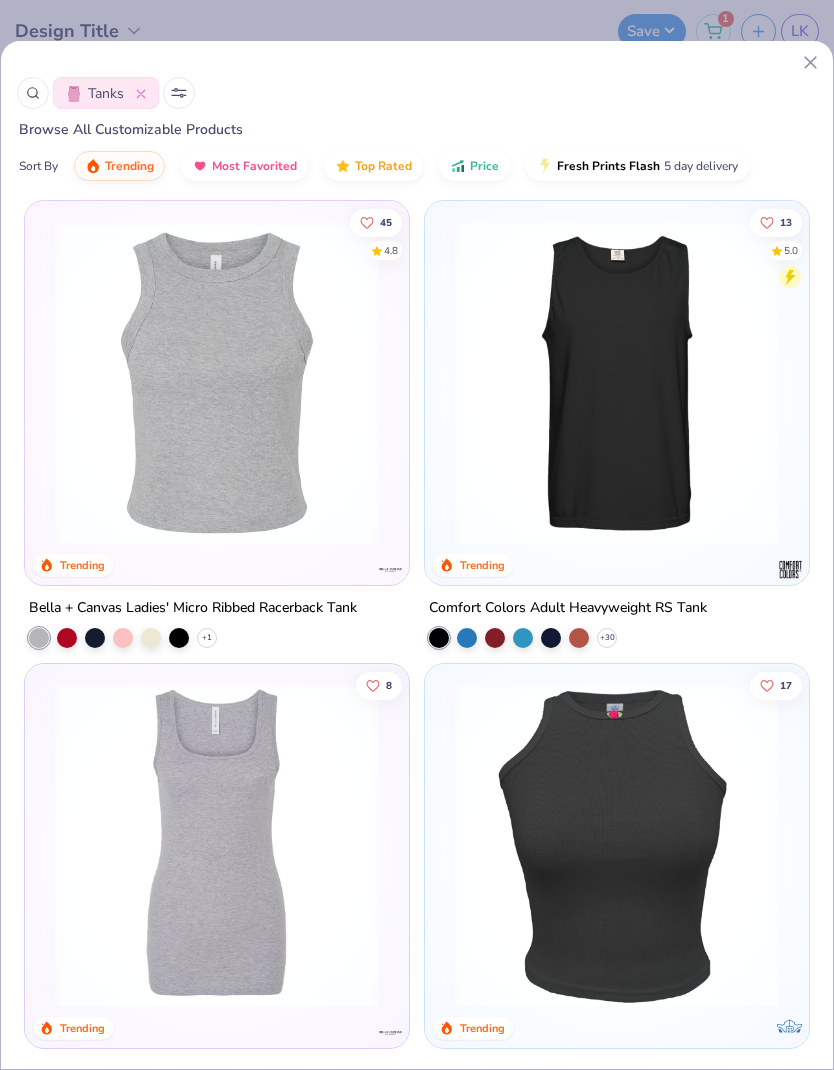 scroll, scrollTop: 1408, scrollLeft: 0, axis: vertical 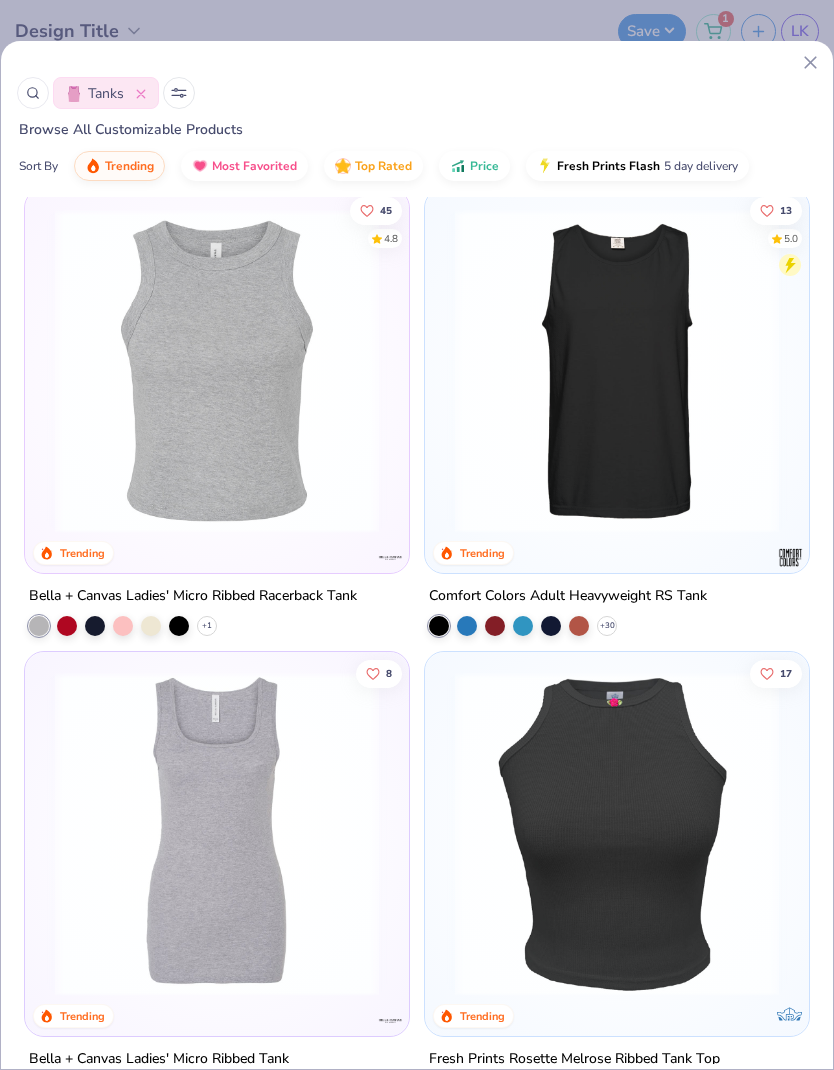 click at bounding box center [217, 371] 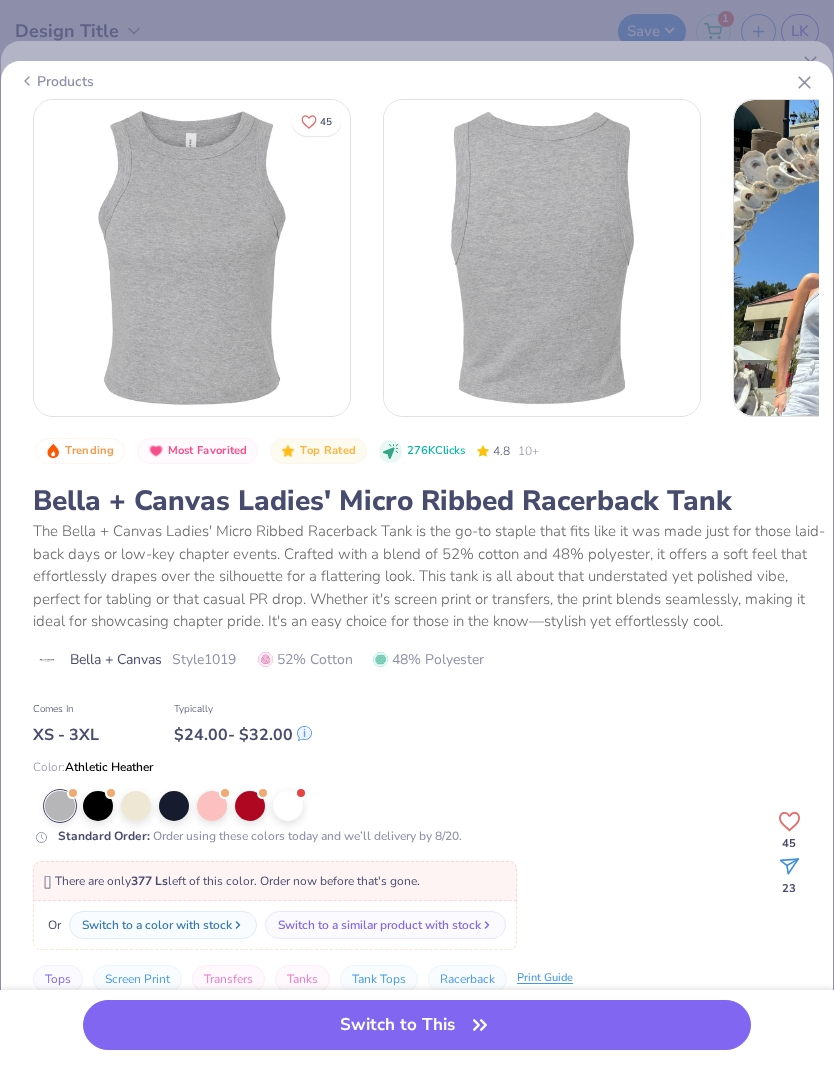 click at bounding box center [438, 806] 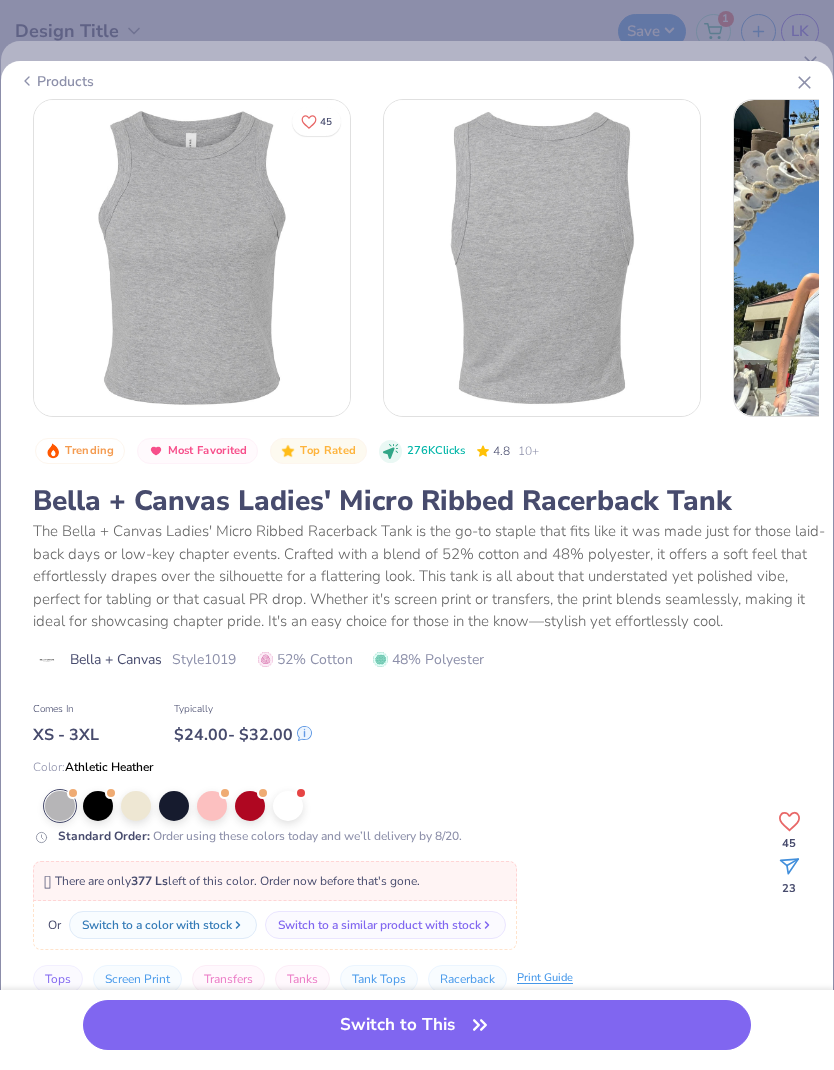 click at bounding box center [288, 806] 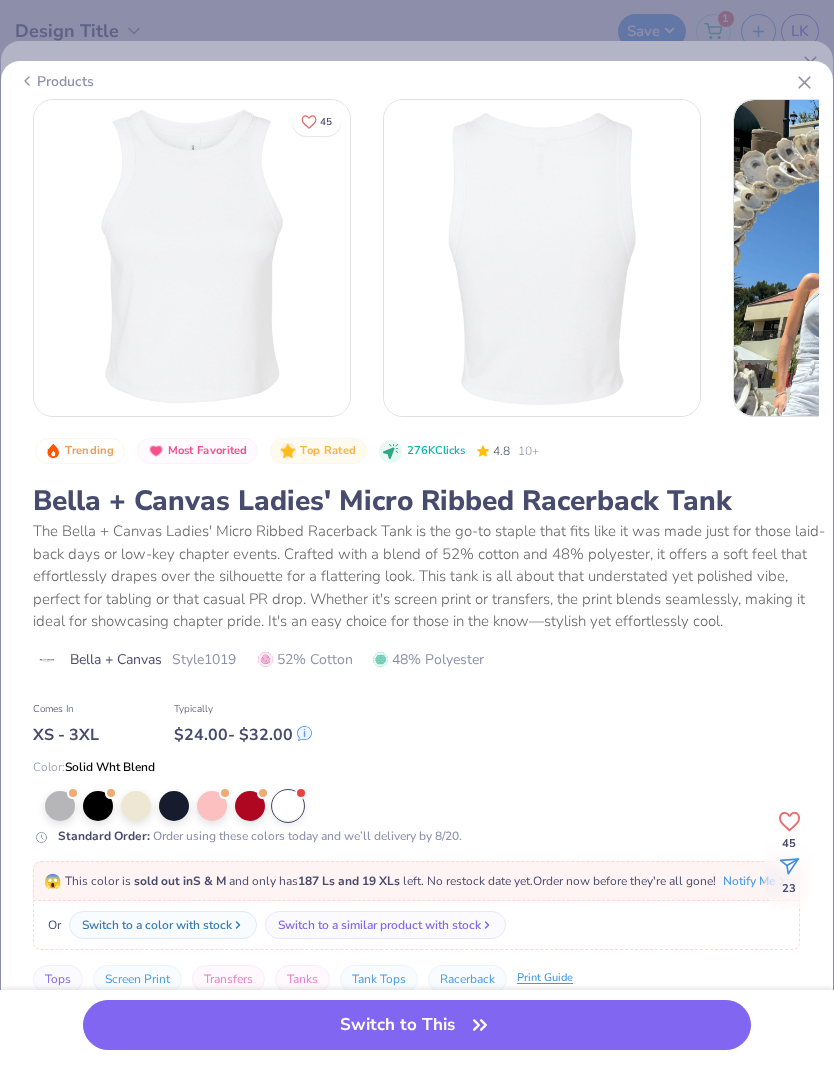 click on "Switch to This" at bounding box center (416, 1025) 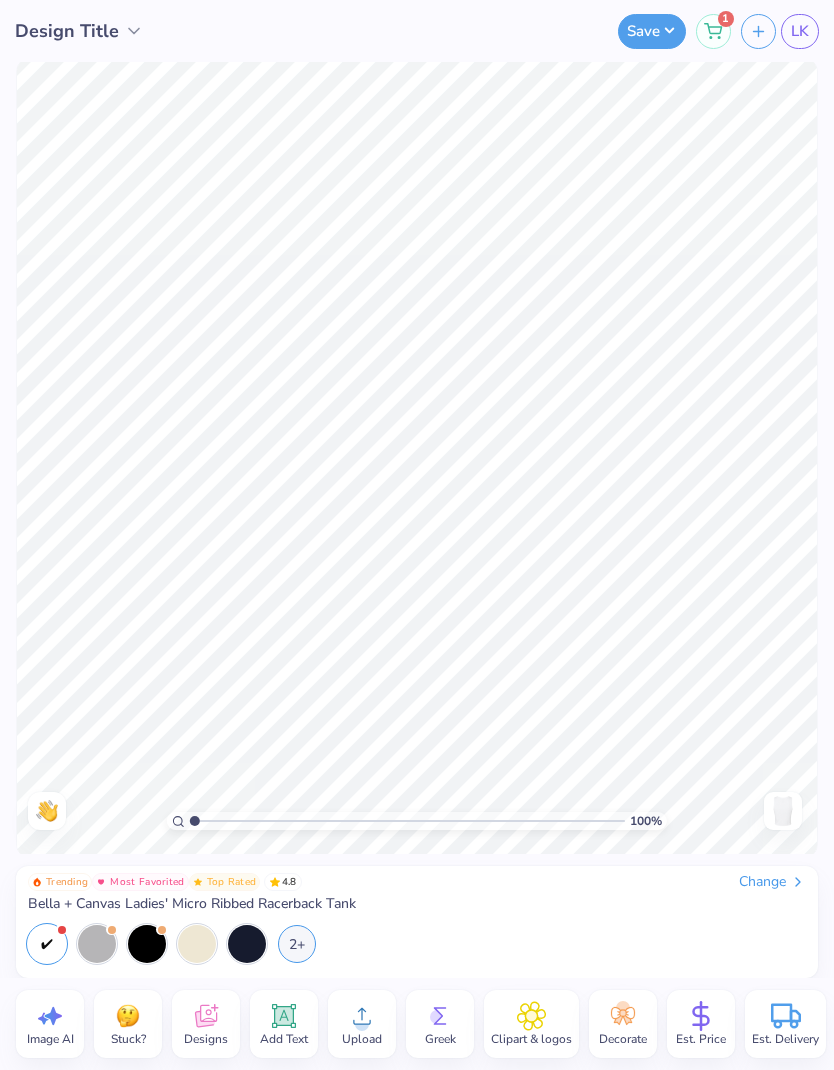 click on "Greek" at bounding box center (440, 1024) 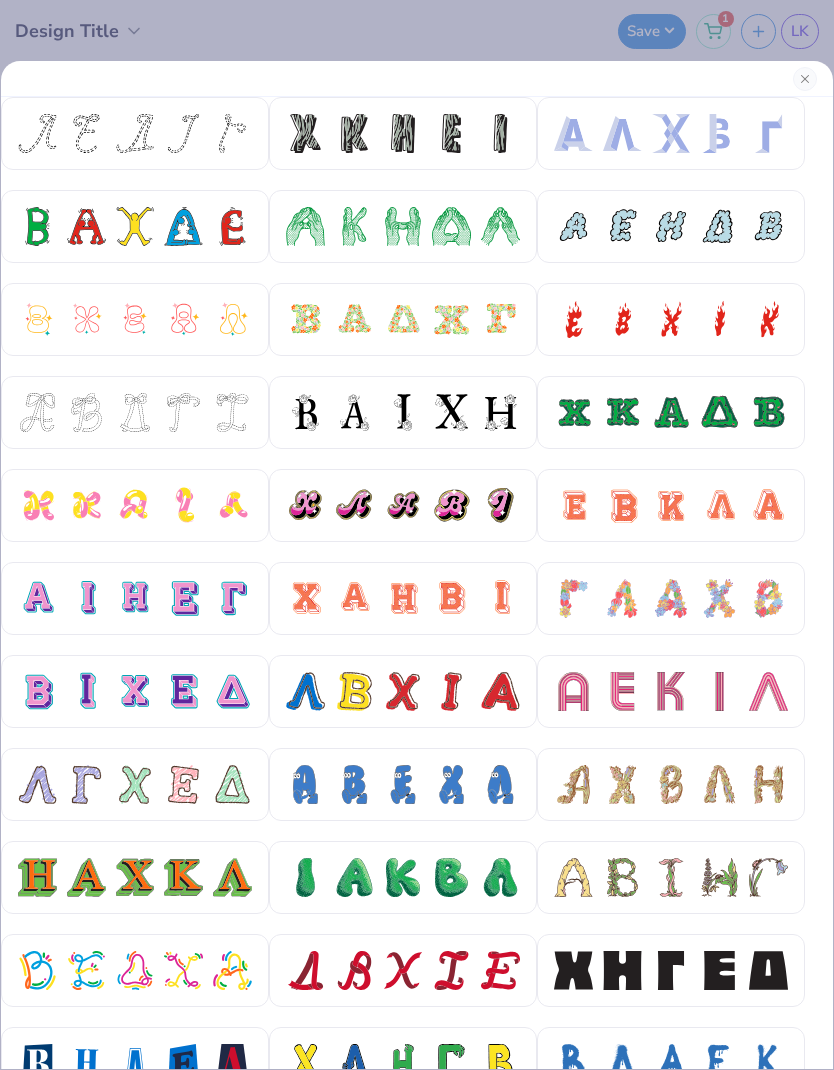 scroll, scrollTop: 0, scrollLeft: 0, axis: both 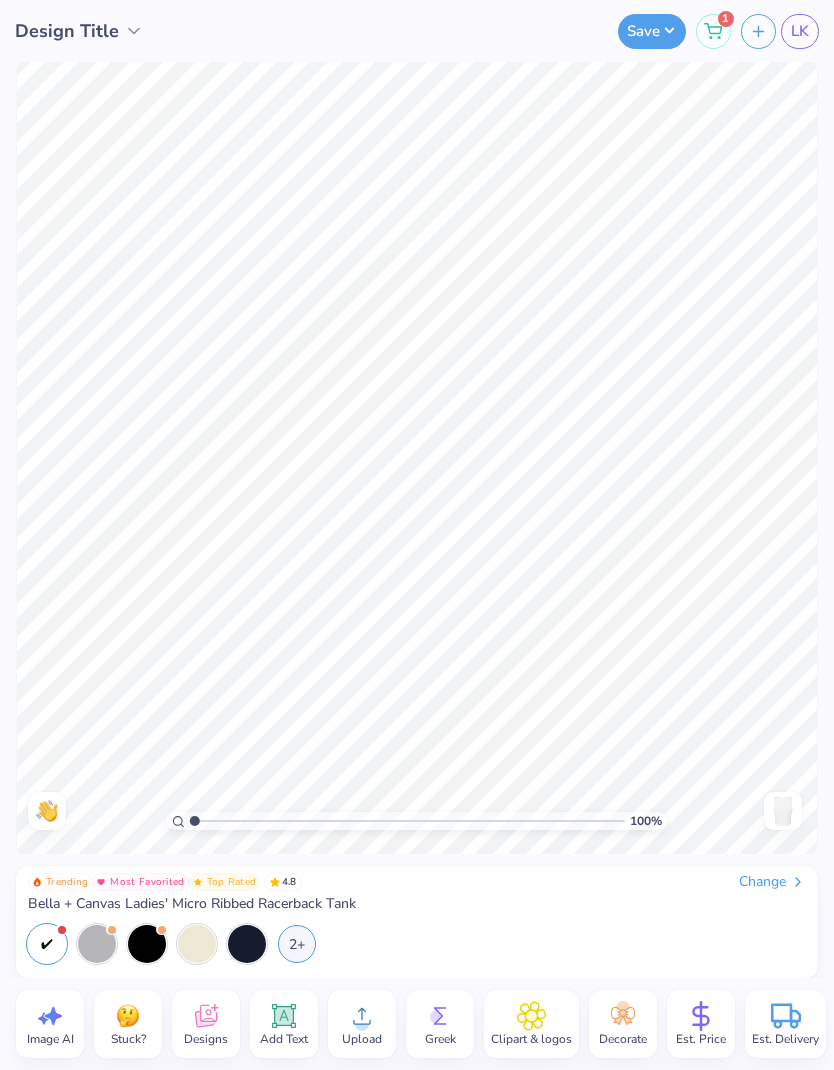 click on "Designs" at bounding box center [206, 1039] 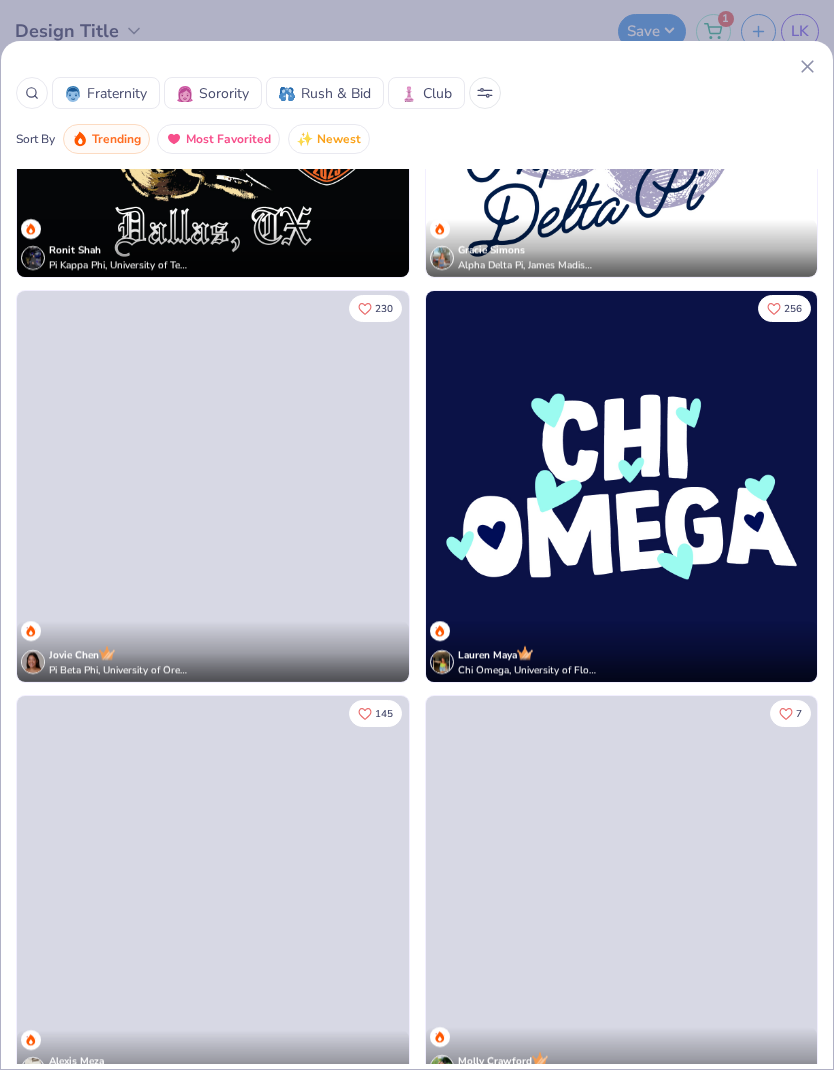 scroll, scrollTop: 11640, scrollLeft: 0, axis: vertical 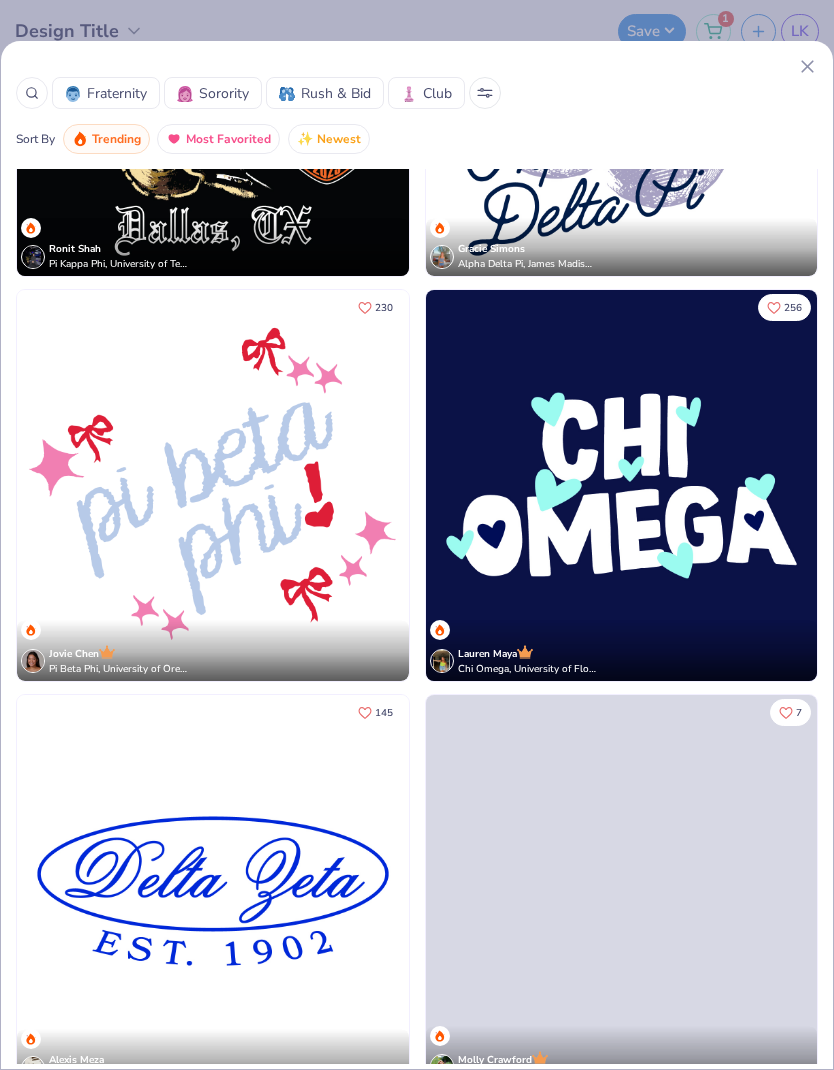 click 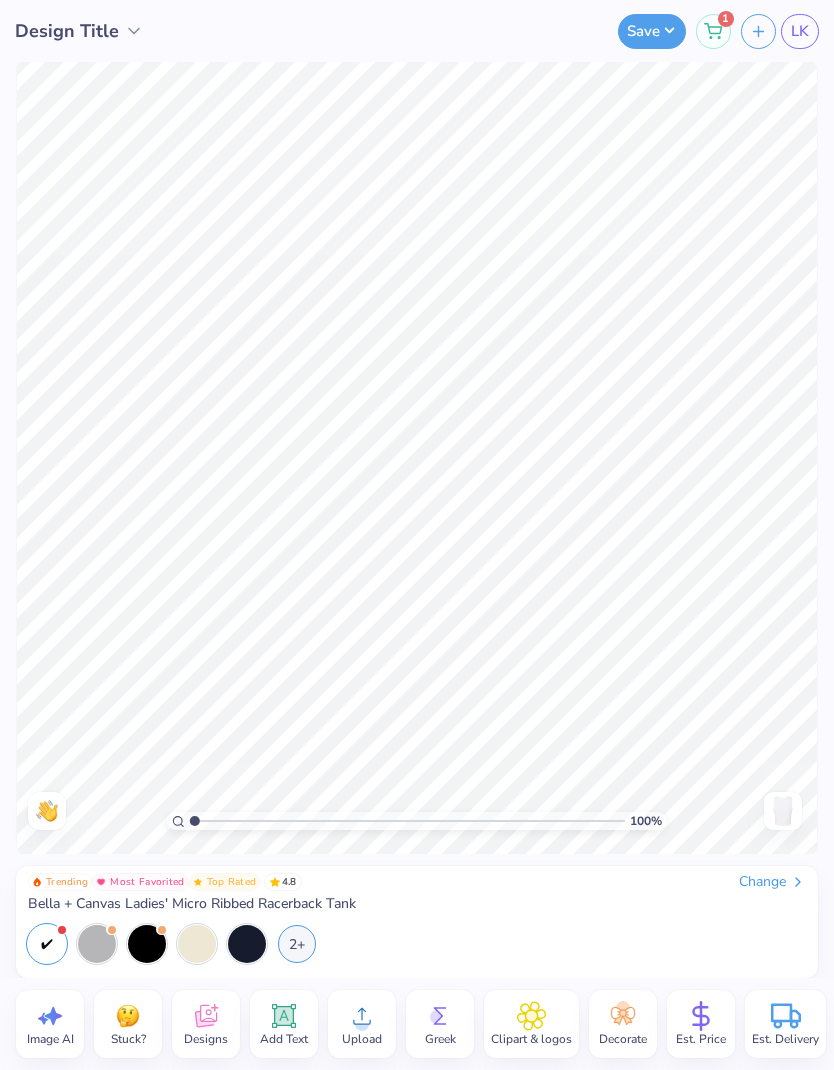 click 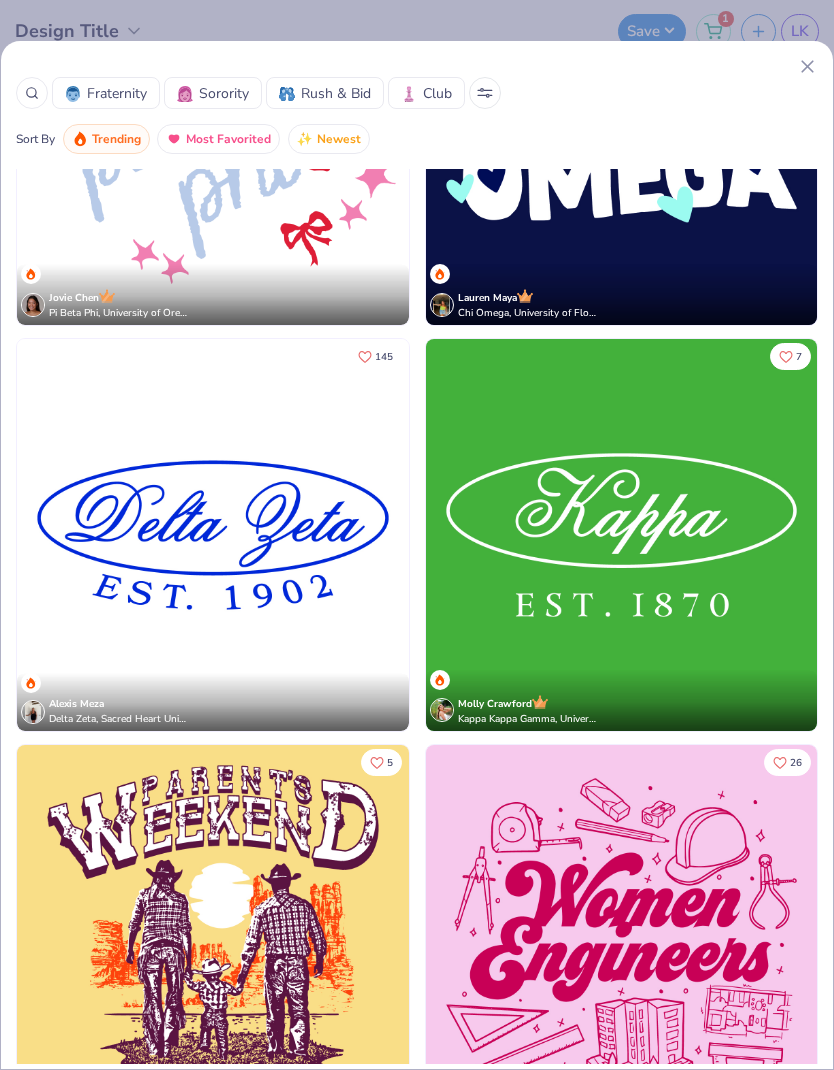 scroll, scrollTop: 12001, scrollLeft: 0, axis: vertical 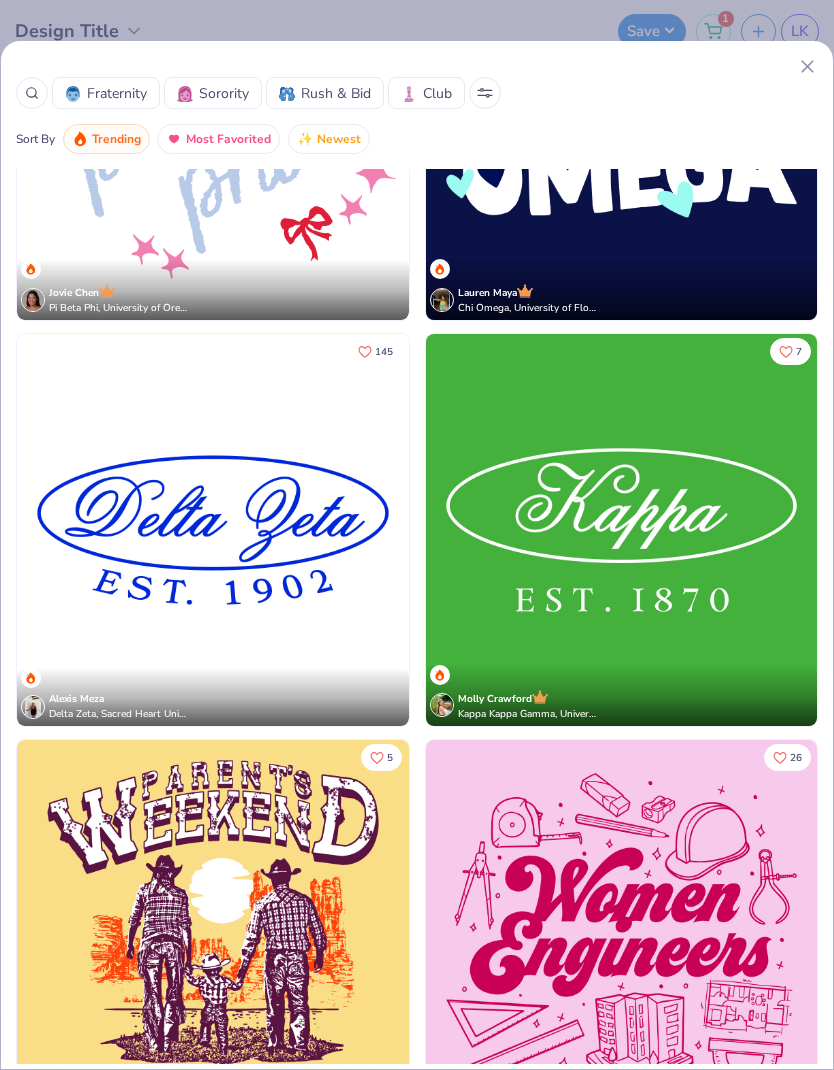click at bounding box center [622, 530] 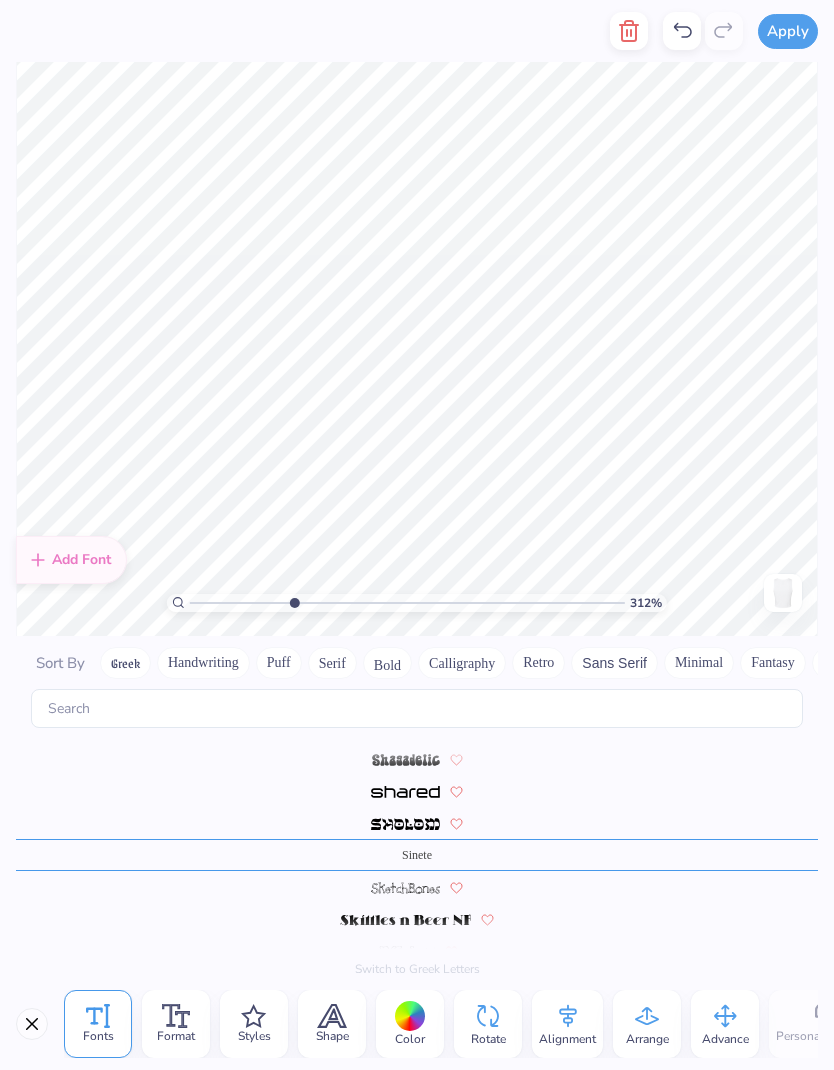 scroll, scrollTop: 8528, scrollLeft: 0, axis: vertical 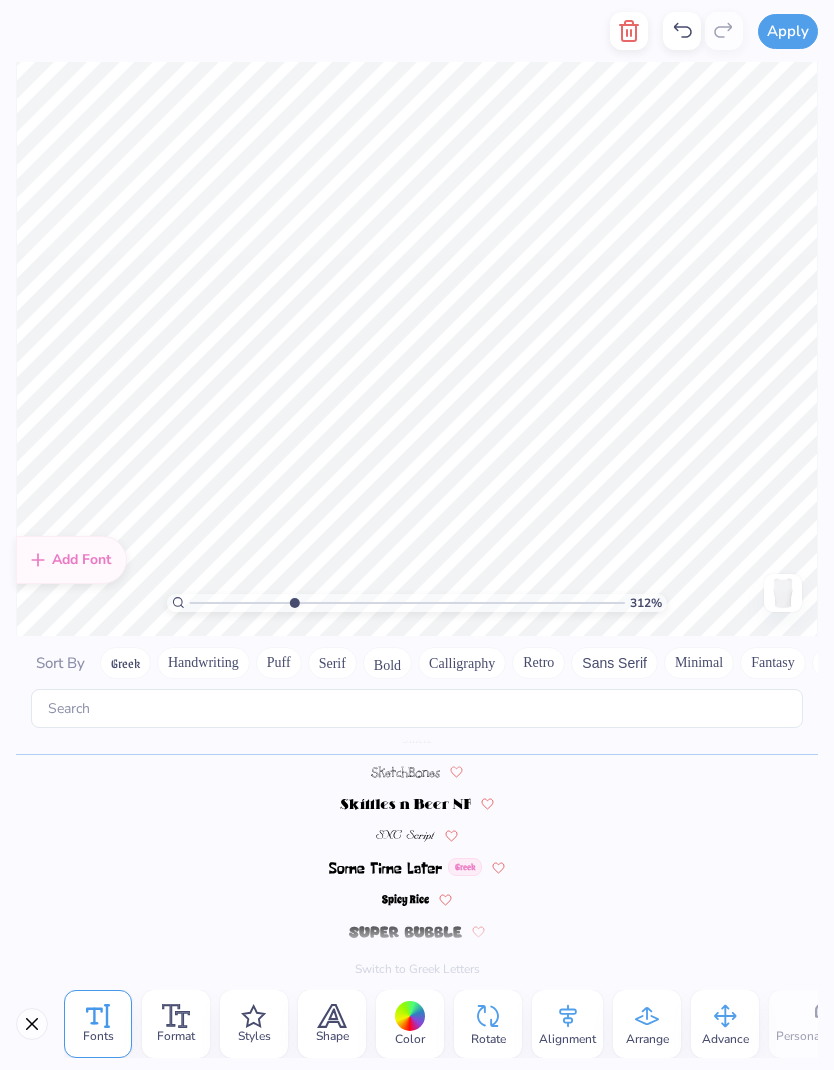 type on "3.1210513514618" 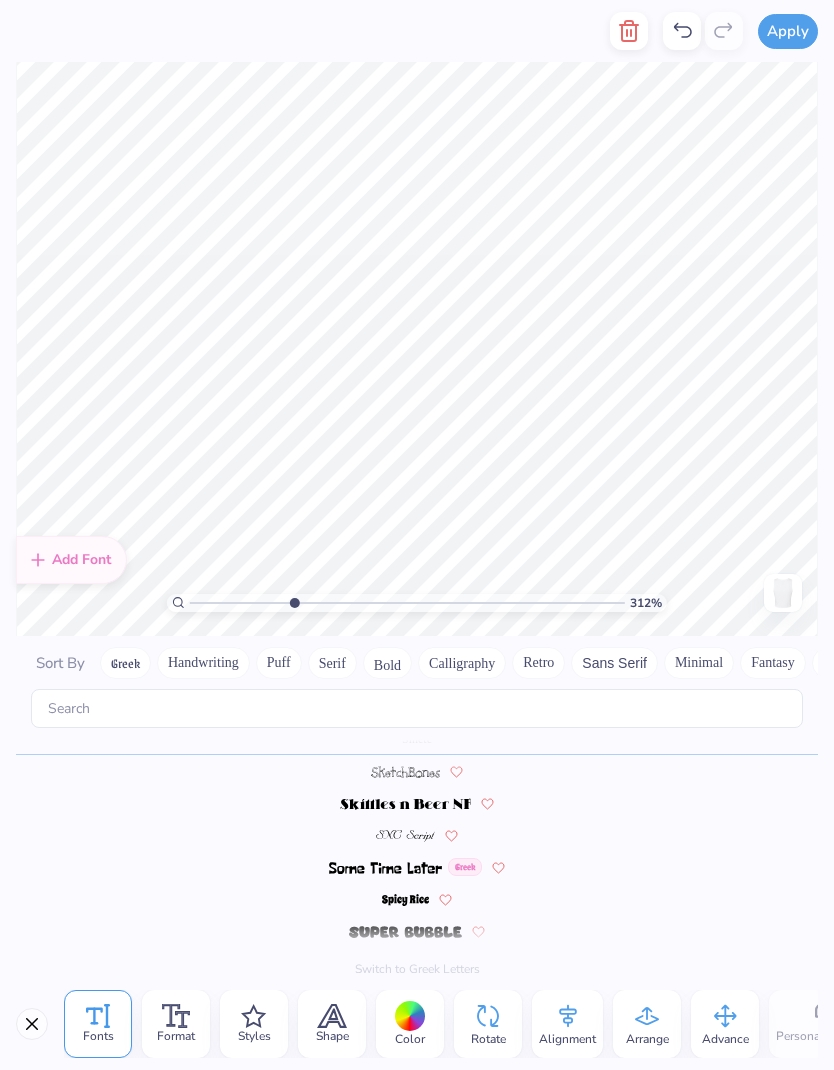 scroll, scrollTop: 1, scrollLeft: 1, axis: both 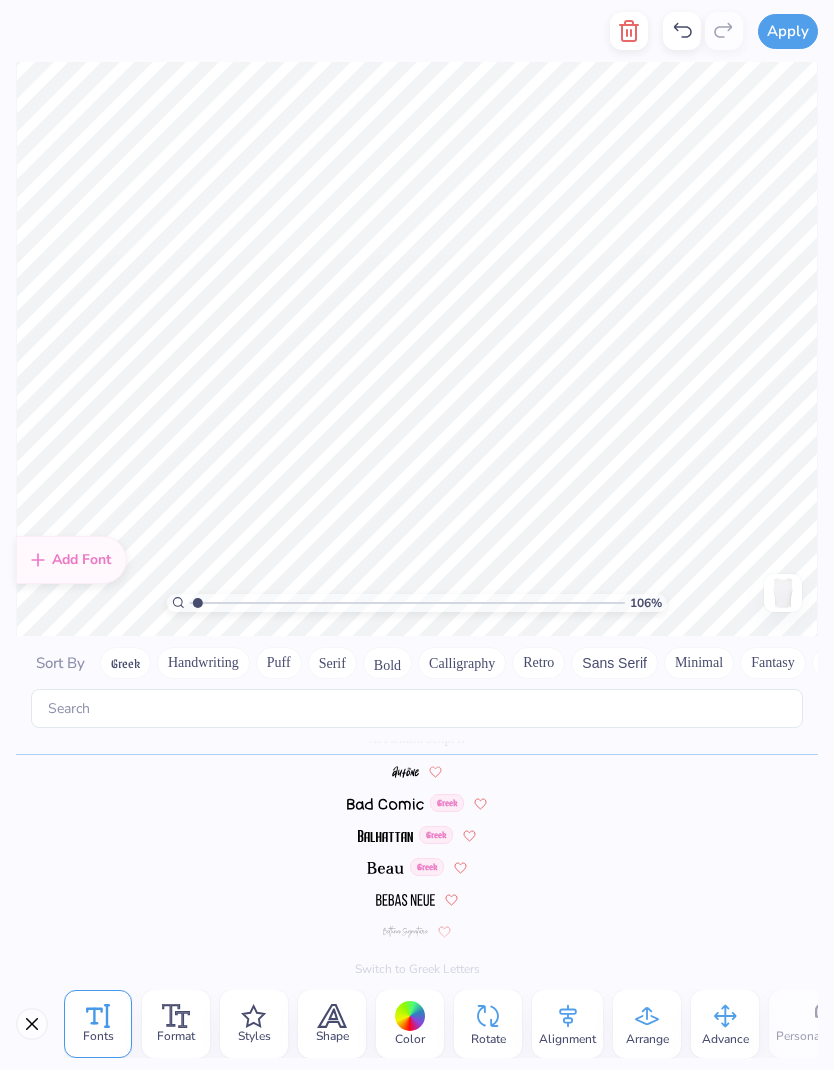 click 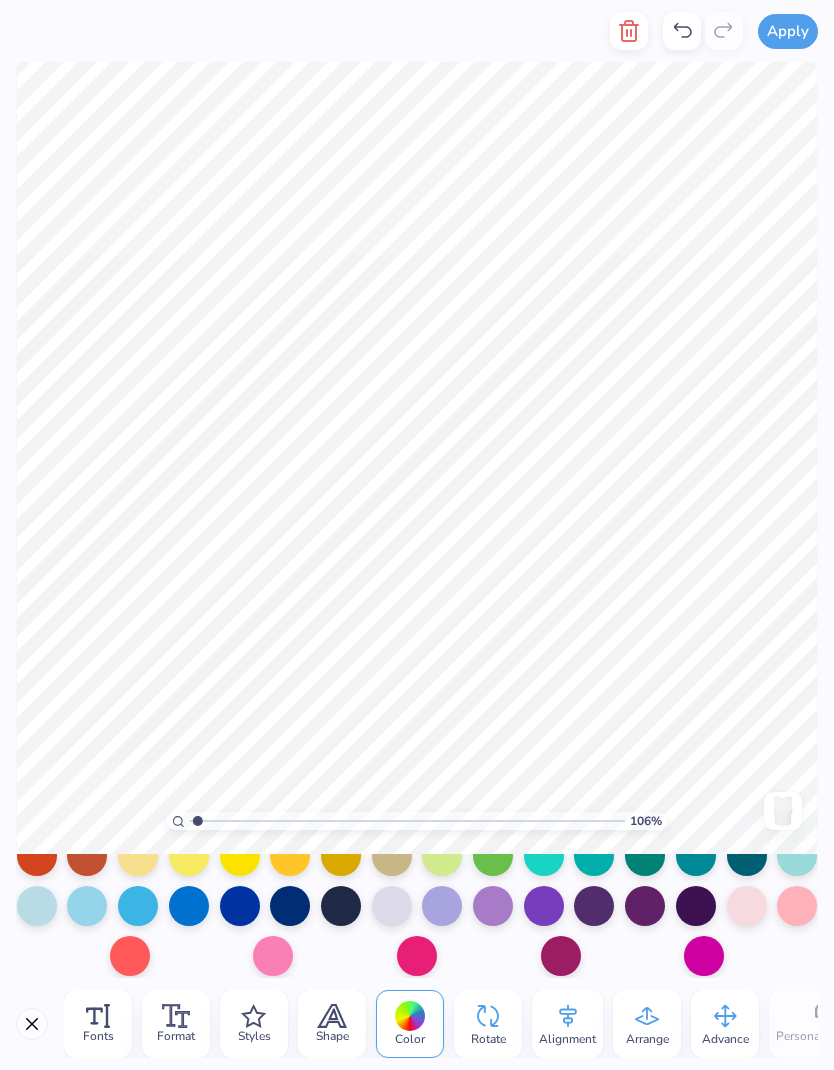 scroll, scrollTop: 278, scrollLeft: 0, axis: vertical 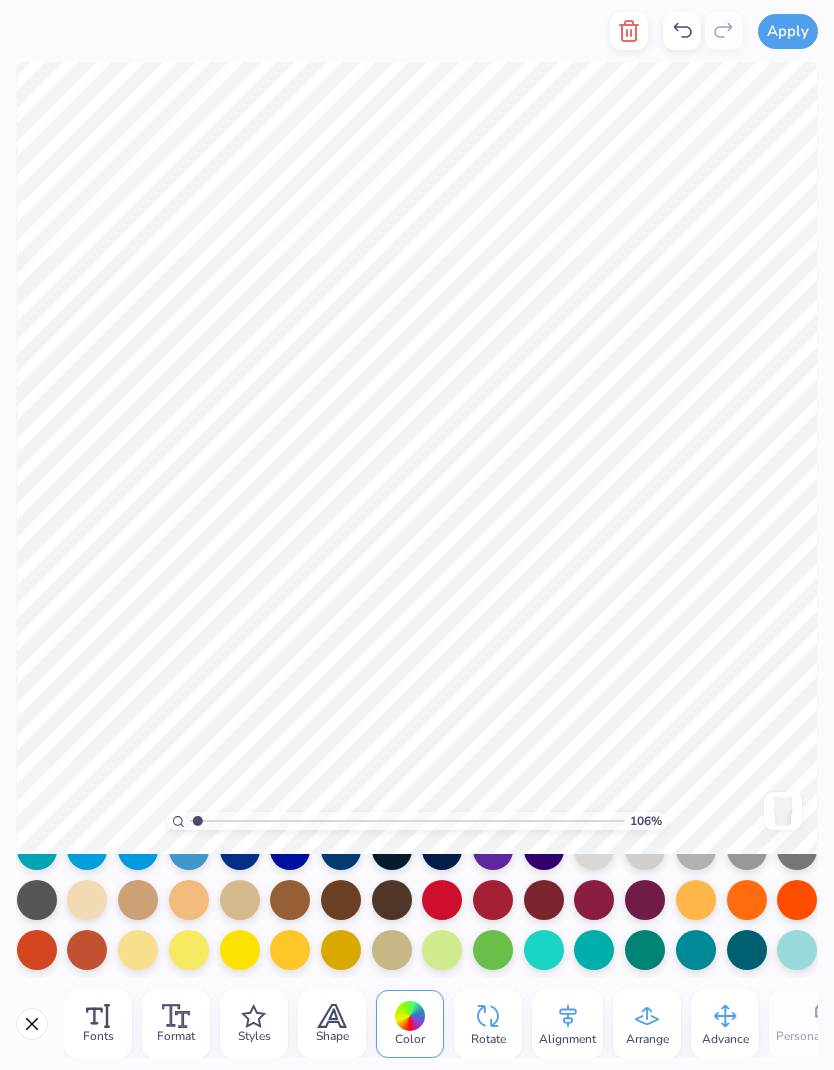 click at bounding box center (341, 900) 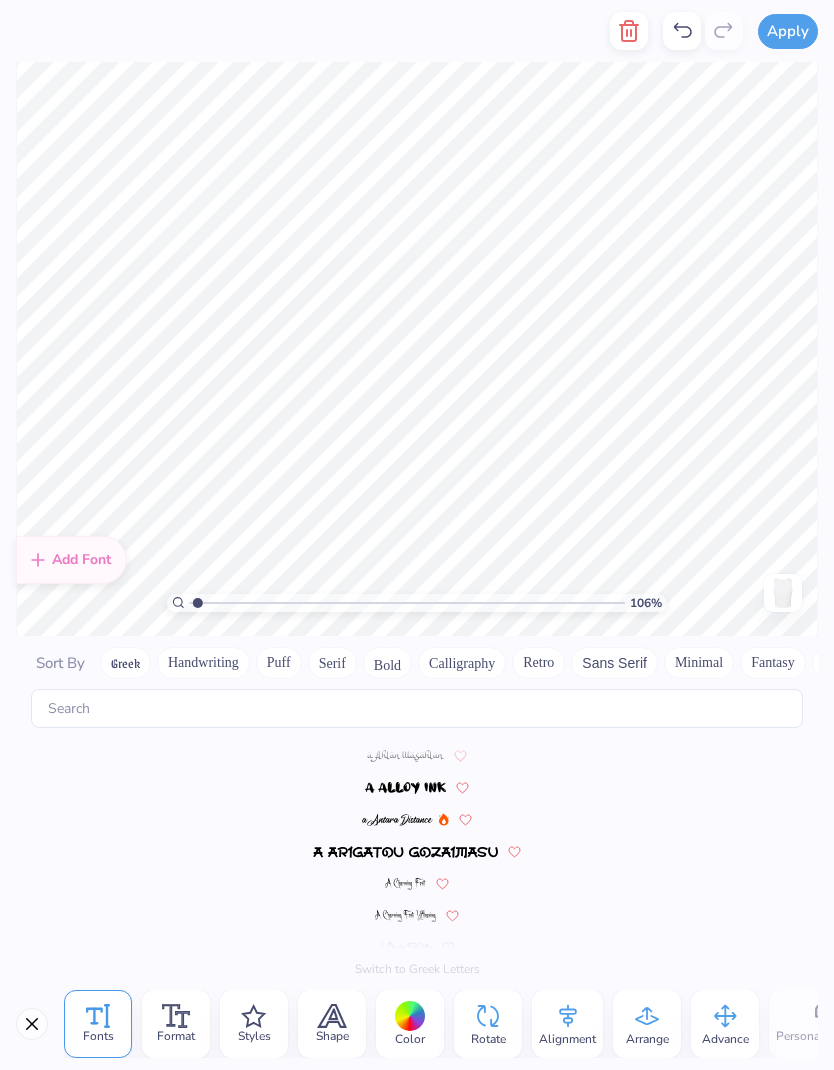scroll, scrollTop: 720, scrollLeft: 0, axis: vertical 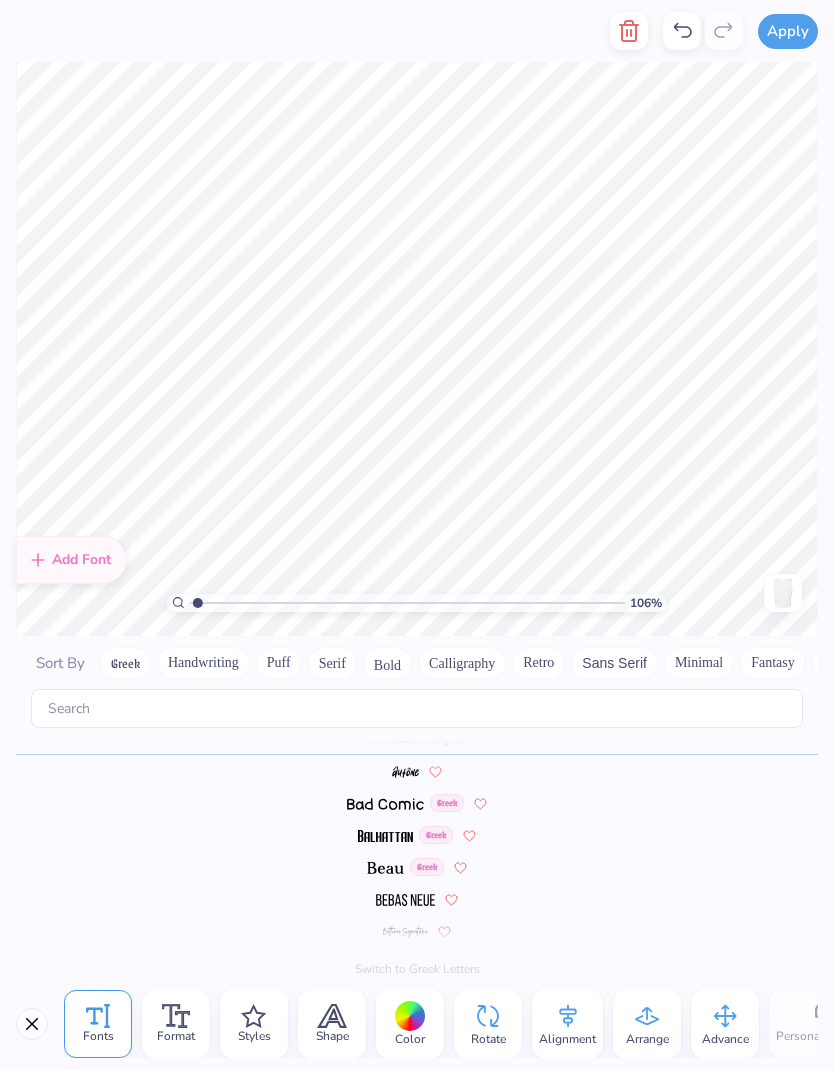 click 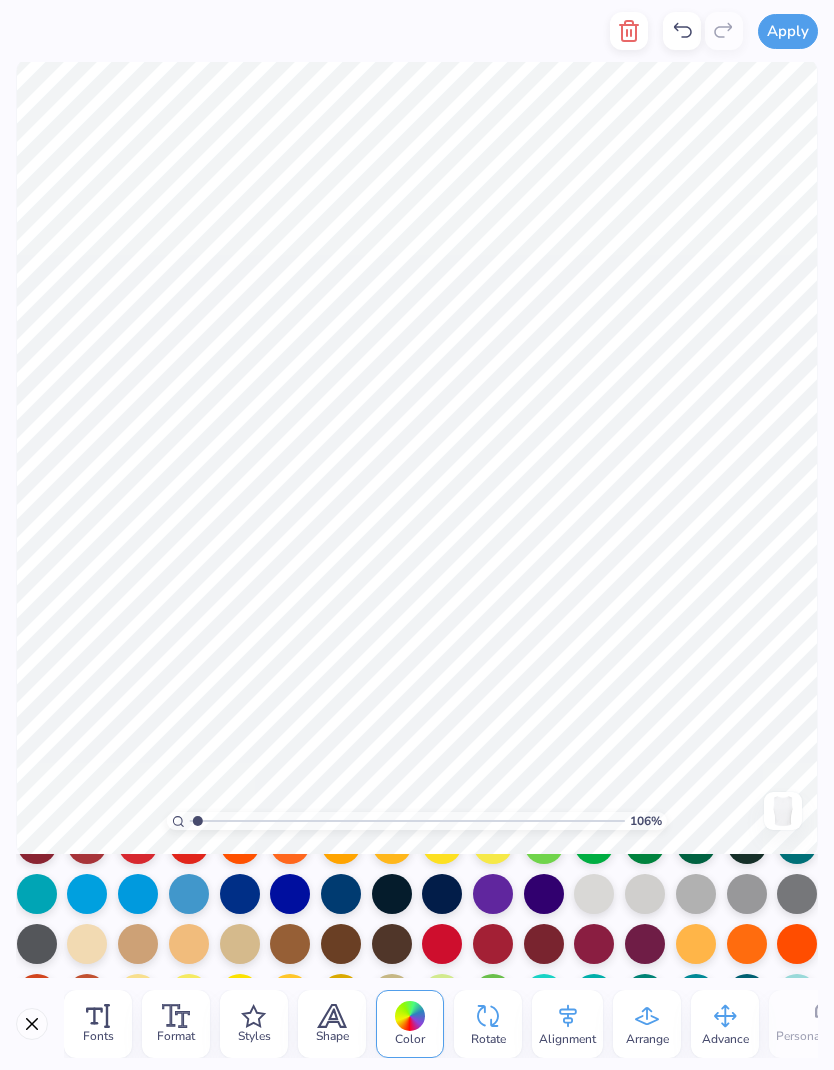 scroll, scrollTop: 247, scrollLeft: 0, axis: vertical 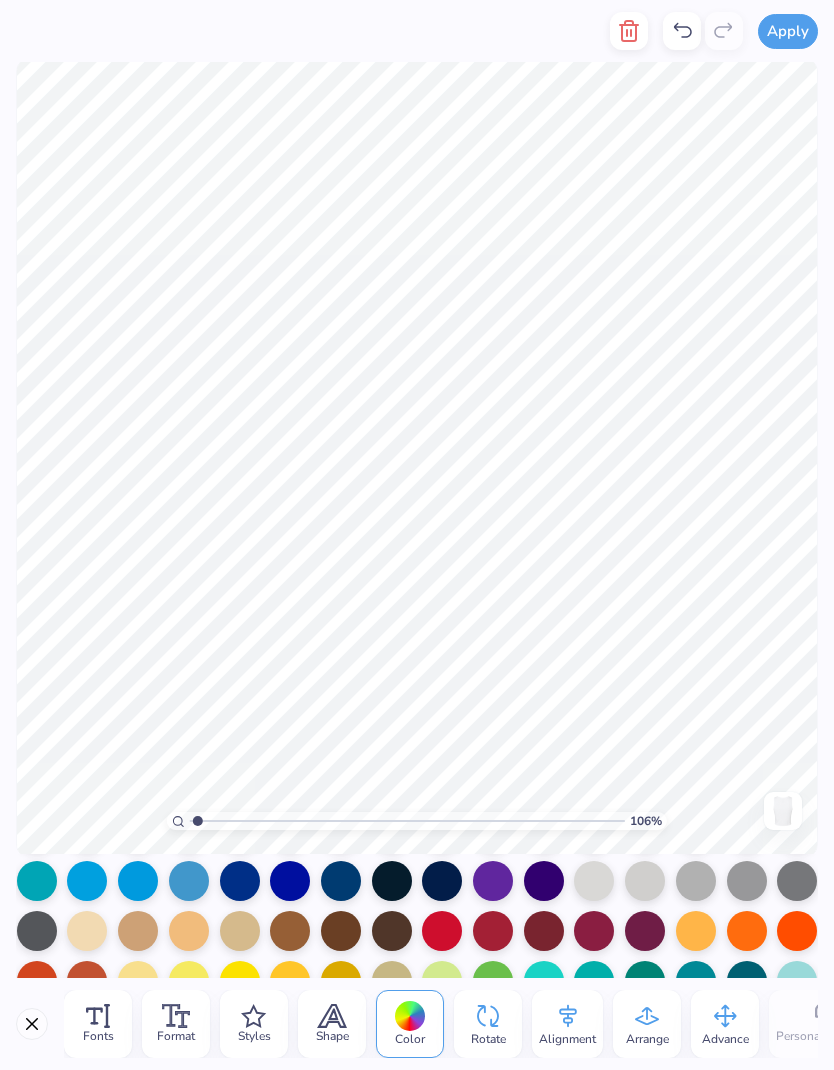 click at bounding box center (240, 881) 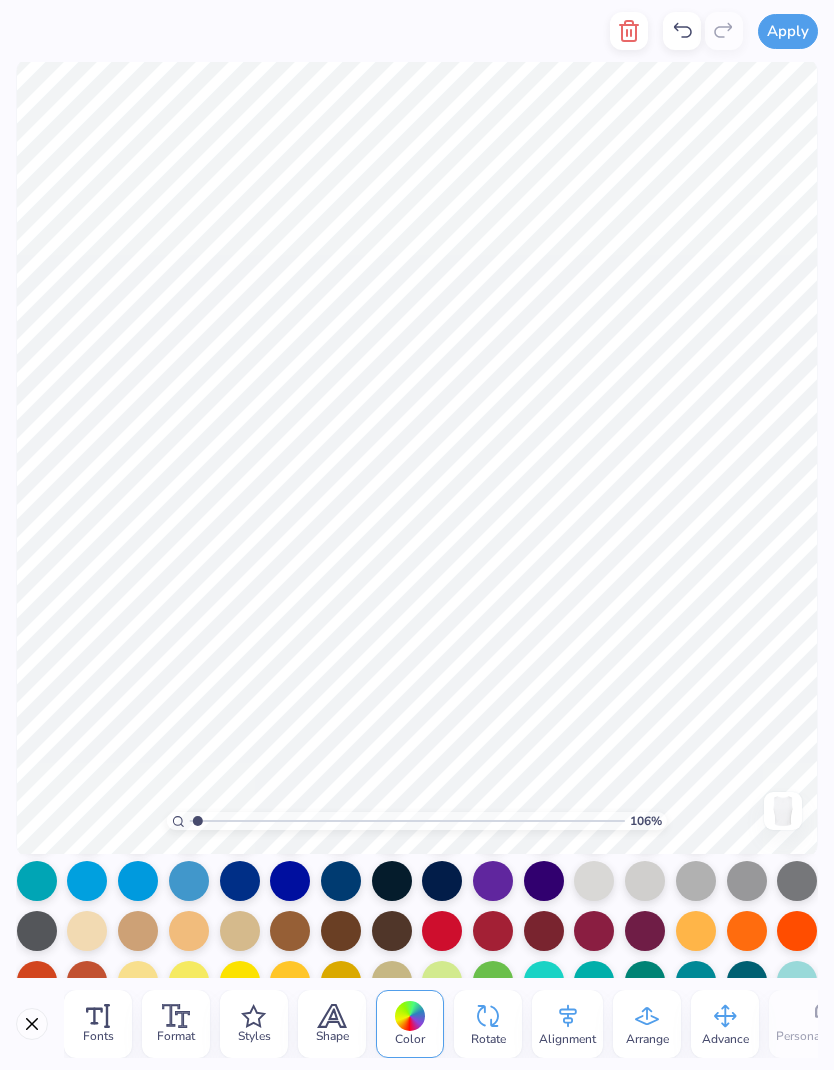 click at bounding box center (240, 881) 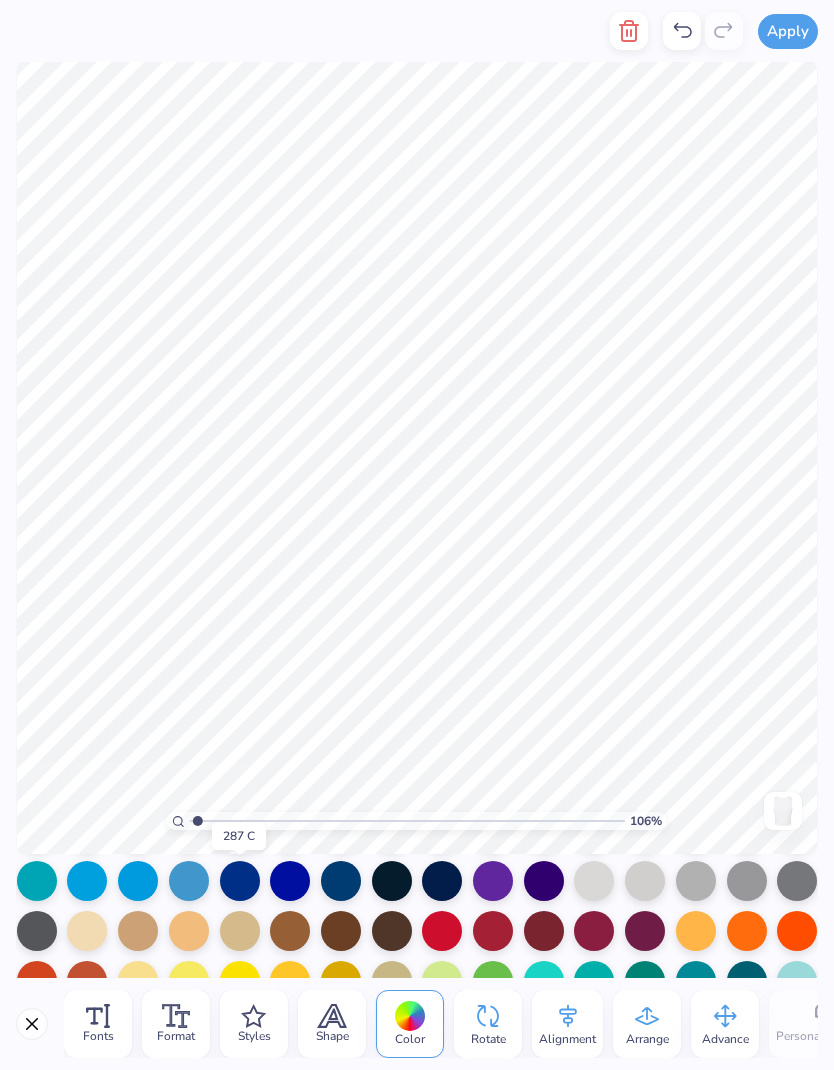 click at bounding box center [341, 881] 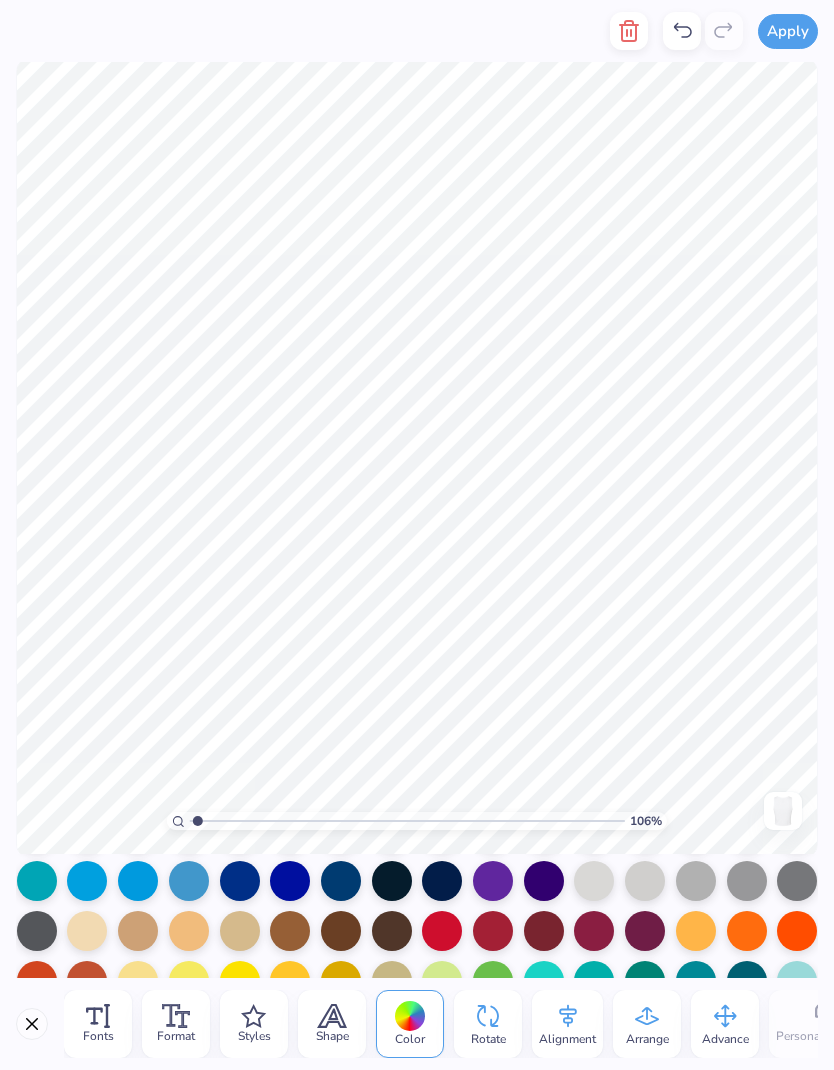 click at bounding box center [341, 881] 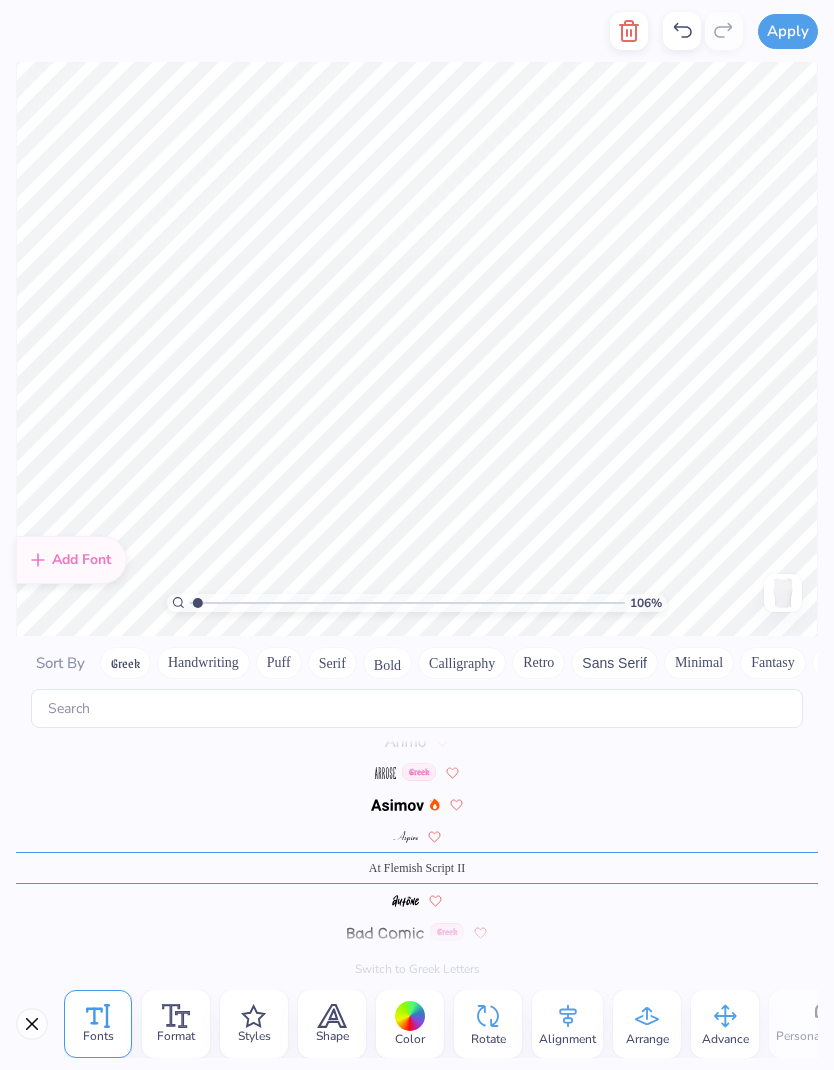 scroll, scrollTop: 720, scrollLeft: 0, axis: vertical 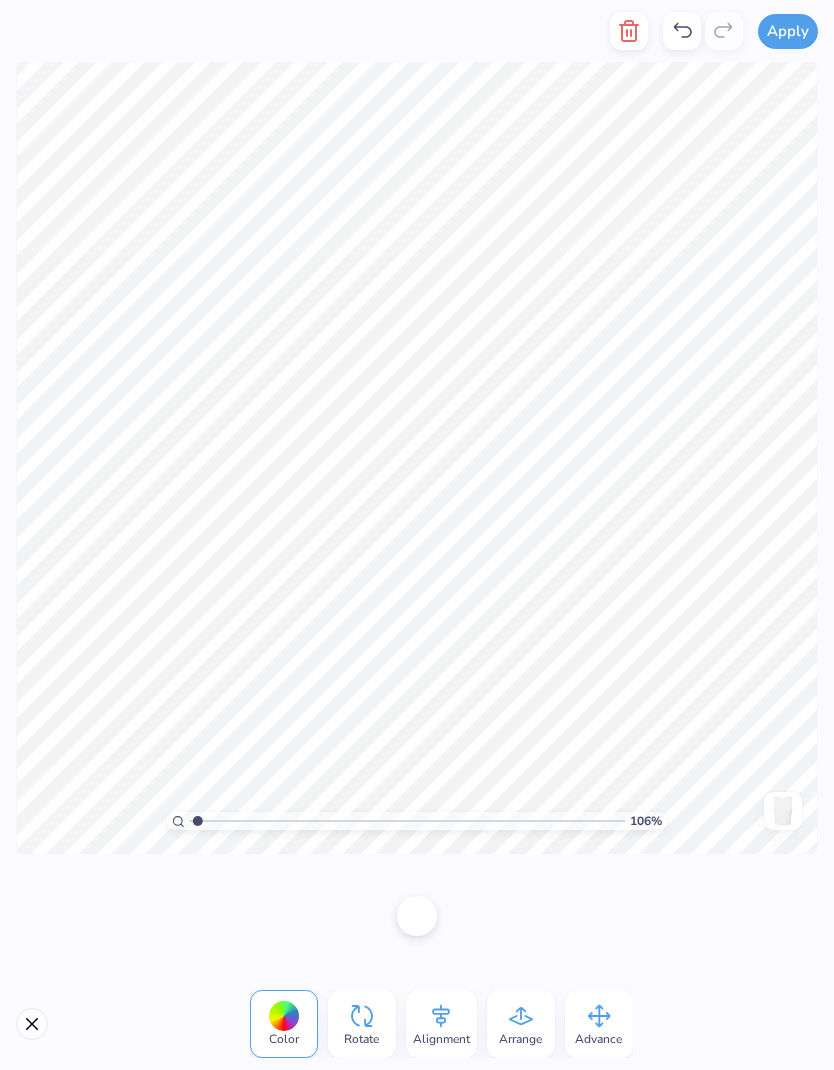 click on "Color" at bounding box center [284, 1024] 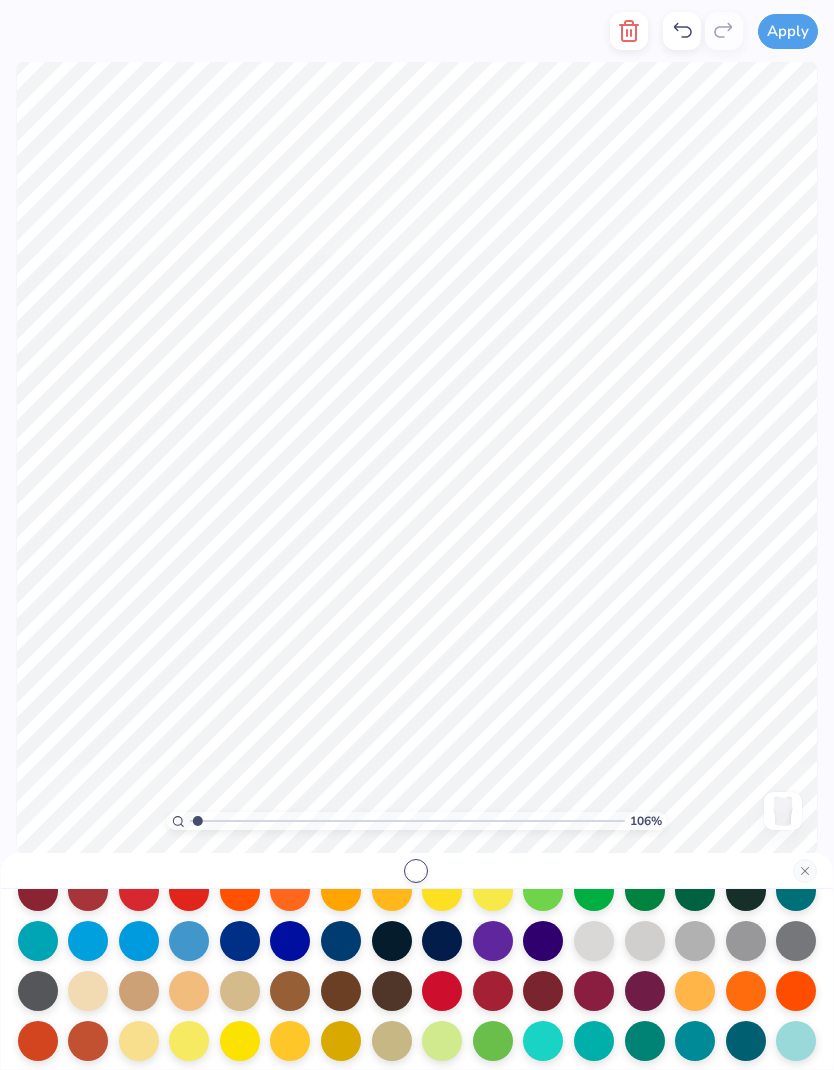 scroll, scrollTop: 145, scrollLeft: 0, axis: vertical 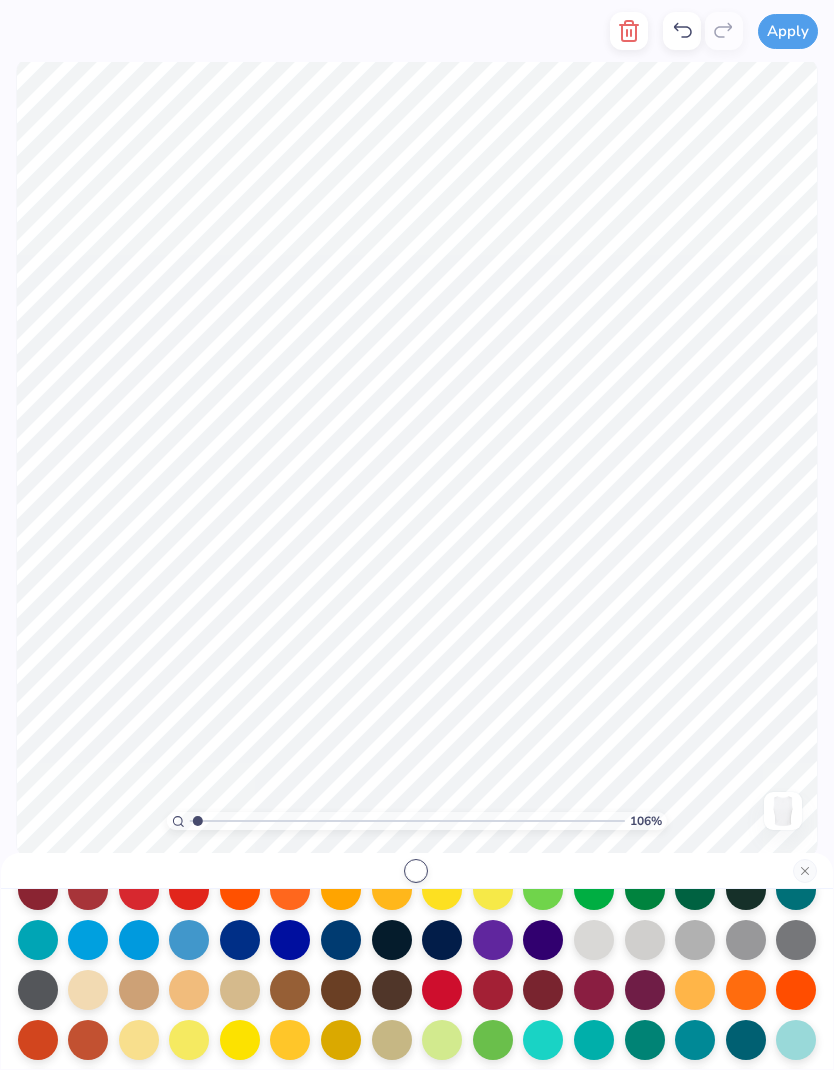 click at bounding box center [341, 940] 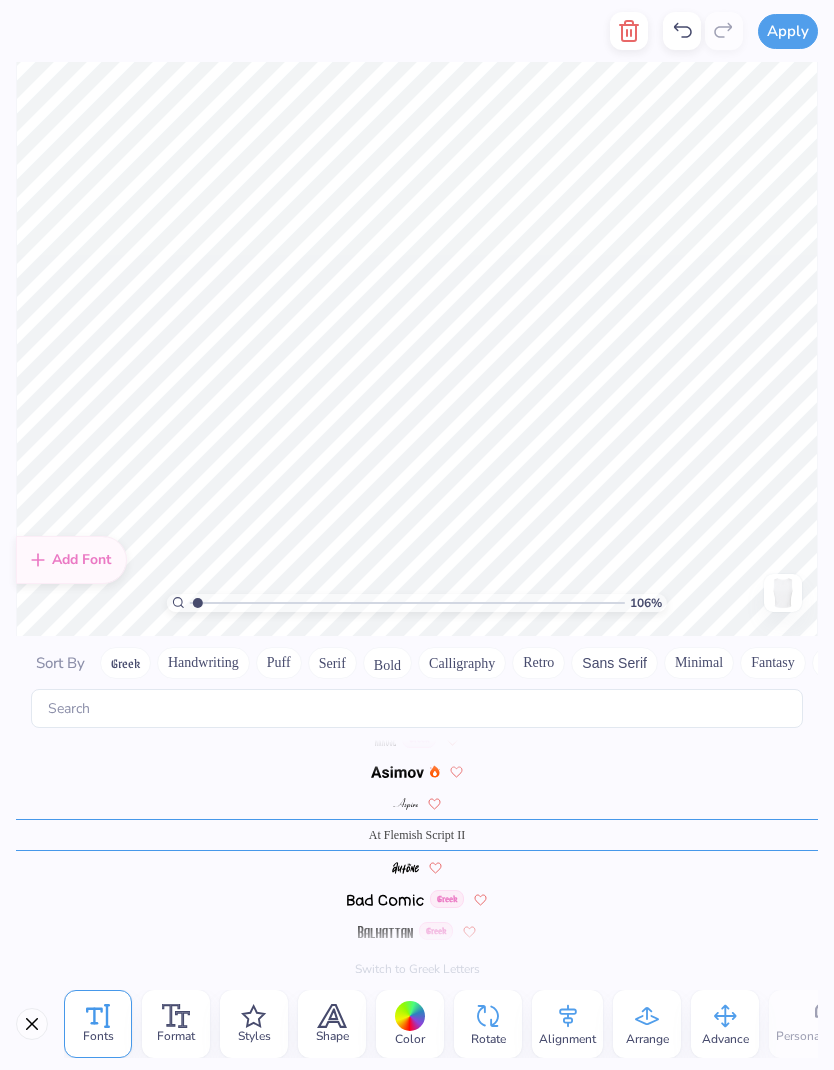 scroll, scrollTop: 720, scrollLeft: 0, axis: vertical 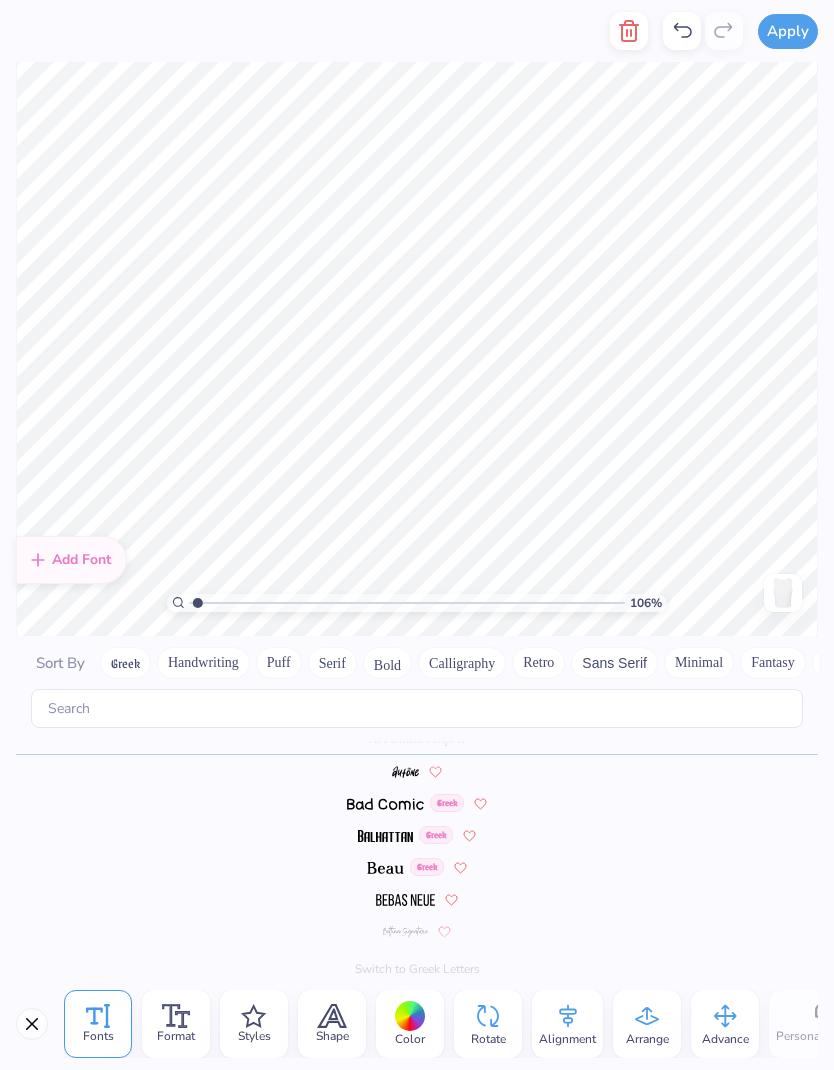 click on "Handwriting" at bounding box center [203, 663] 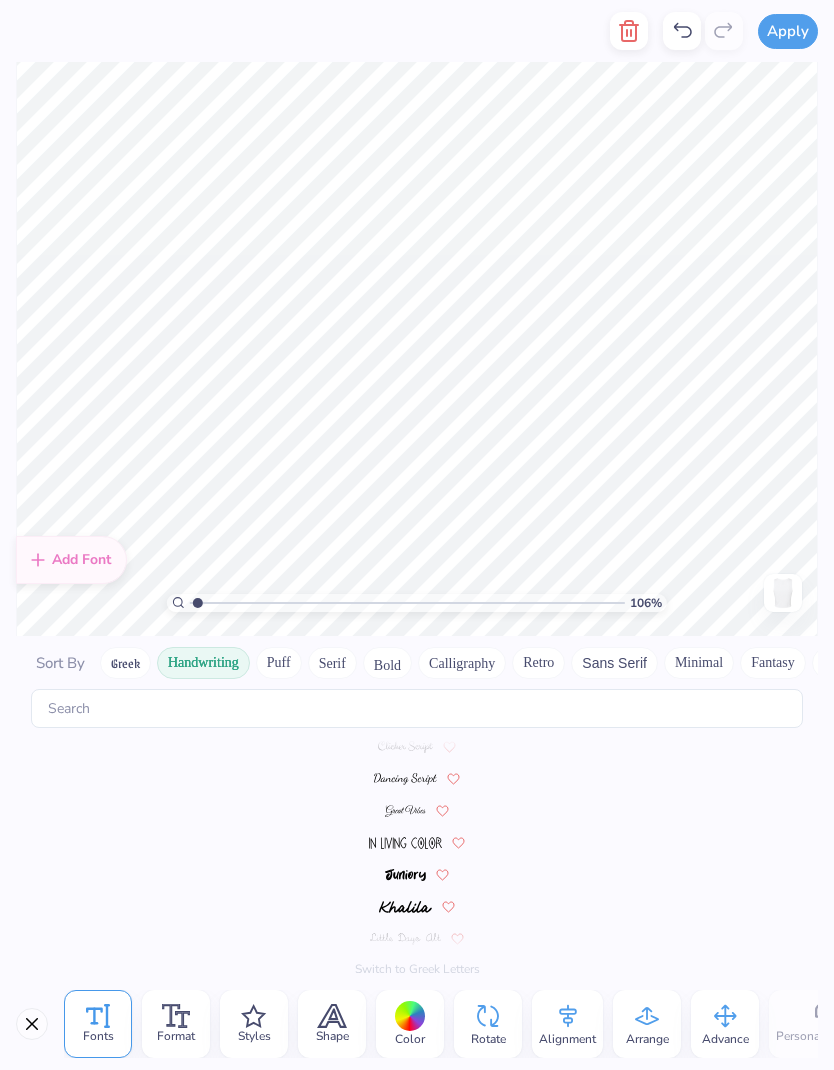 scroll, scrollTop: 0, scrollLeft: 0, axis: both 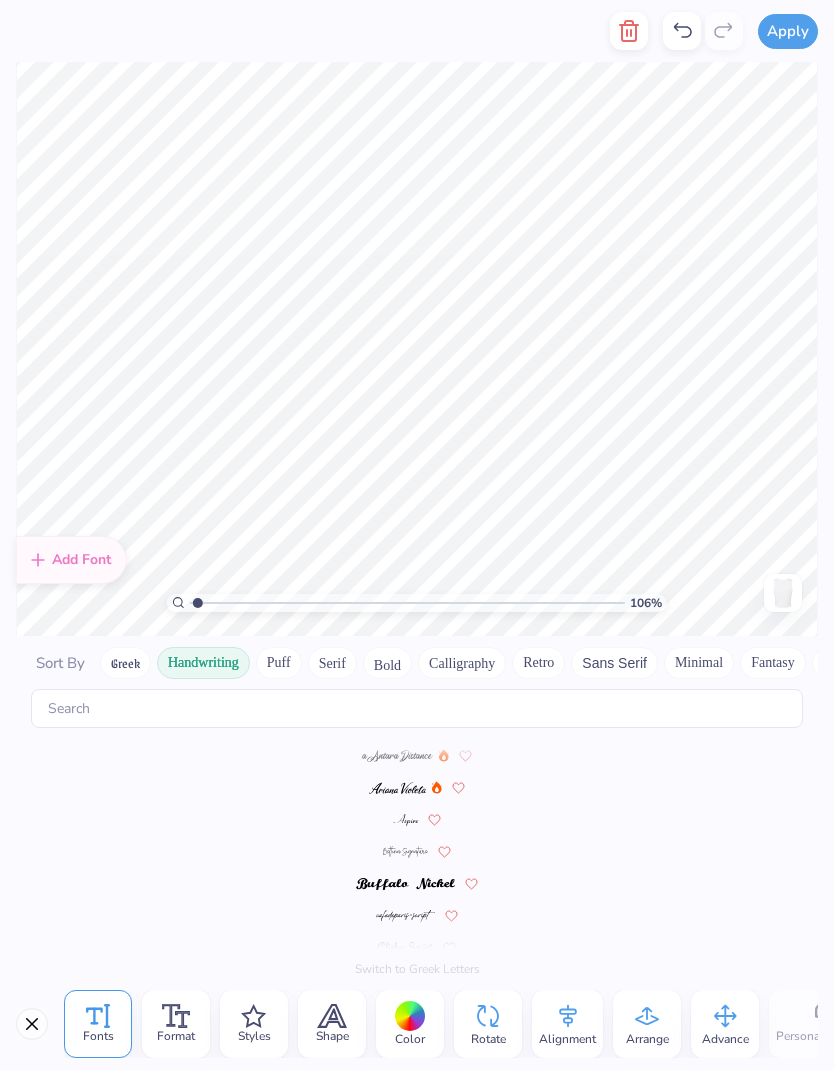 click on "Puff" at bounding box center (279, 663) 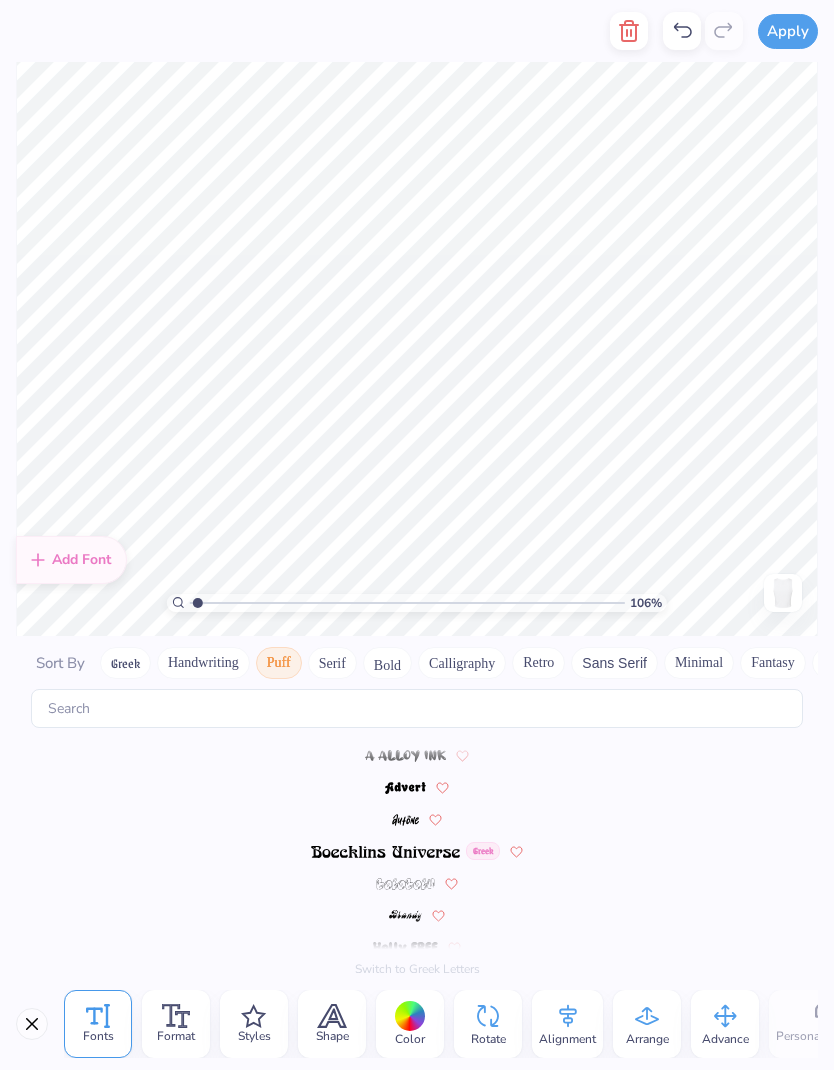 click on "Serif" at bounding box center [332, 663] 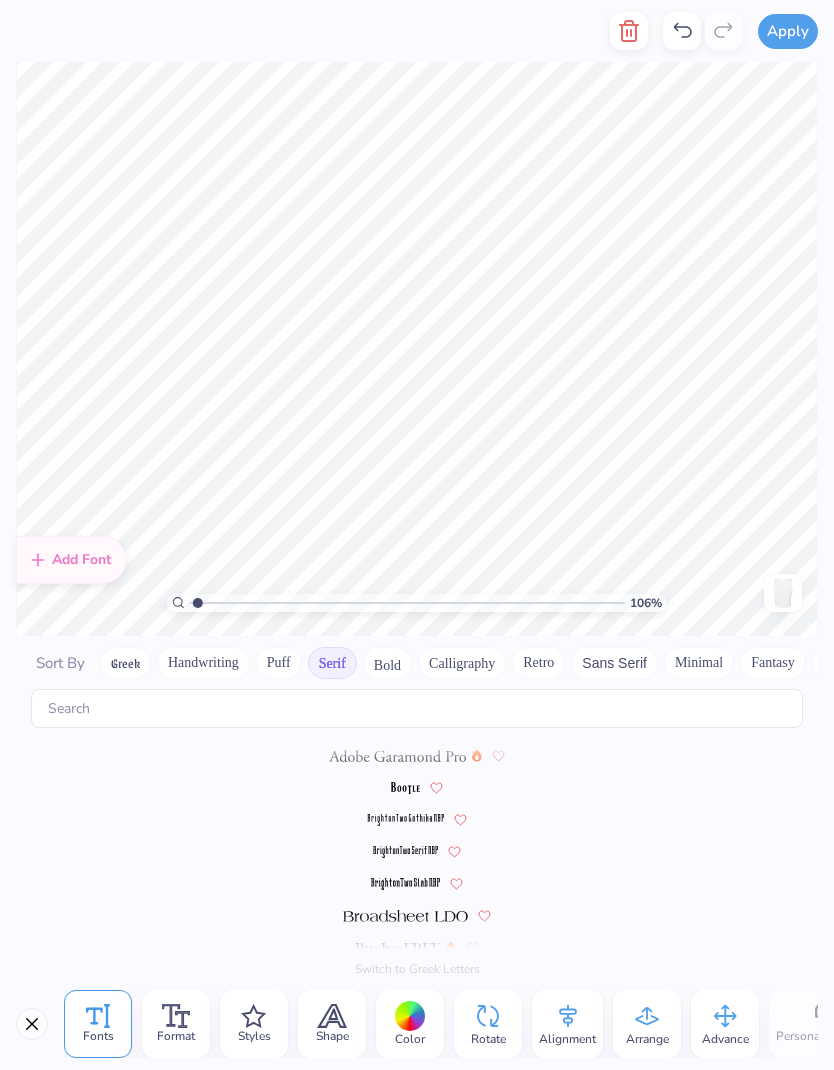 click on "Bold" at bounding box center (387, 663) 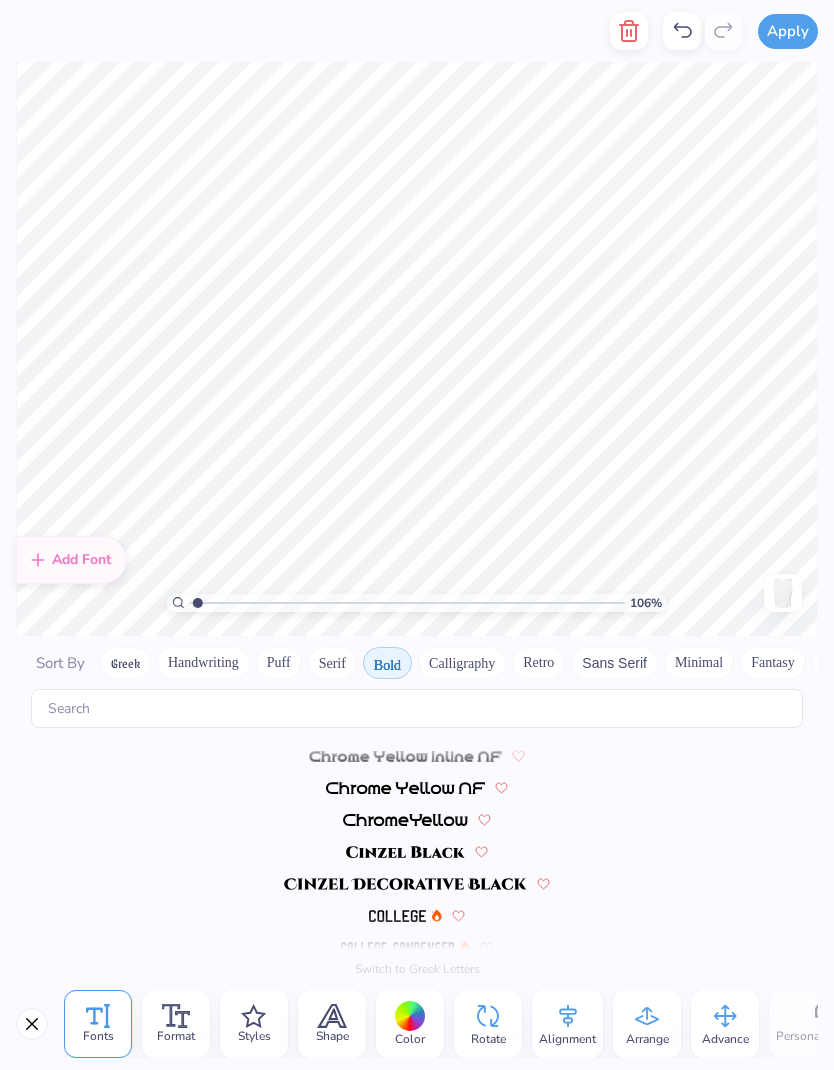 click at bounding box center [405, 819] 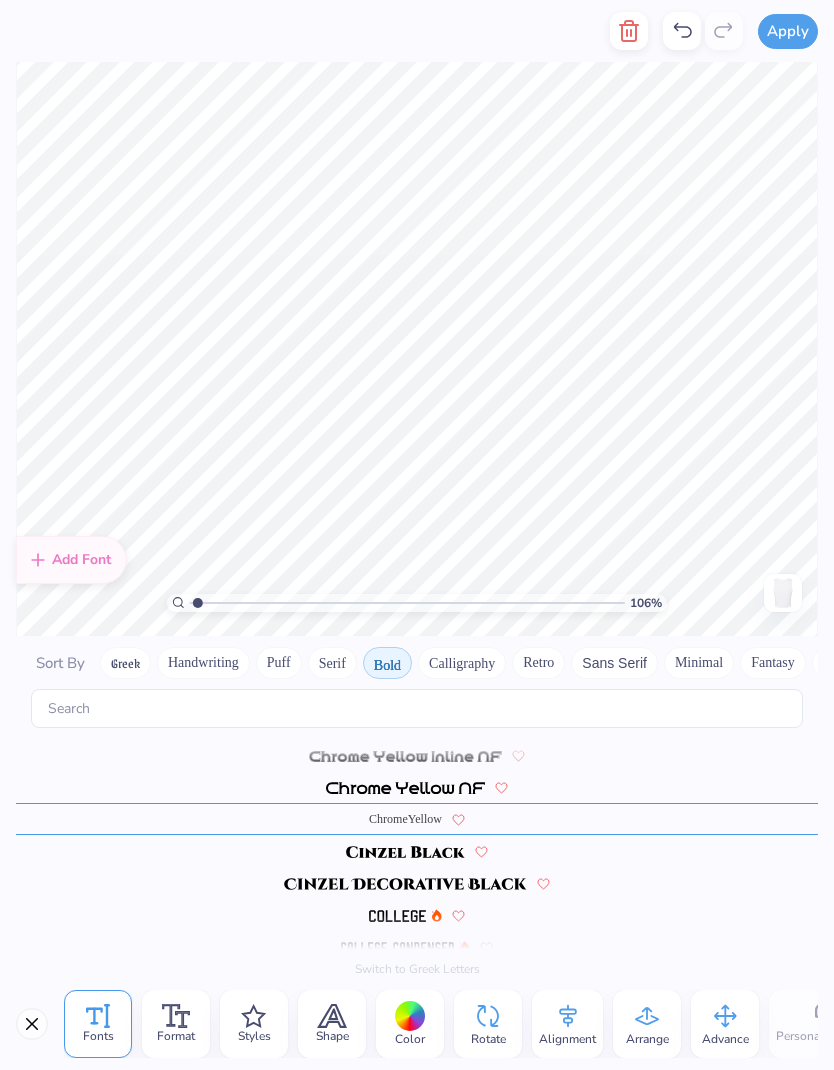 scroll, scrollTop: 0, scrollLeft: 2, axis: horizontal 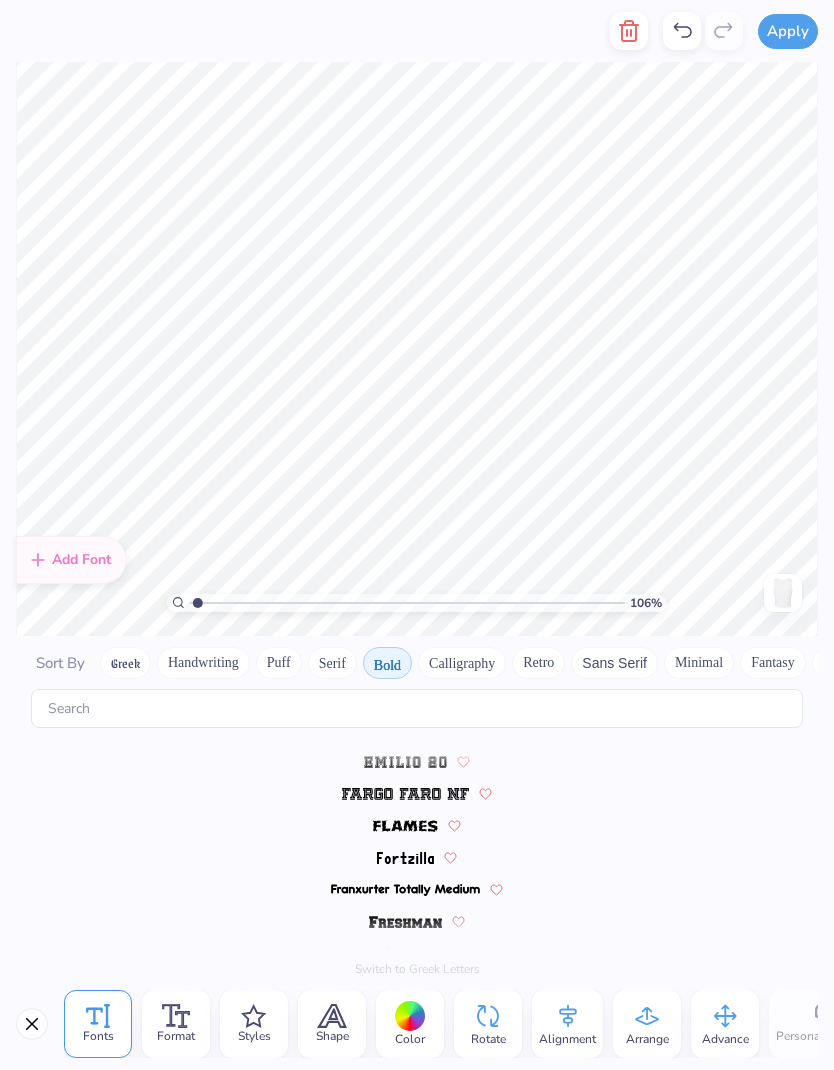 click at bounding box center (405, 794) 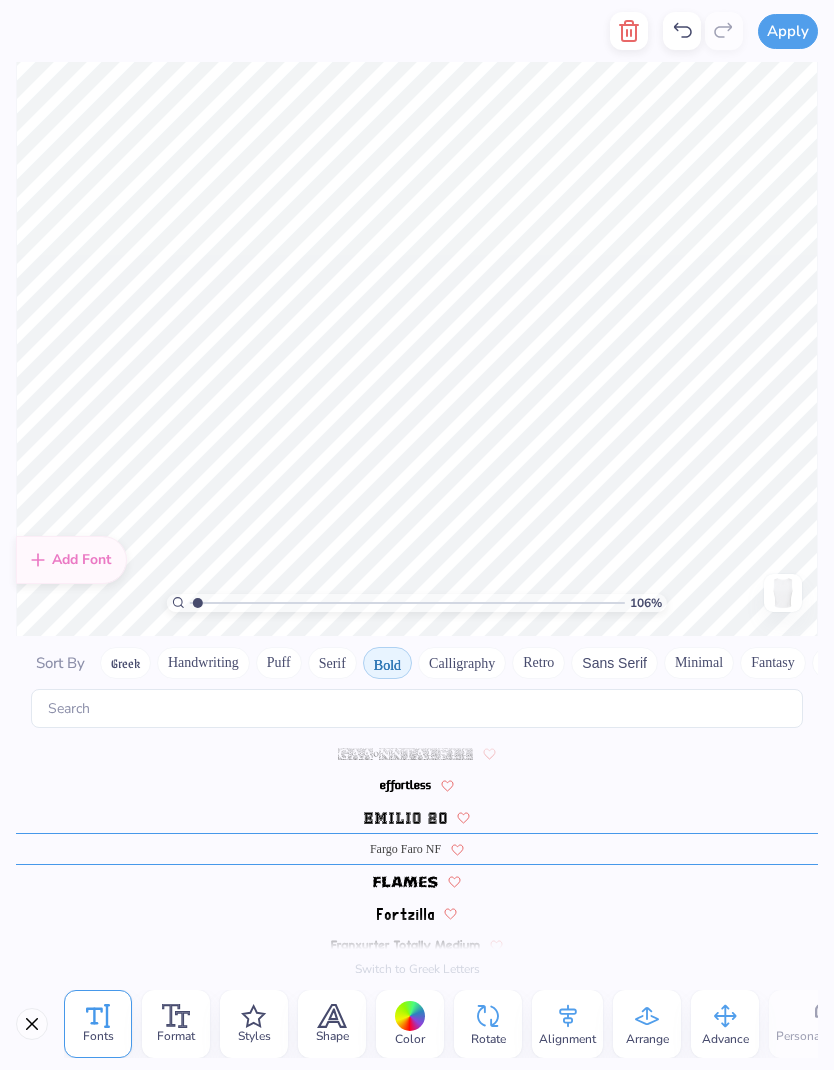 scroll, scrollTop: 410, scrollLeft: 0, axis: vertical 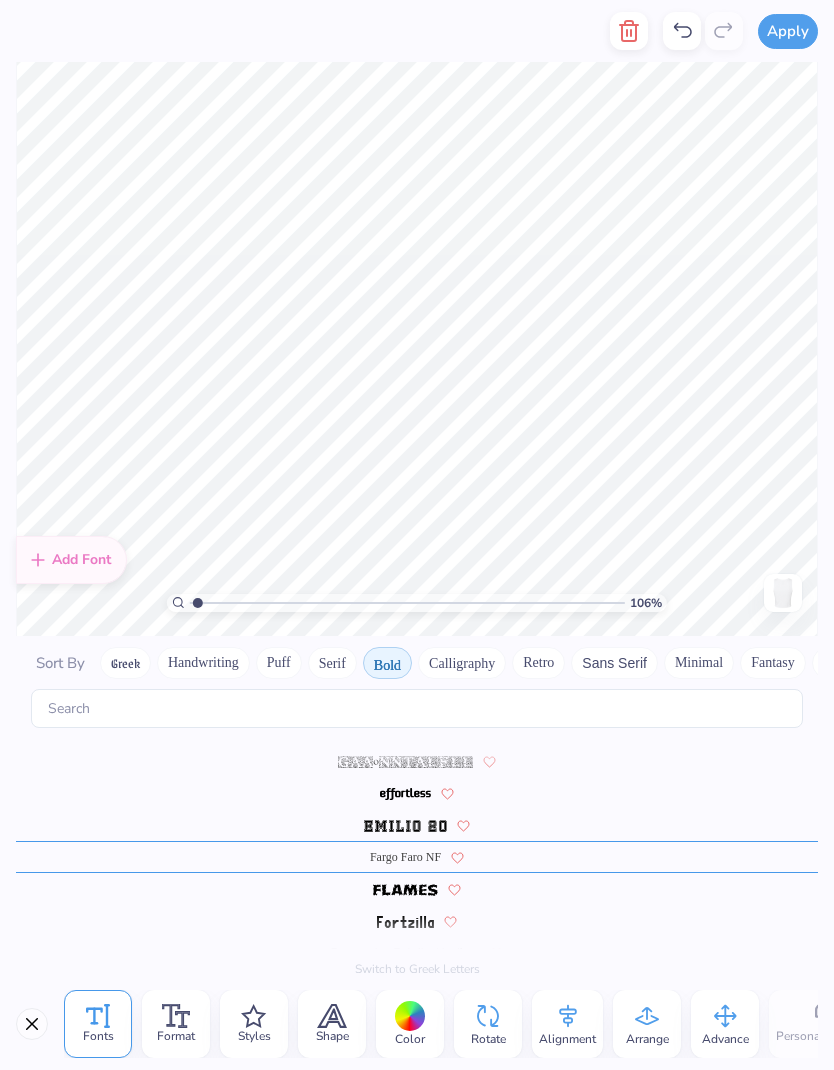 click at bounding box center [405, 890] 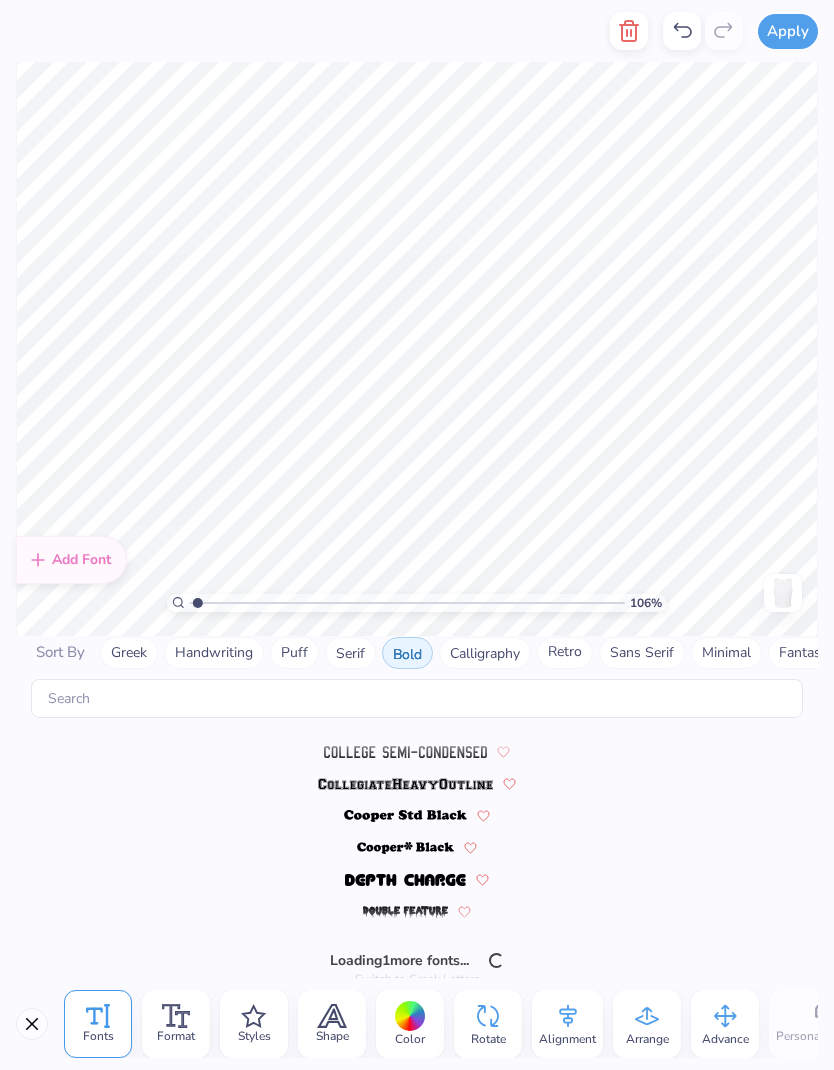 scroll, scrollTop: 218, scrollLeft: 0, axis: vertical 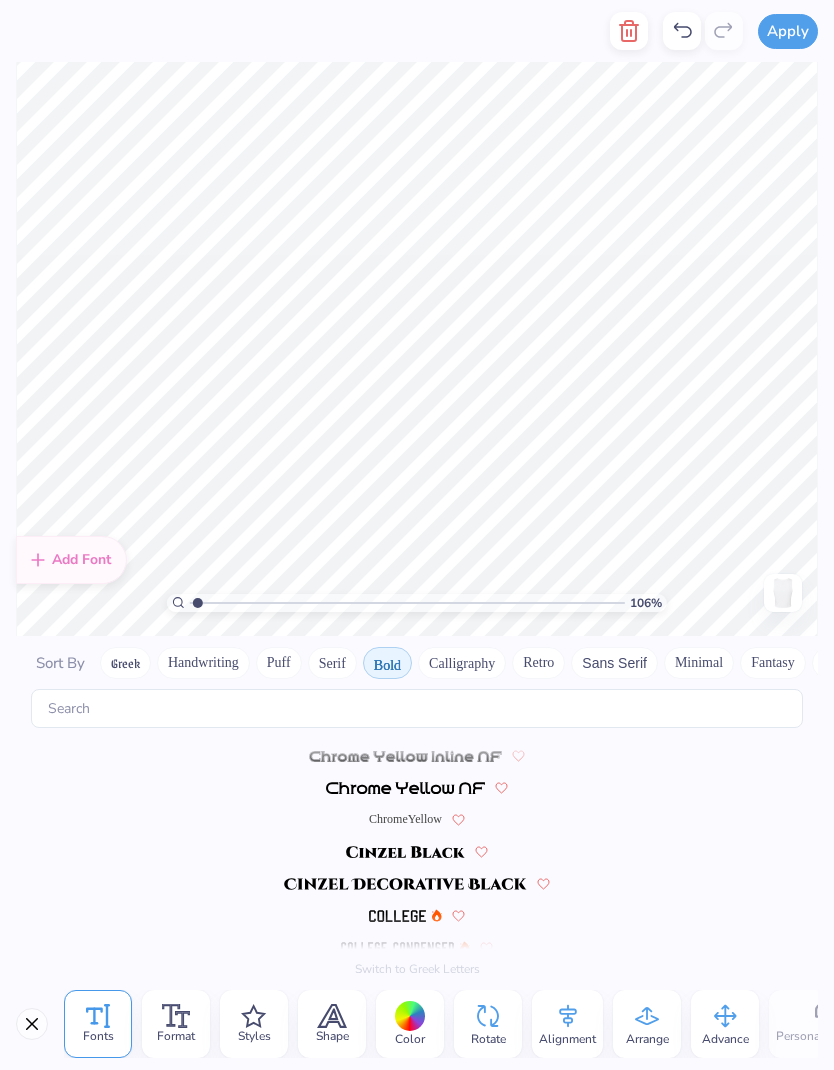 click at bounding box center [405, 852] 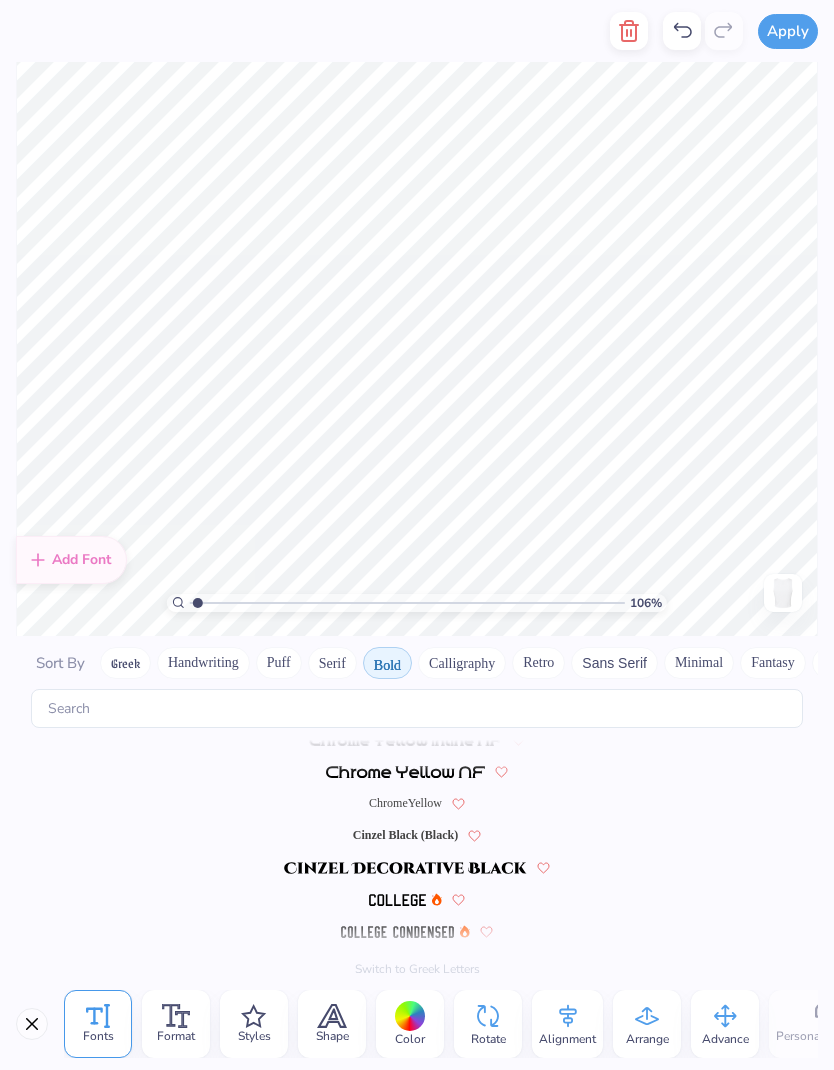 scroll, scrollTop: 0, scrollLeft: 0, axis: both 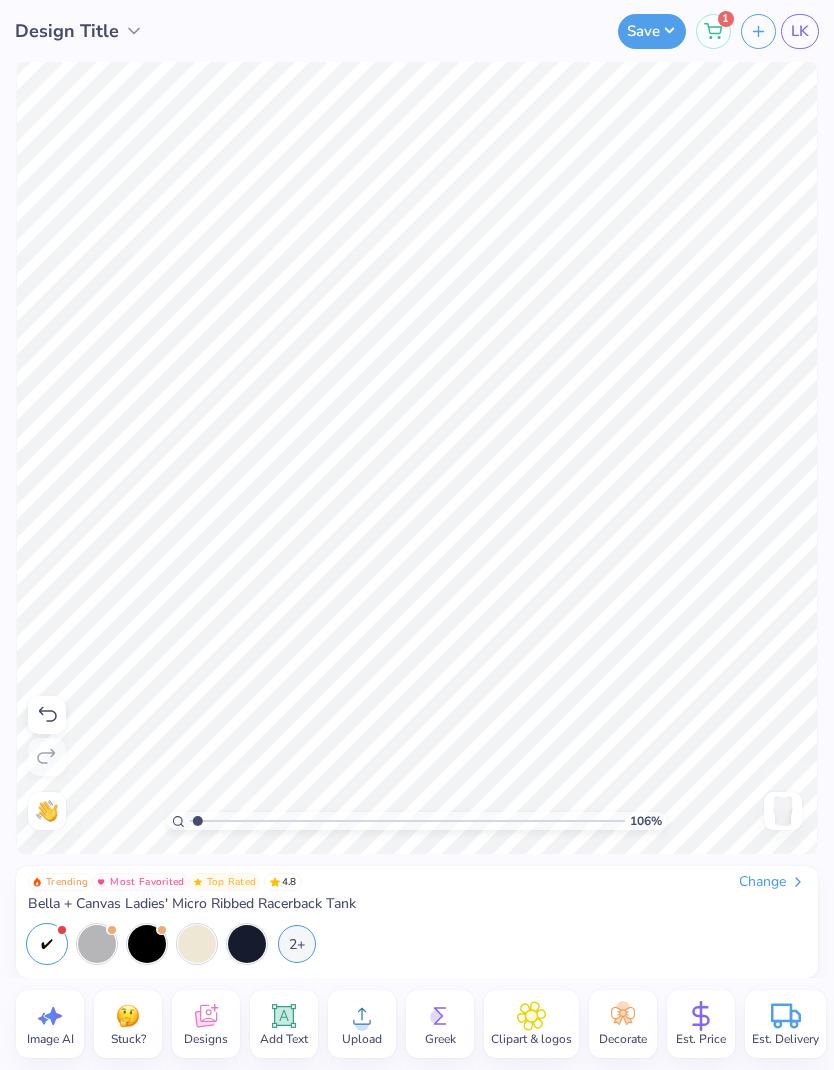 click 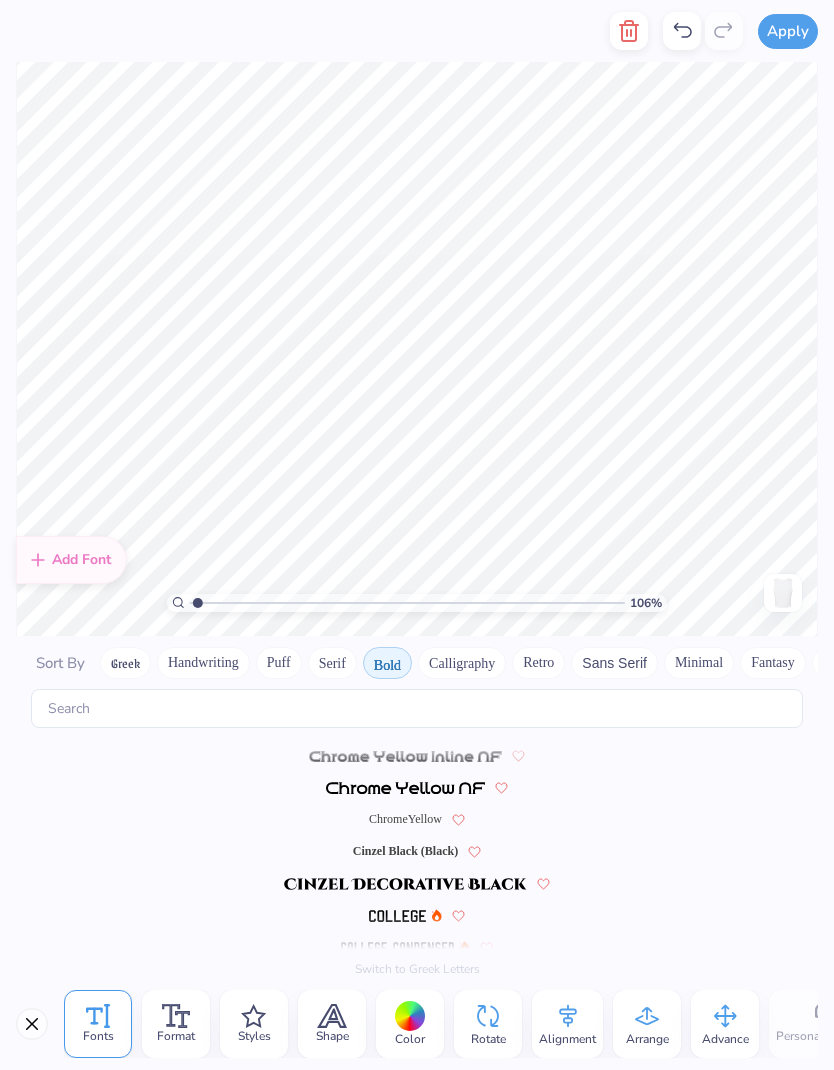 scroll, scrollTop: 2000, scrollLeft: 0, axis: vertical 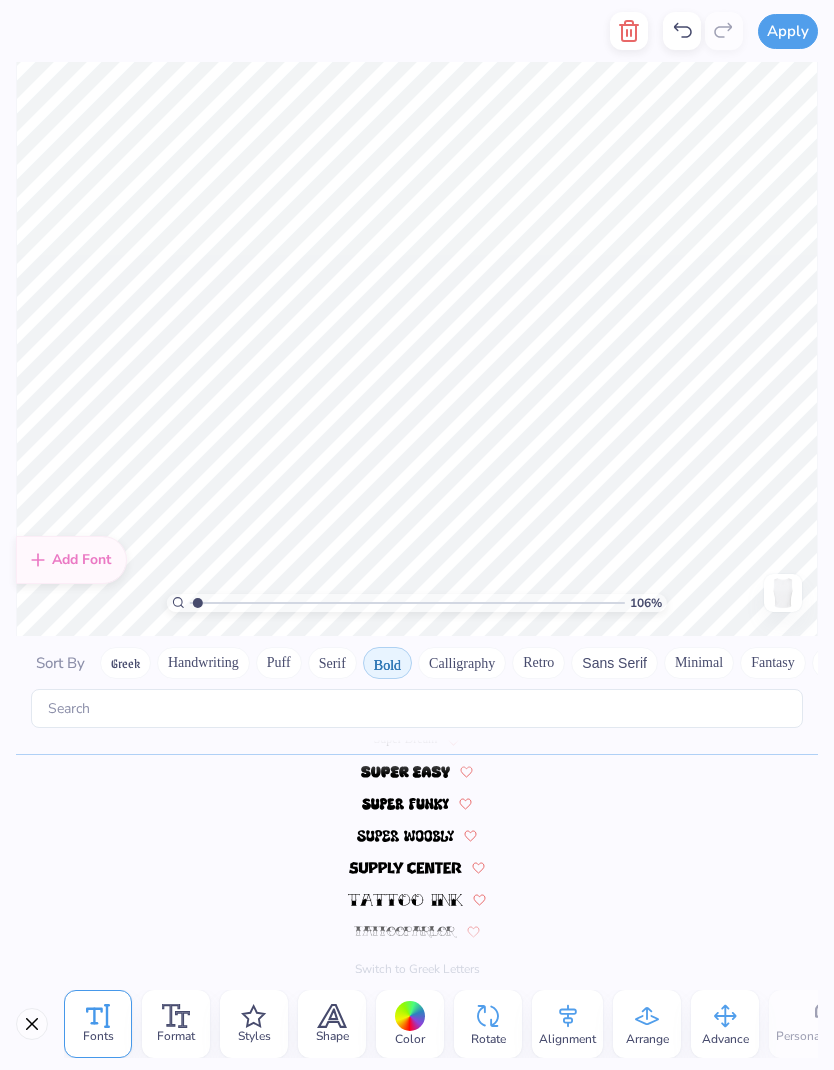 type on "1.06279853679196" 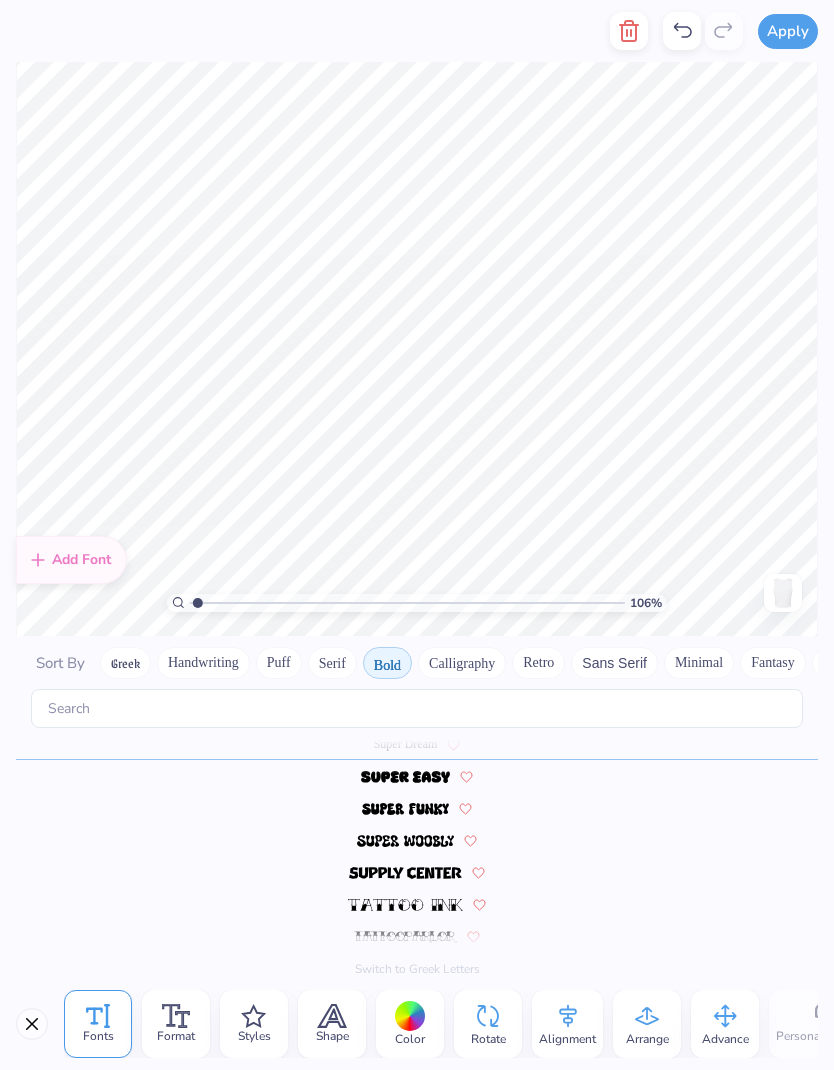 scroll, scrollTop: 2000, scrollLeft: 0, axis: vertical 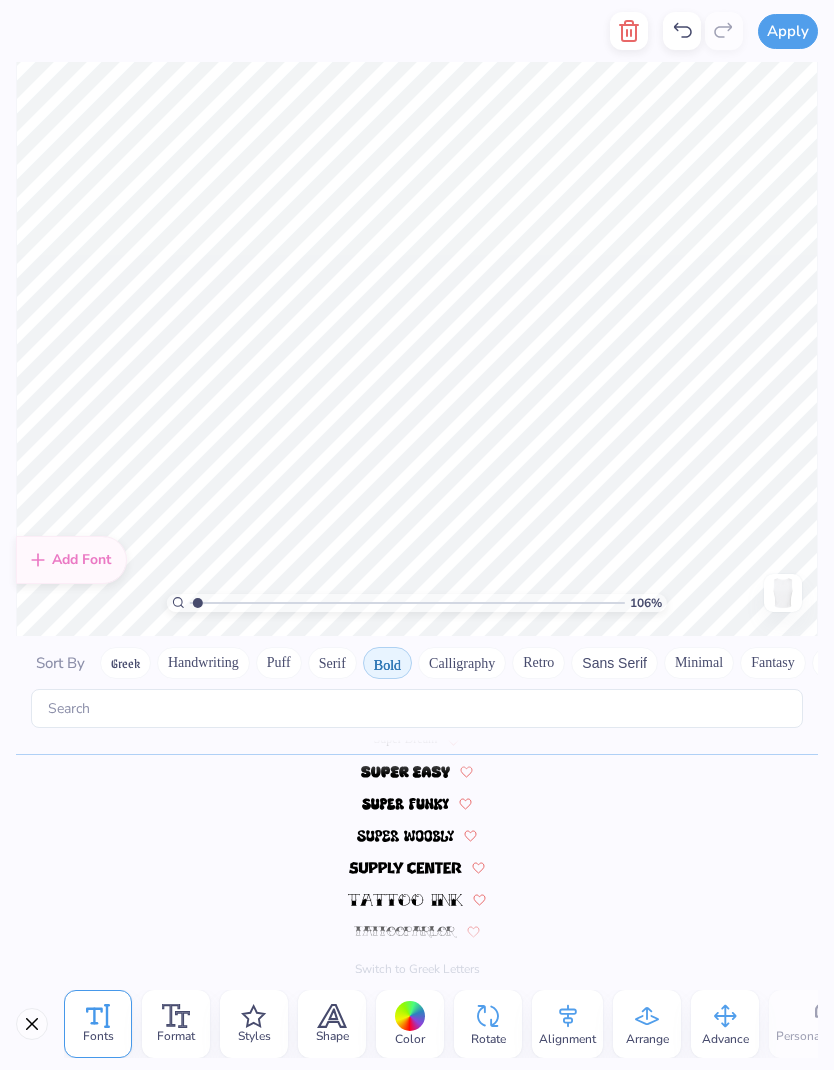 click on "Greek" at bounding box center [125, 663] 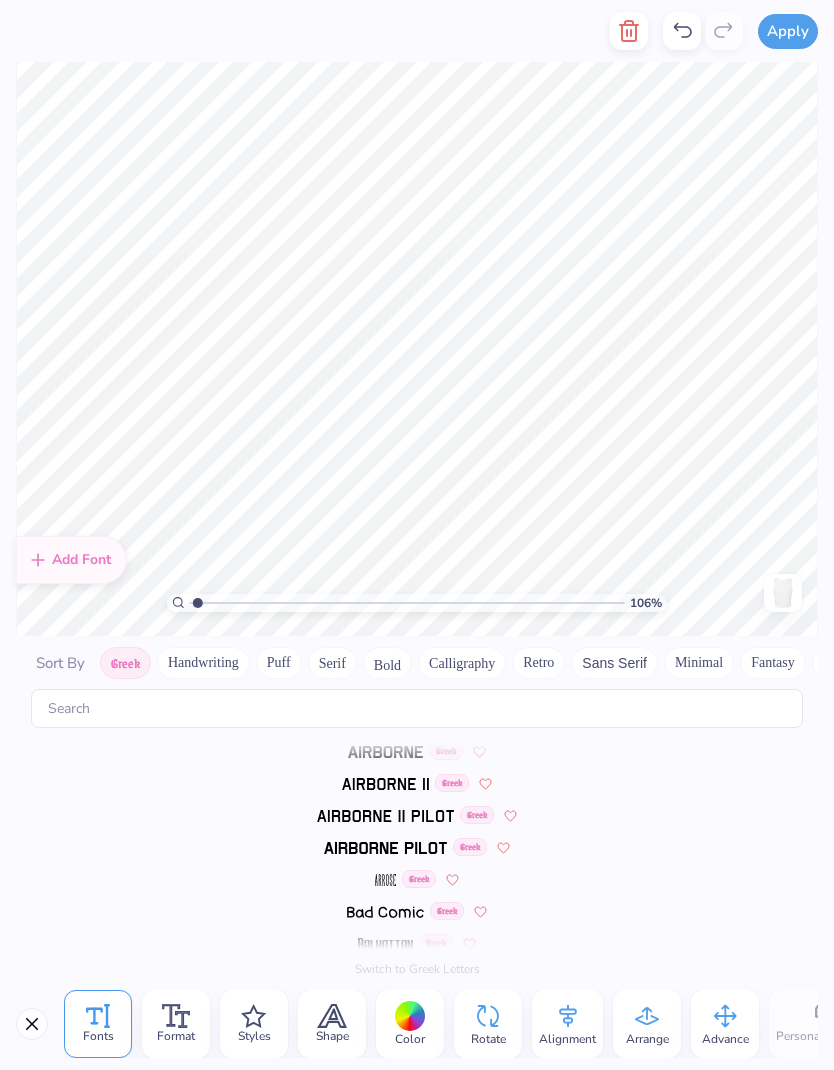 scroll, scrollTop: 0, scrollLeft: 0, axis: both 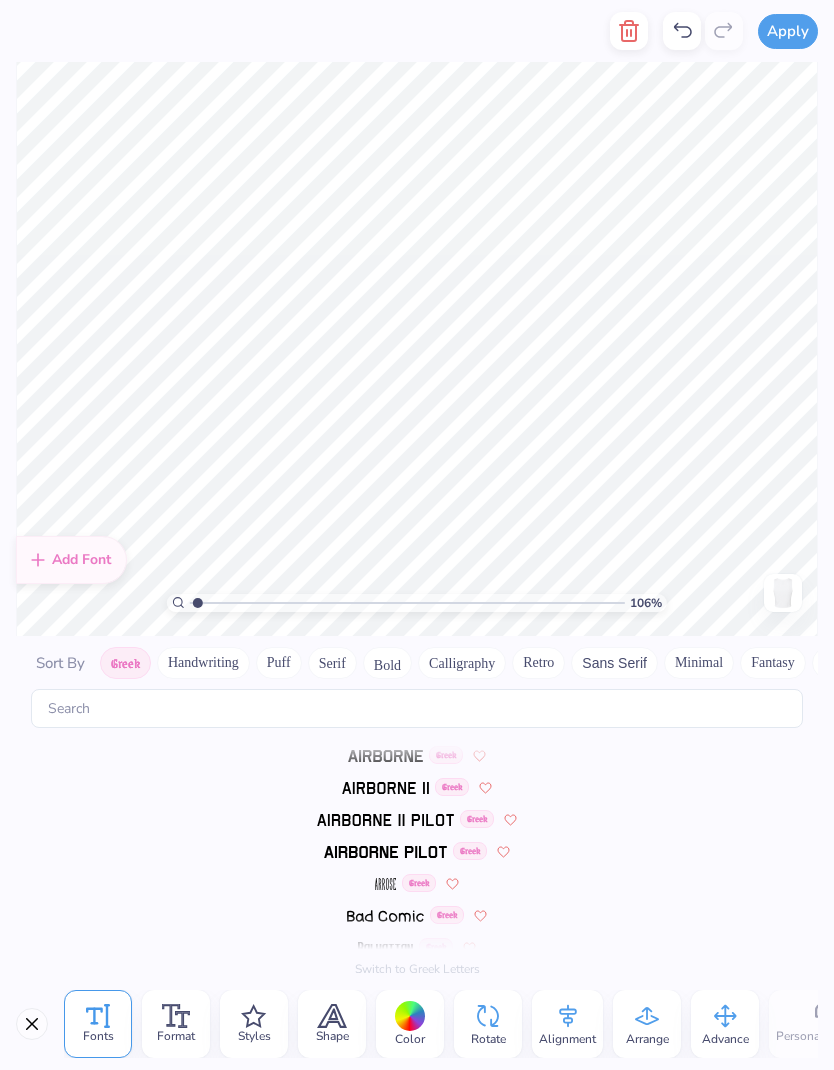 type on "1.06279853679196" 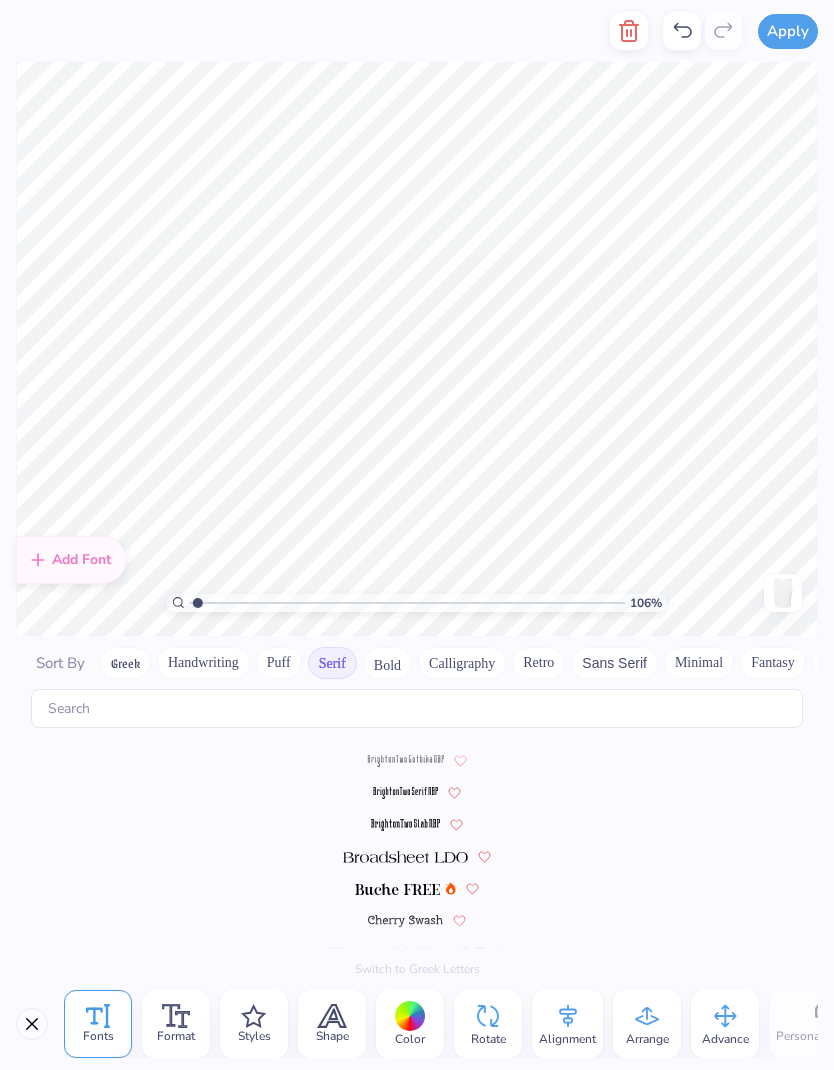 scroll, scrollTop: 58, scrollLeft: 0, axis: vertical 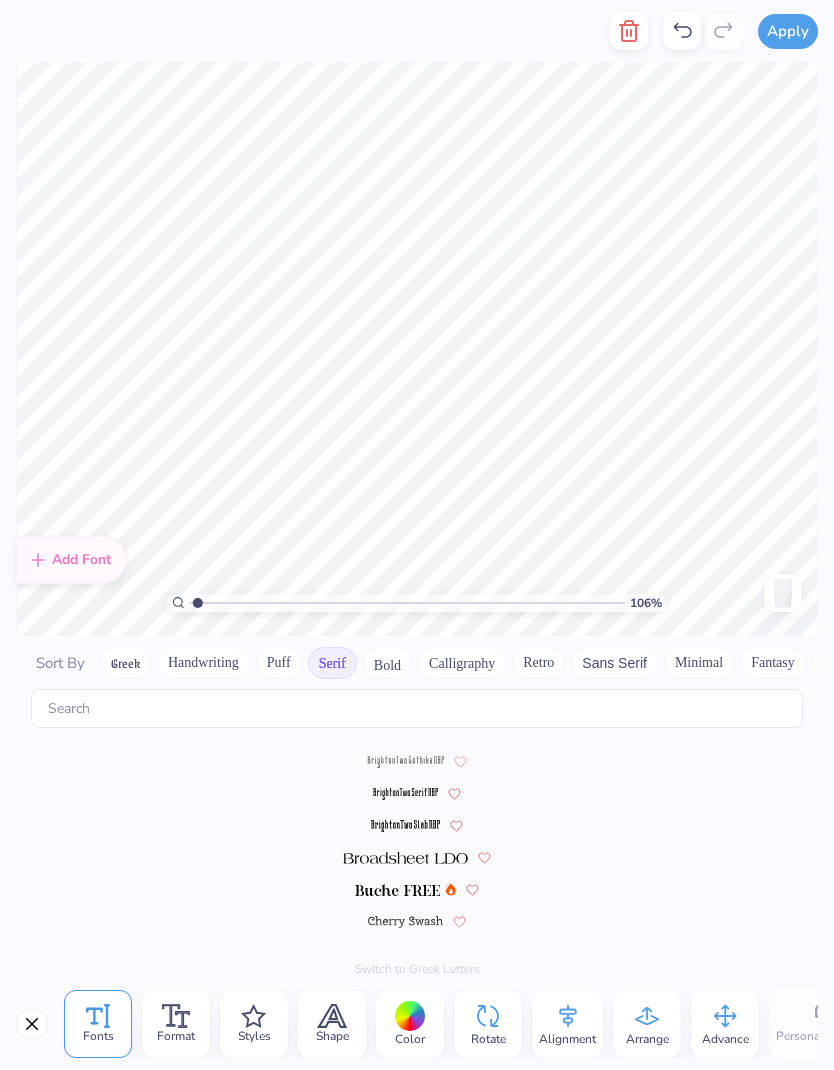 click at bounding box center [405, 858] 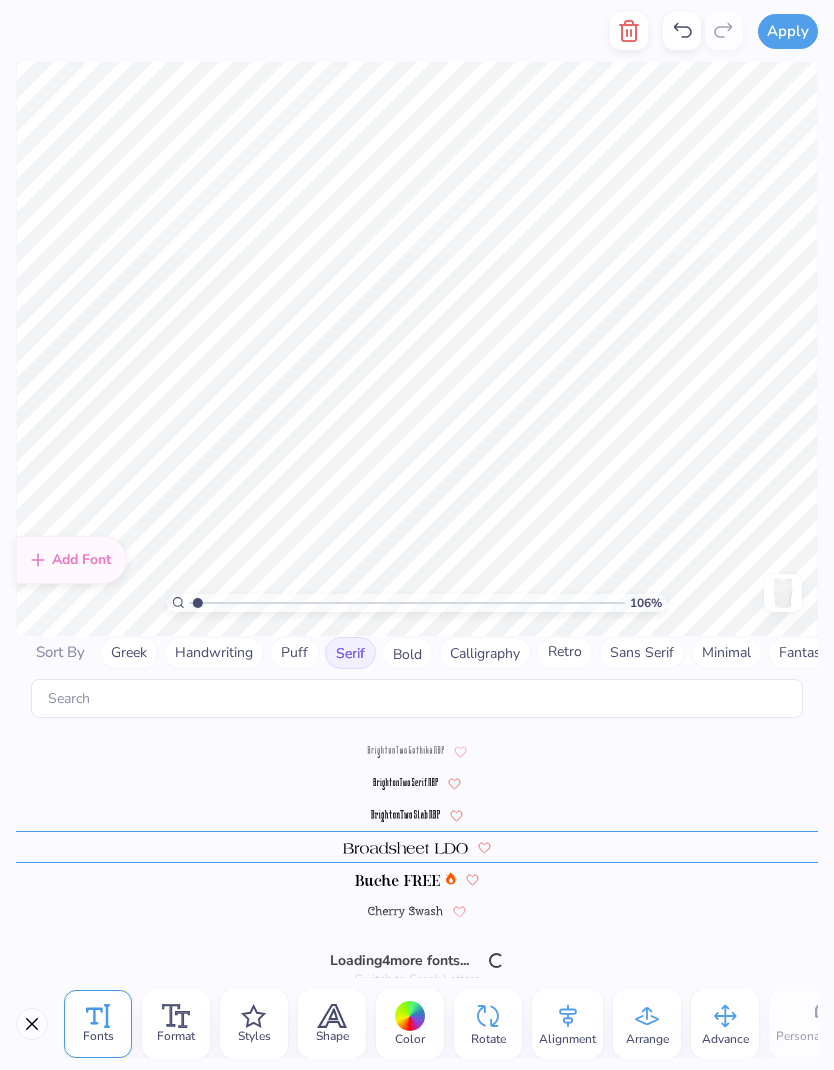 click on "Color" at bounding box center (410, 1039) 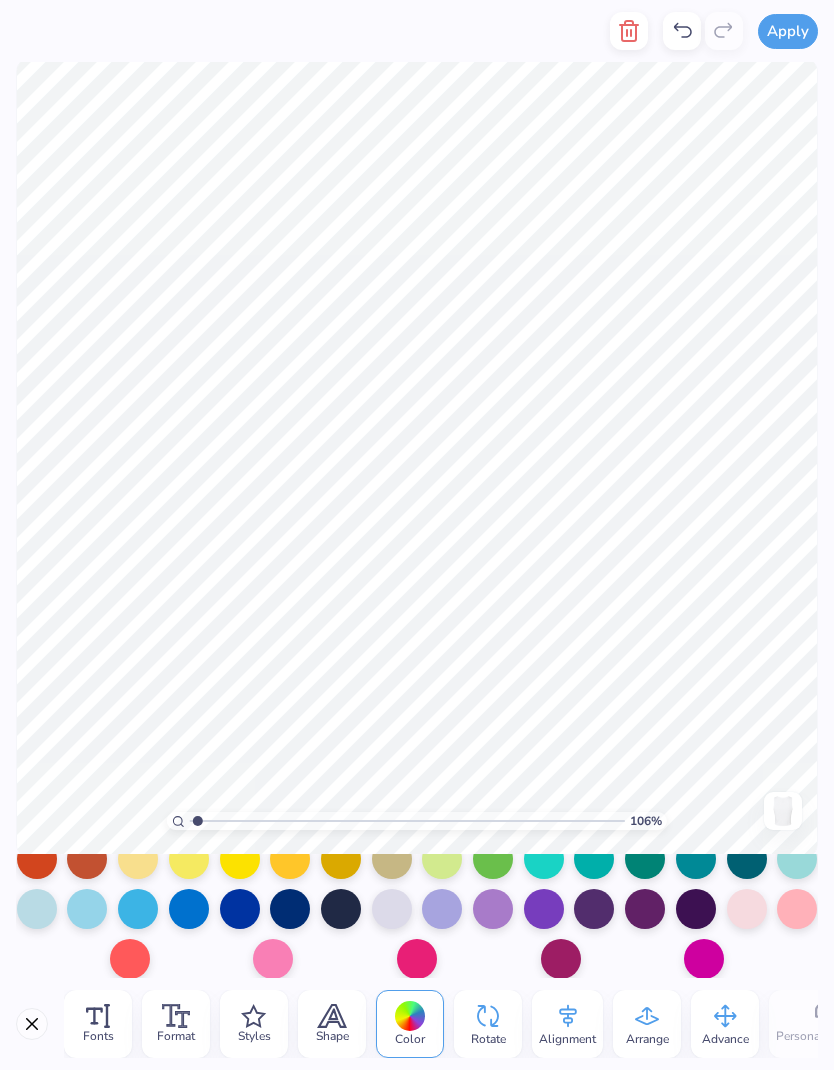scroll, scrollTop: 273, scrollLeft: 0, axis: vertical 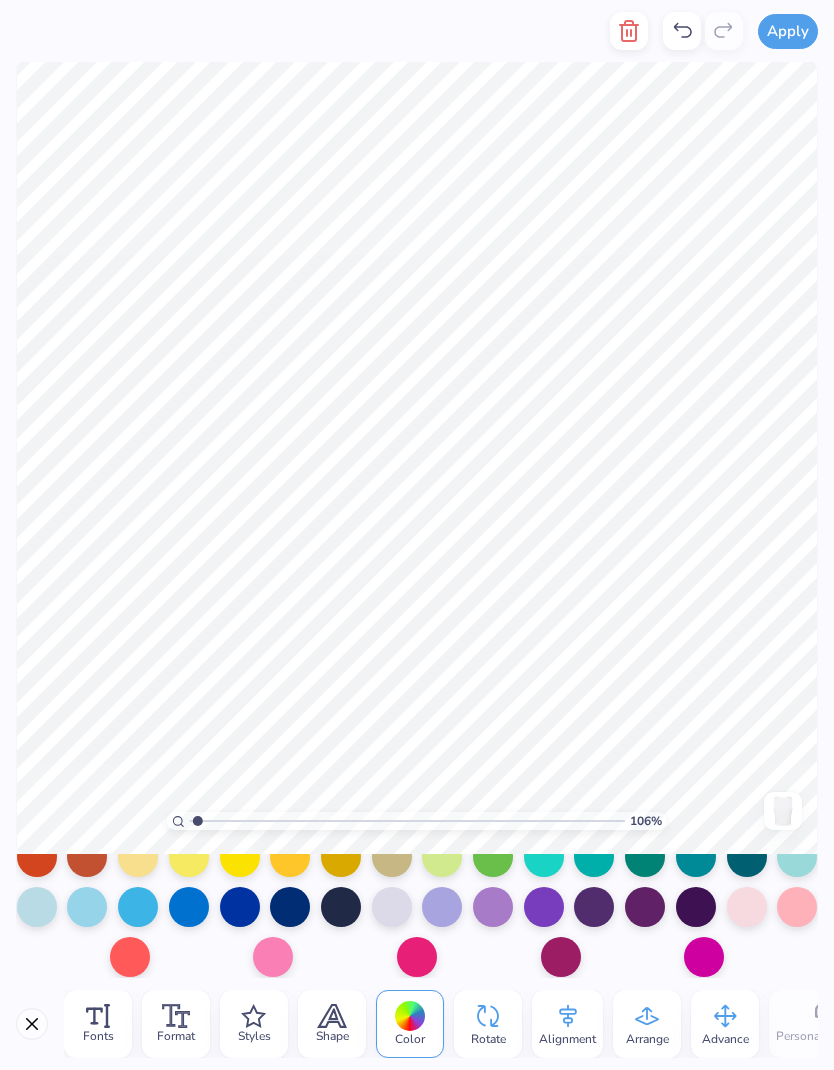 click at bounding box center (341, 907) 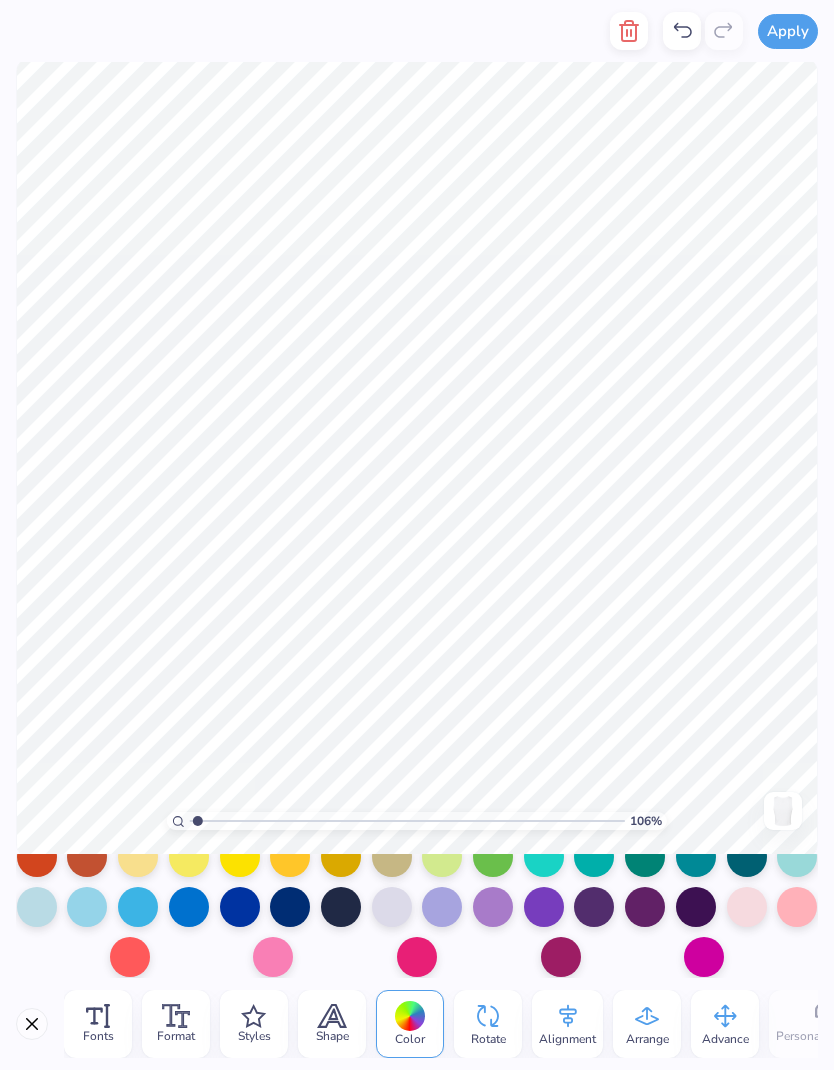 click 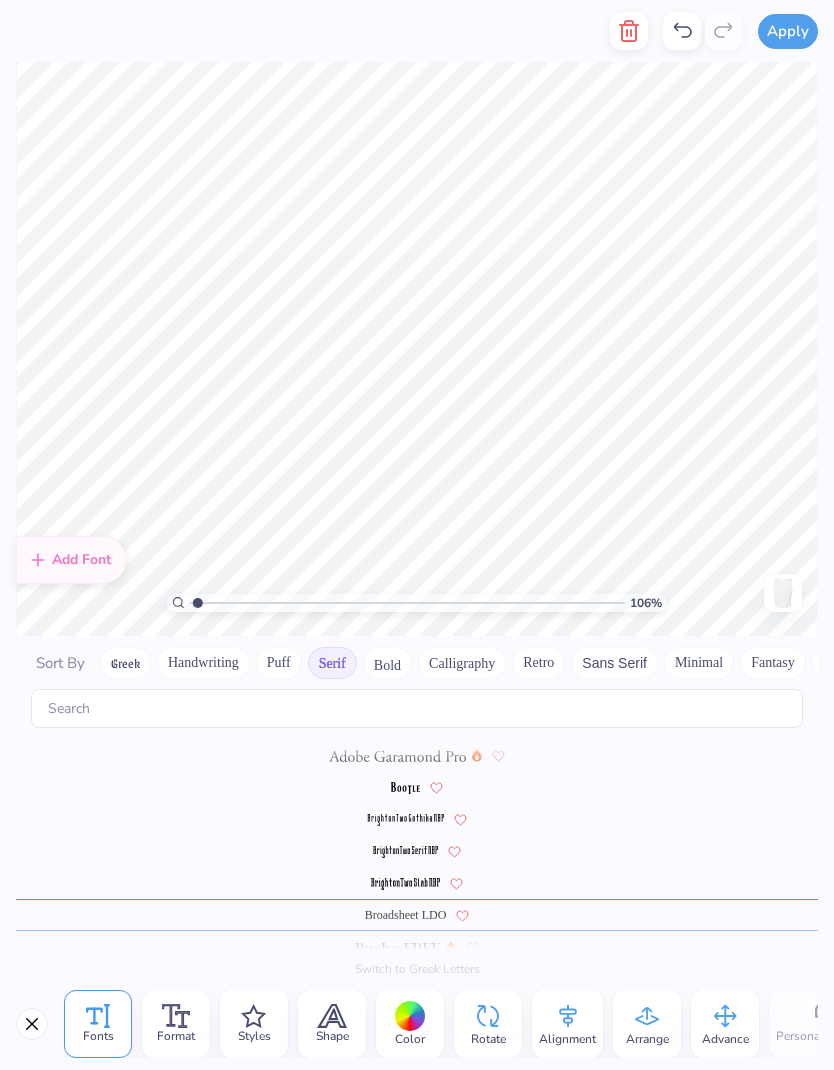scroll, scrollTop: 176, scrollLeft: 0, axis: vertical 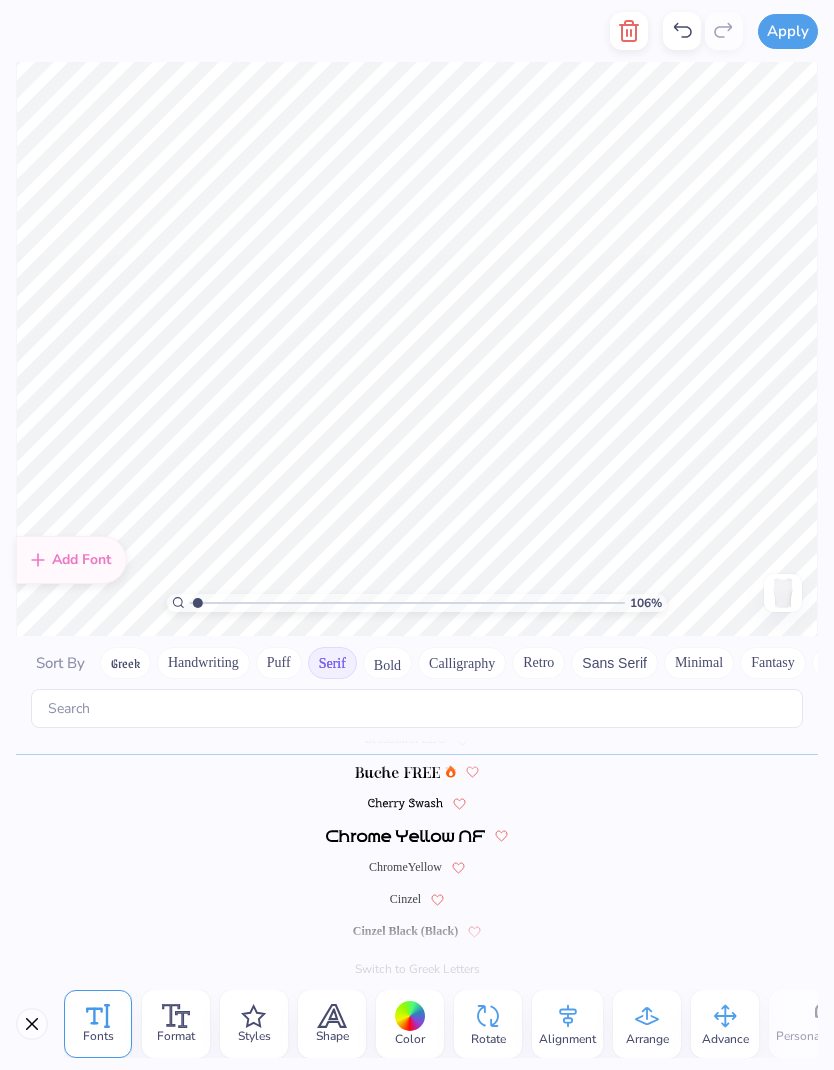 click on "Greek" at bounding box center [125, 663] 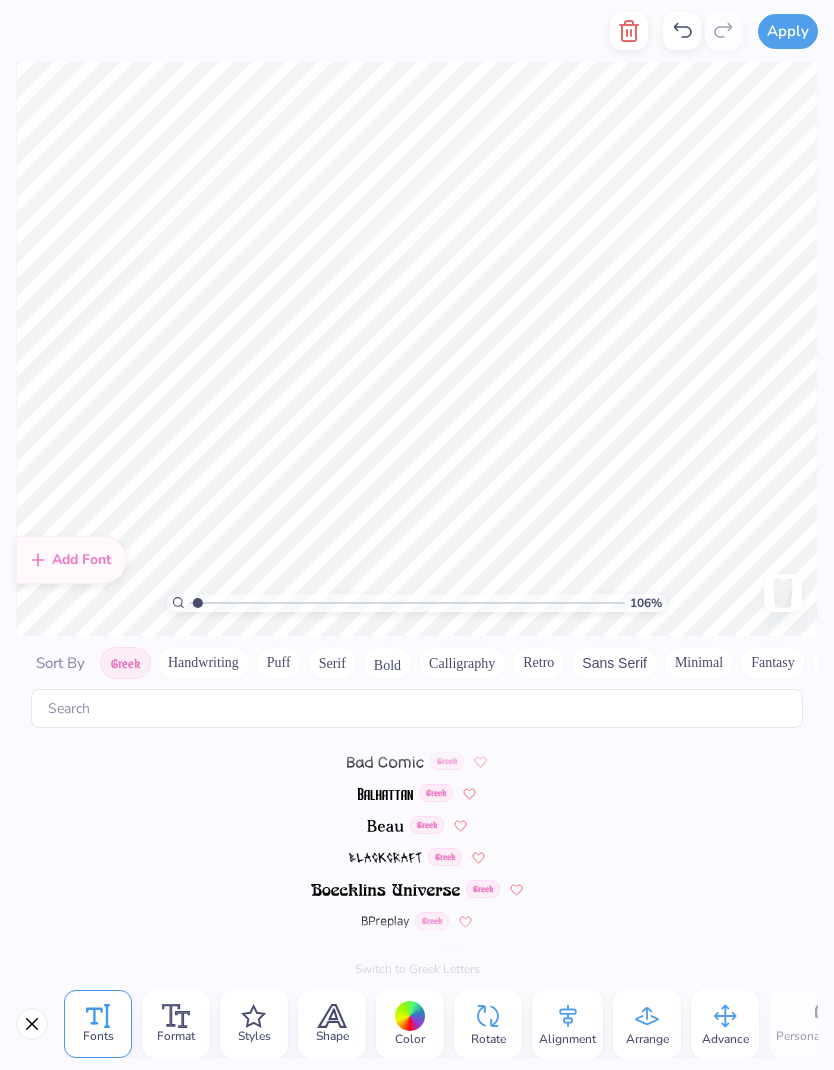 scroll, scrollTop: 154, scrollLeft: 0, axis: vertical 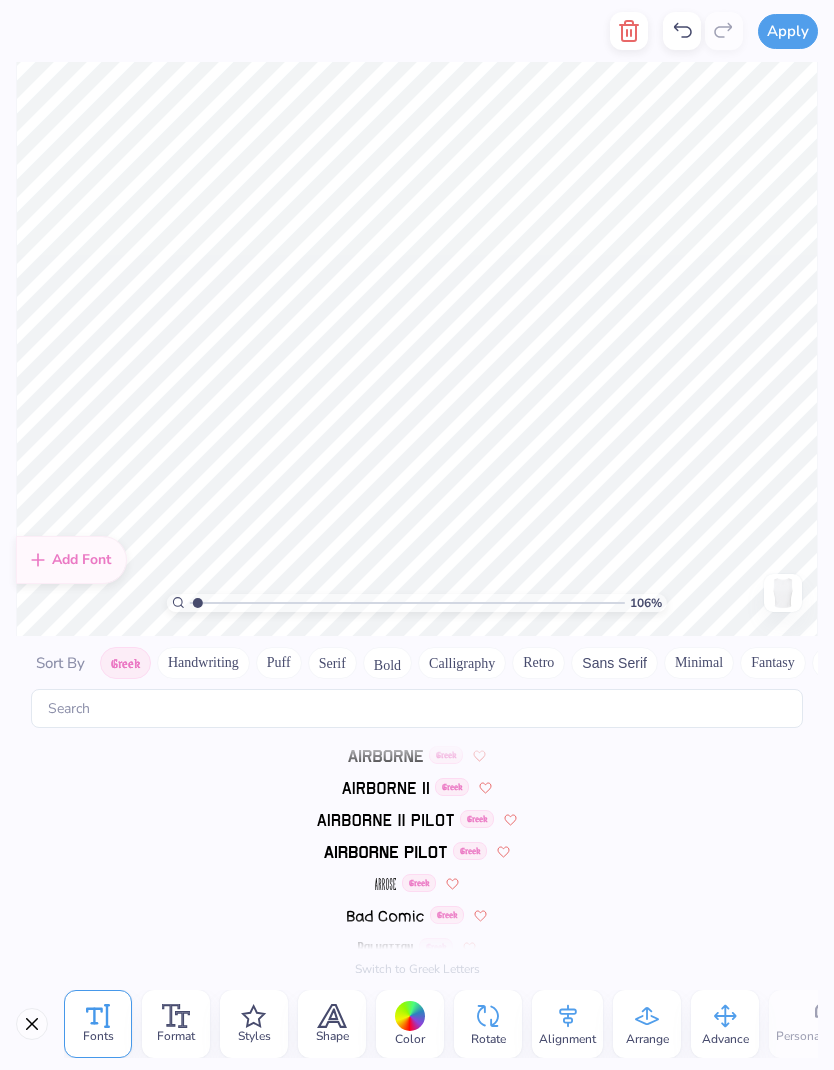 type on "1.06279853679196" 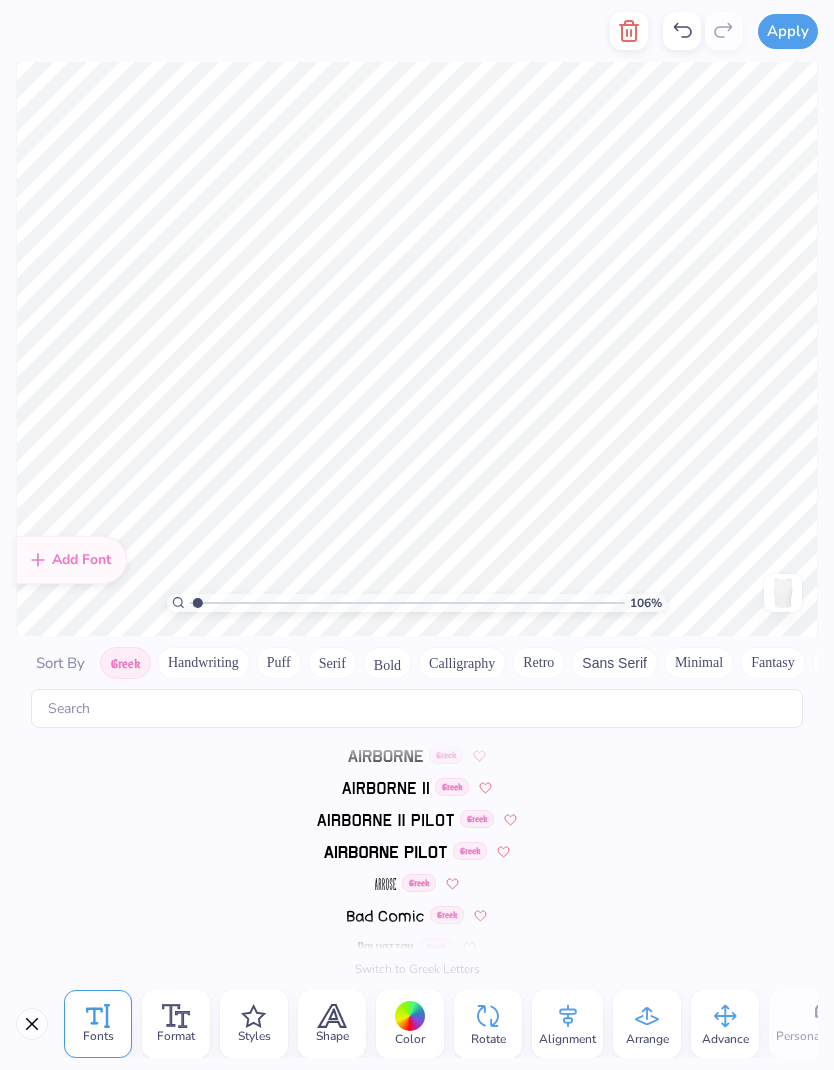 scroll, scrollTop: 2, scrollLeft: 0, axis: vertical 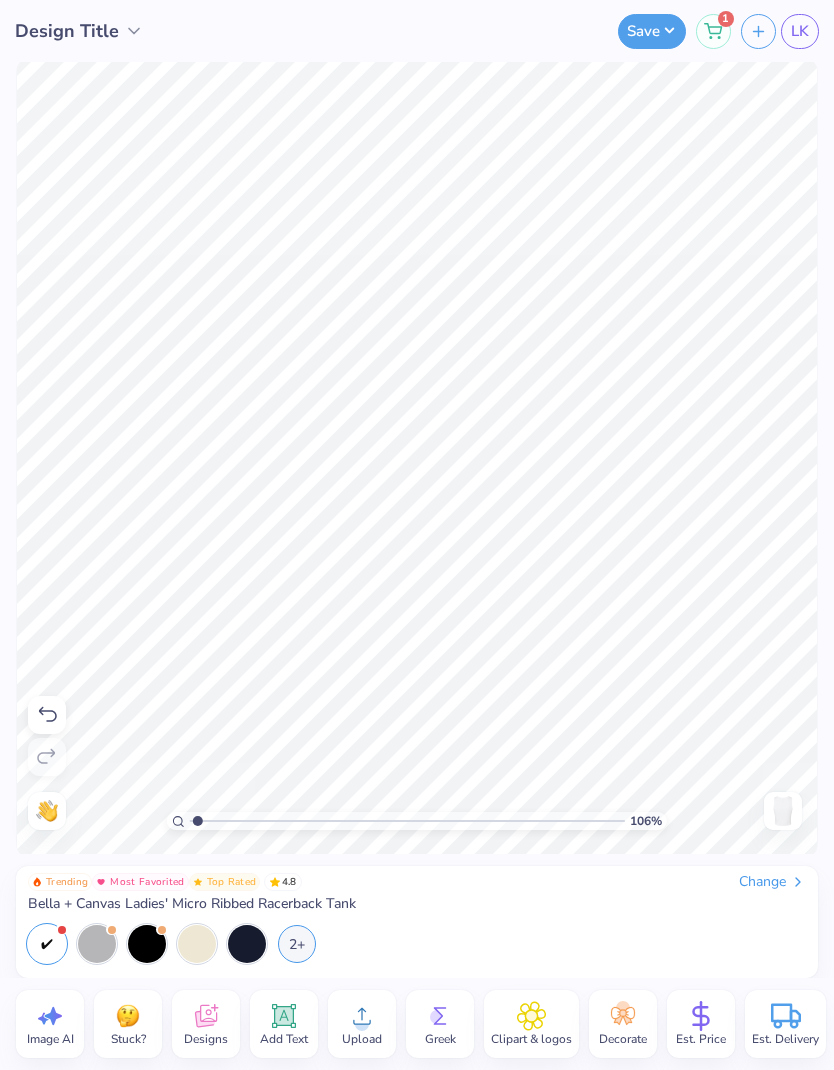 click 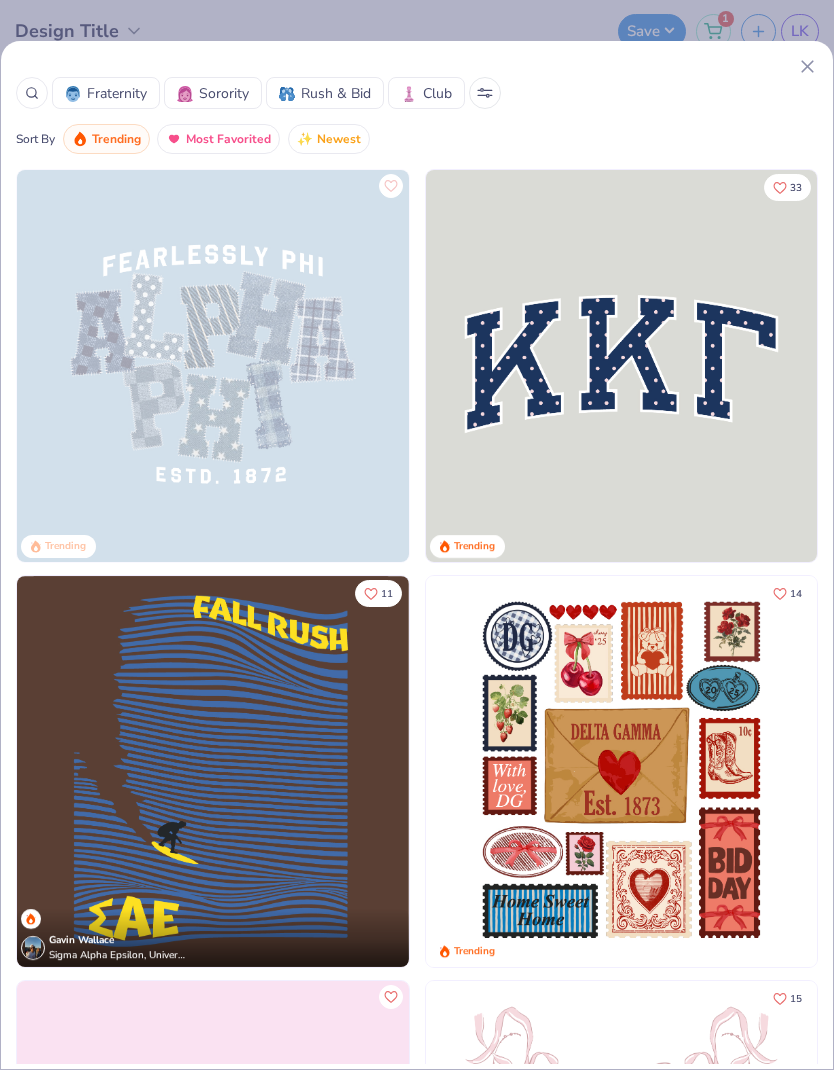 scroll, scrollTop: 0, scrollLeft: 0, axis: both 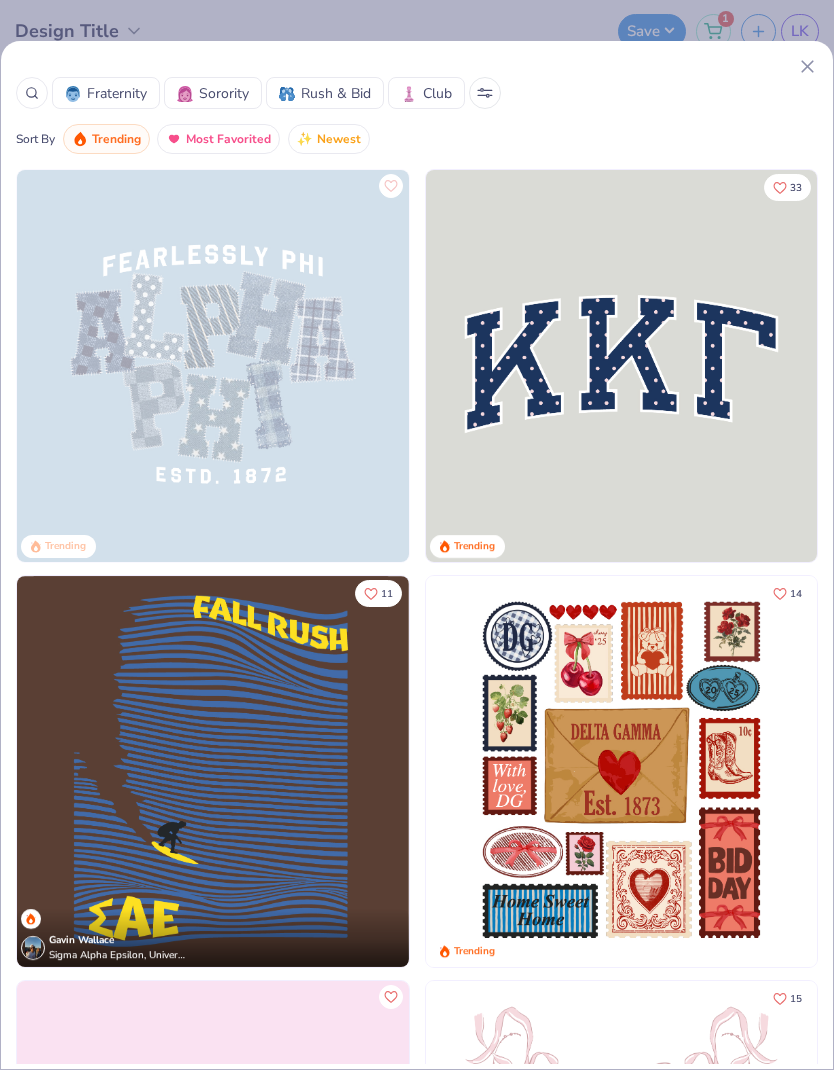 click 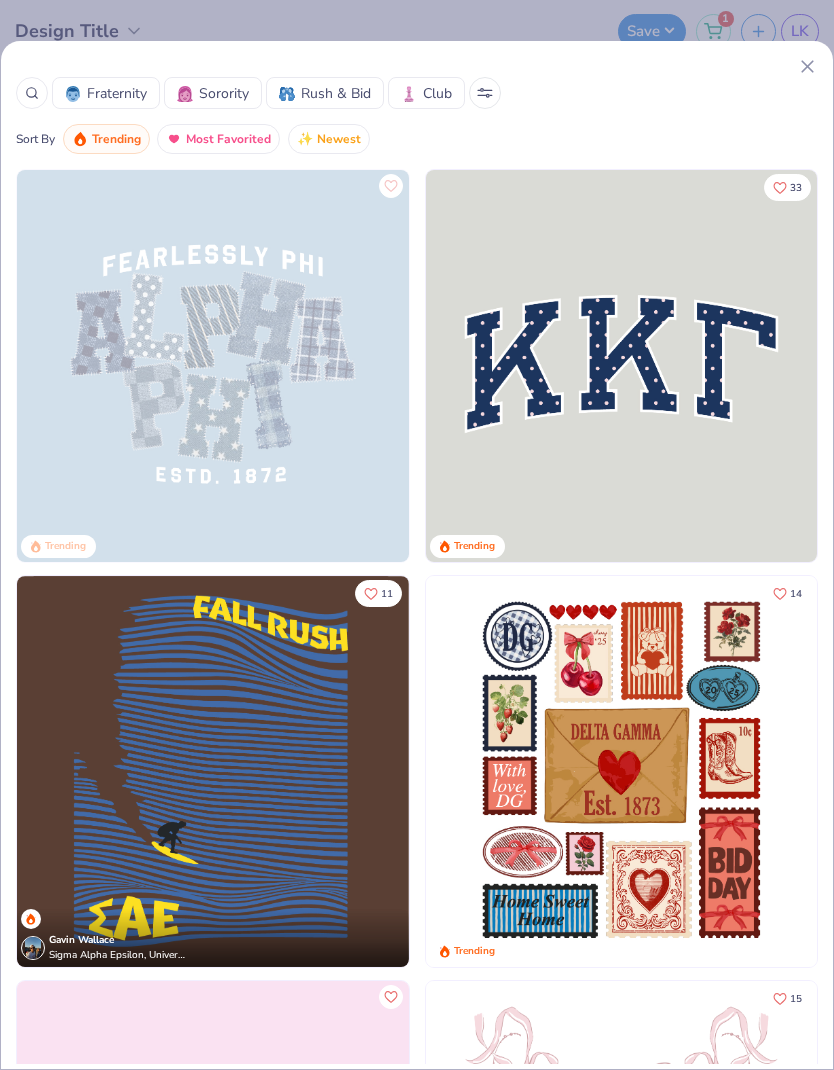 click on "LK" at bounding box center (800, 31) 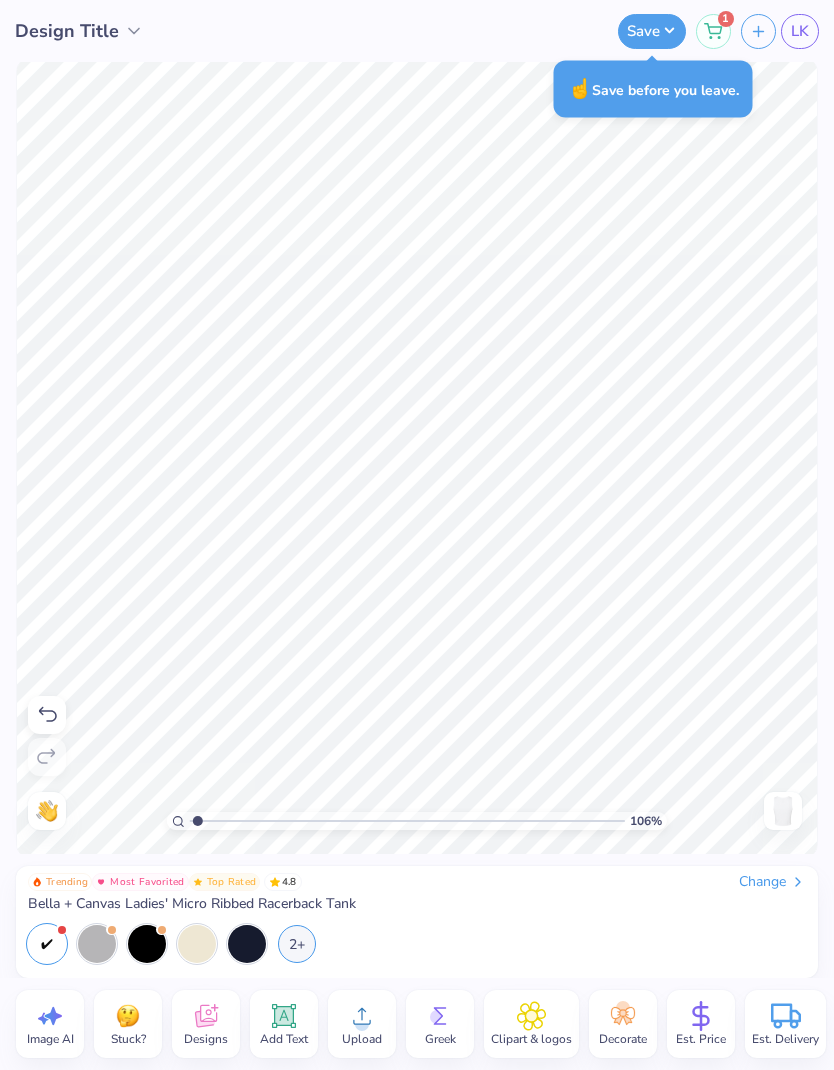 click on "Clipart & logos" at bounding box center (531, 1024) 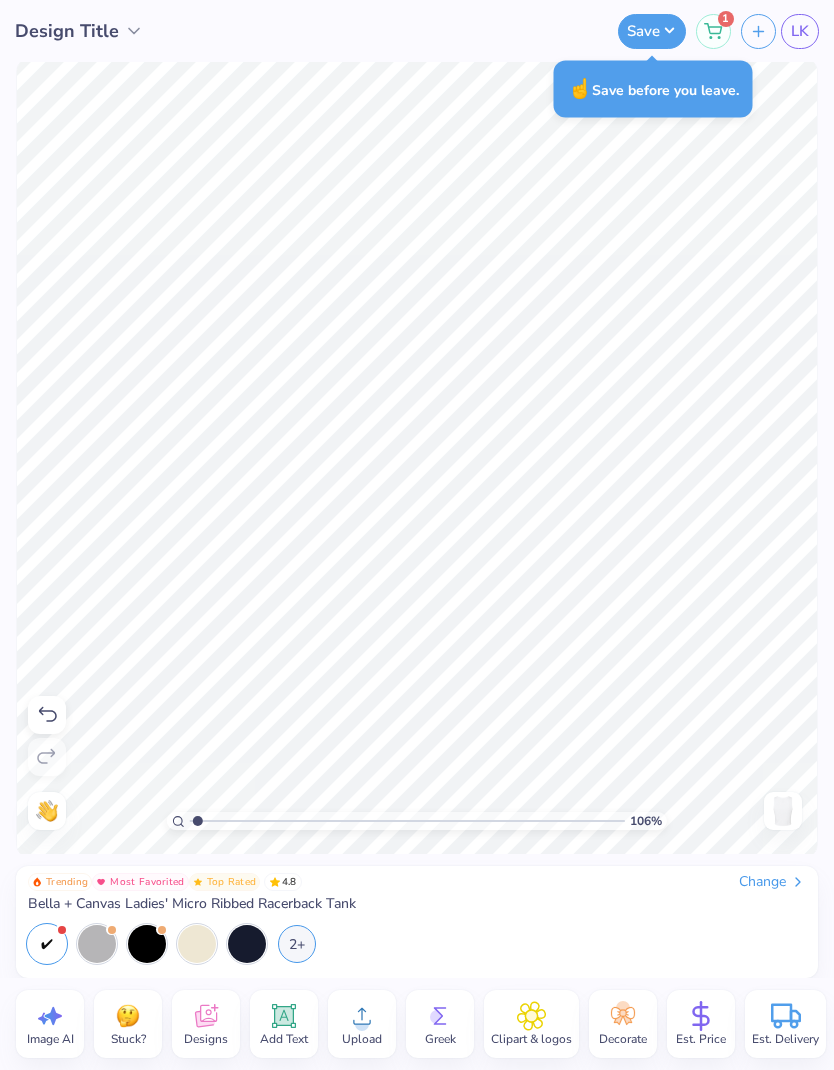 type on "1.06279853679196" 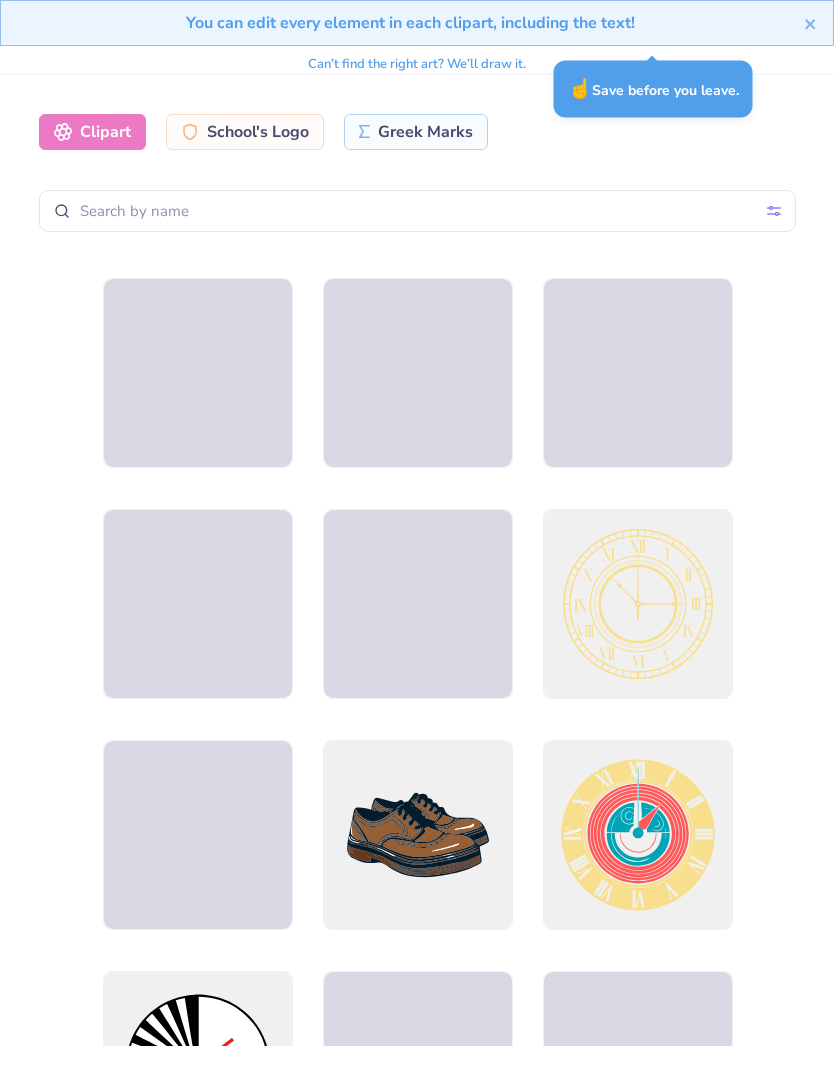 click on "Clipart School's Logo Greek Marks Styles Grunge Streetwear Grunge Typography Graphic Streetwear 60s & 70s Retro 80s & 90s Classic Hand Drawn Athletic Neon Minimalist Preppy Pastels Clear Apply" at bounding box center [417, 173] 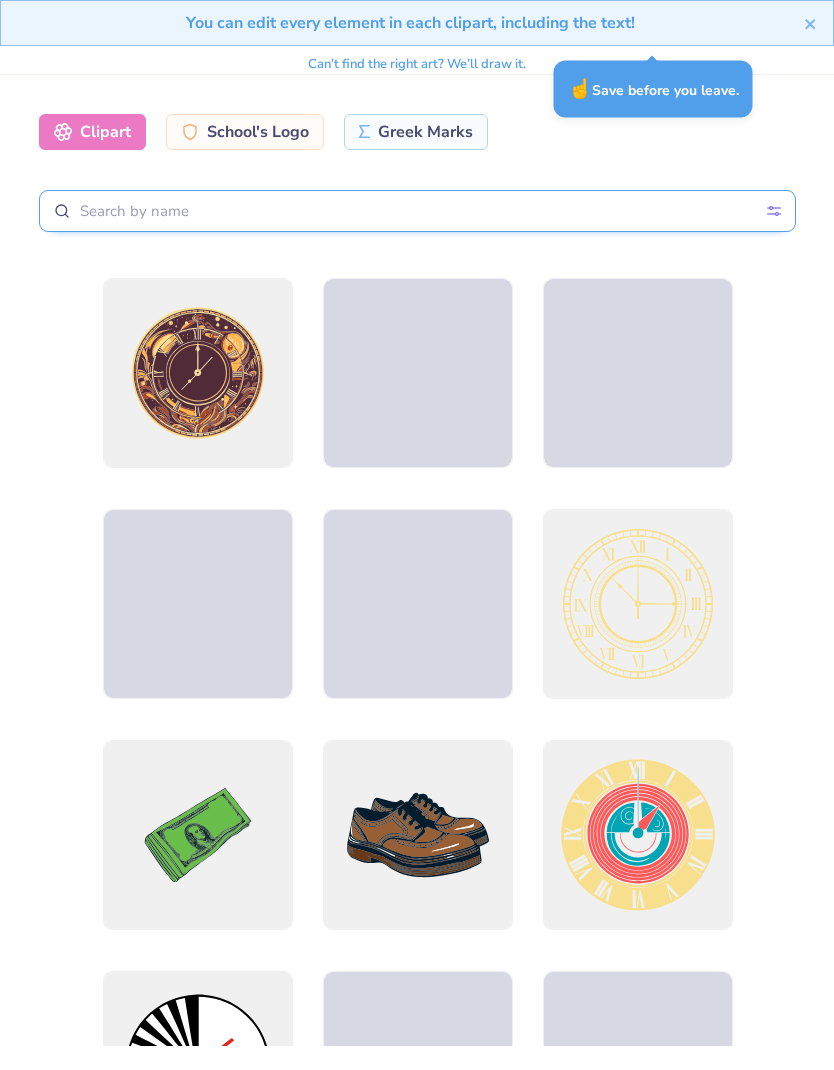 click at bounding box center (417, 211) 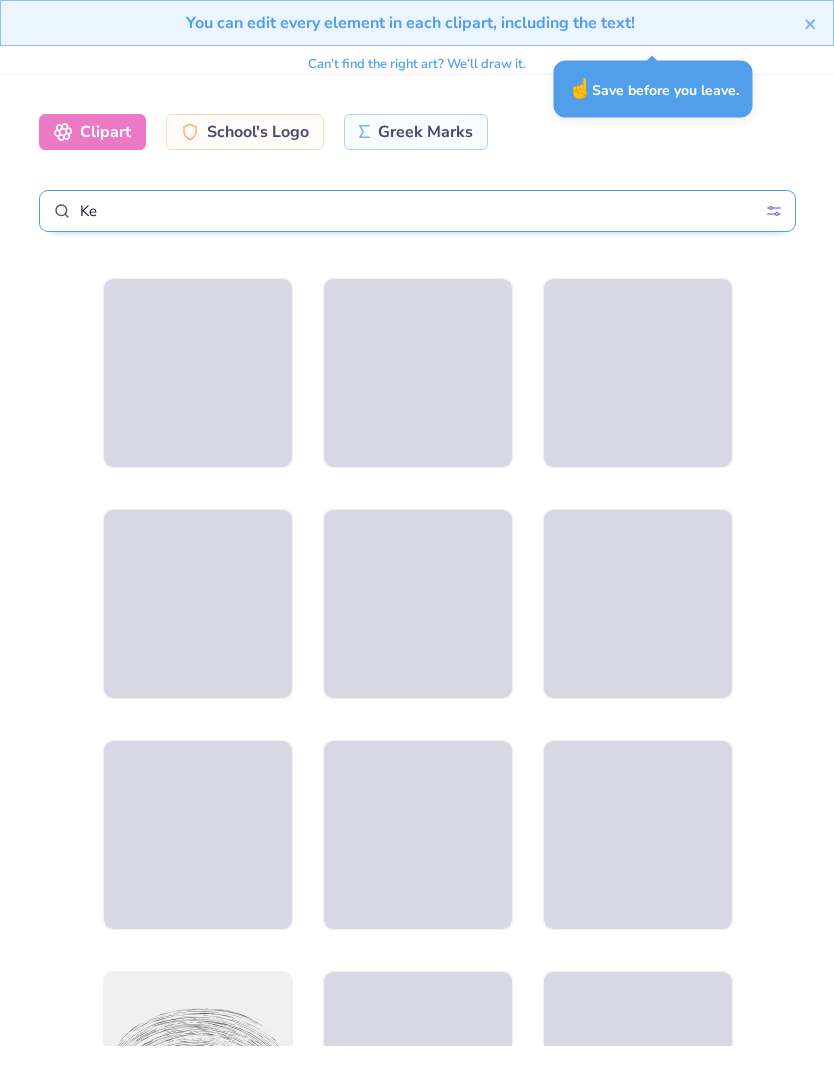 type on "Key" 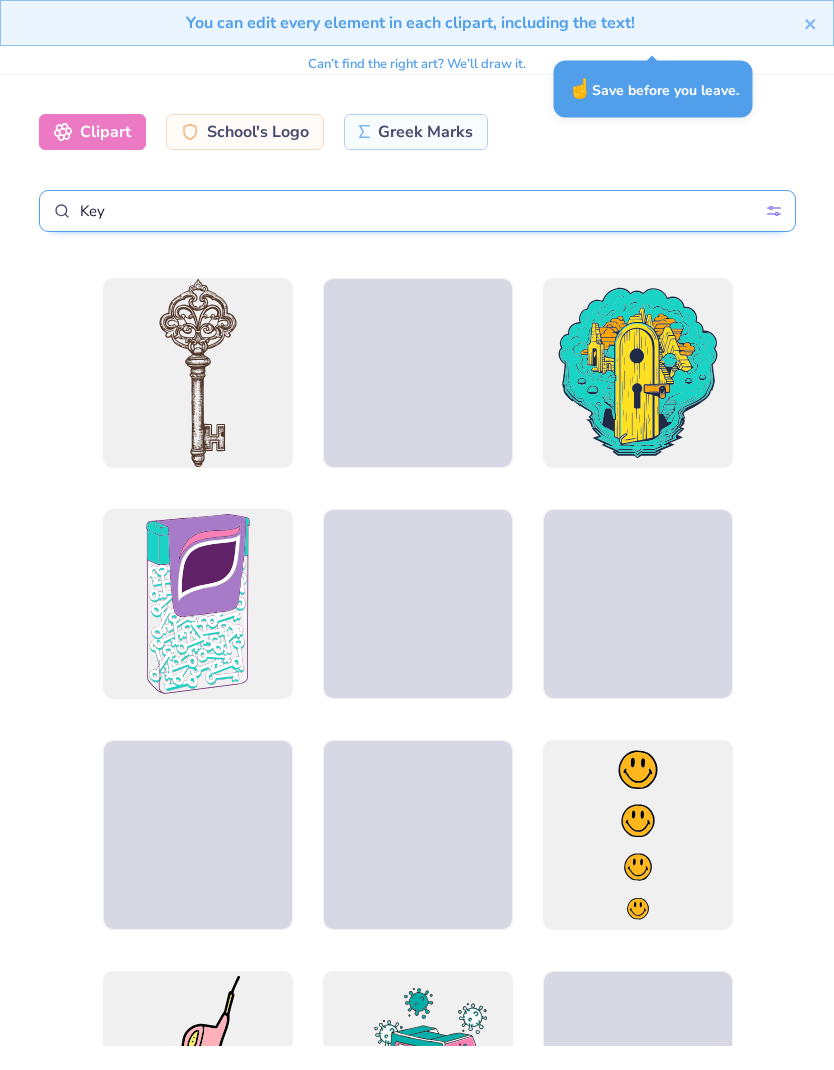 type on "1.06279853679196" 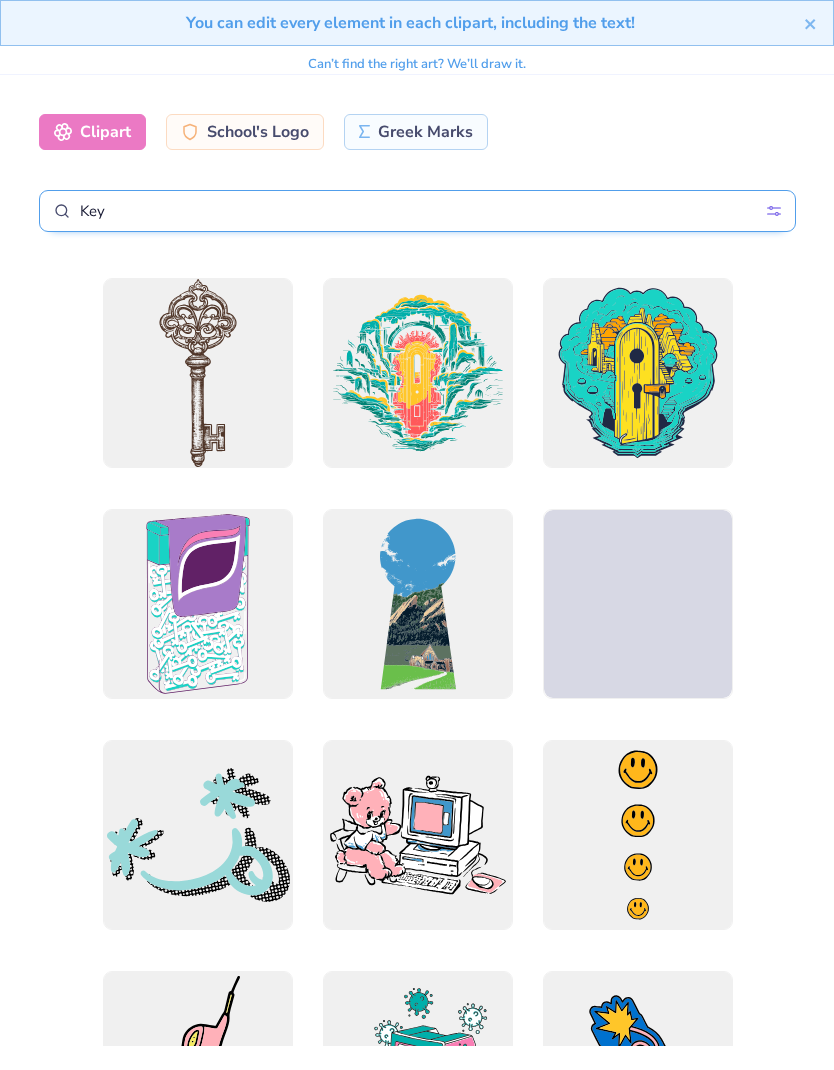 type on "Key" 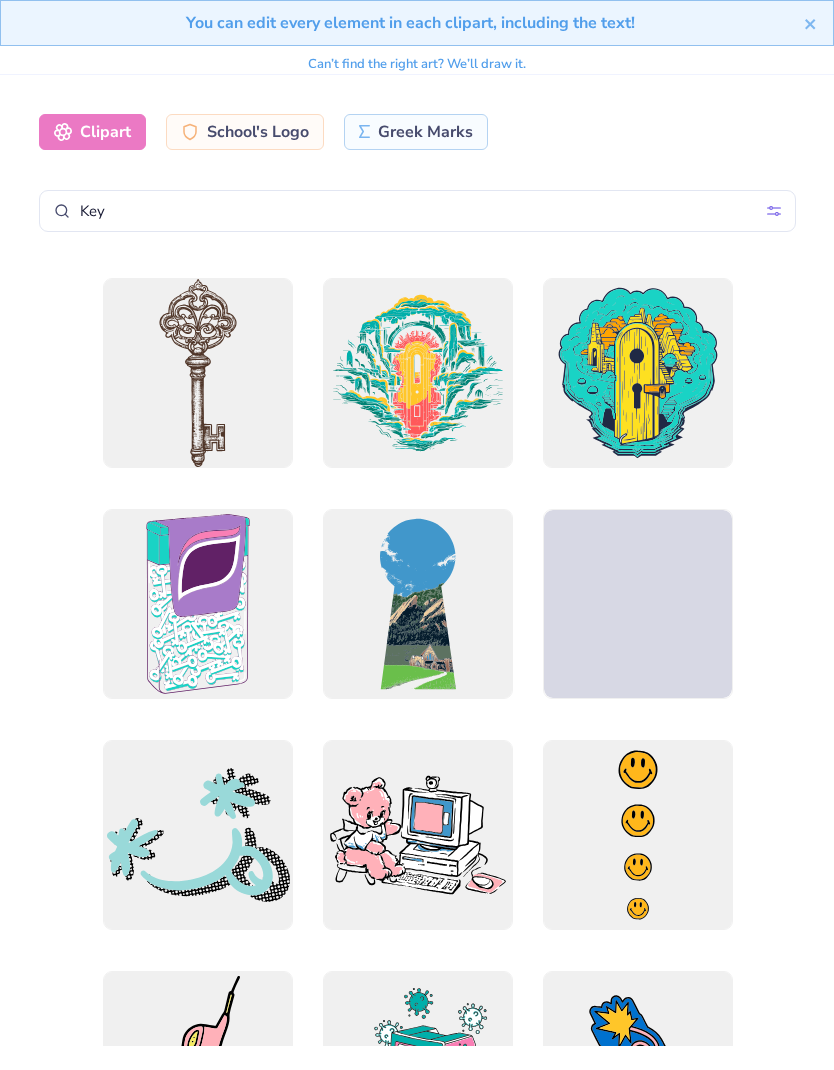 click at bounding box center (197, 373) 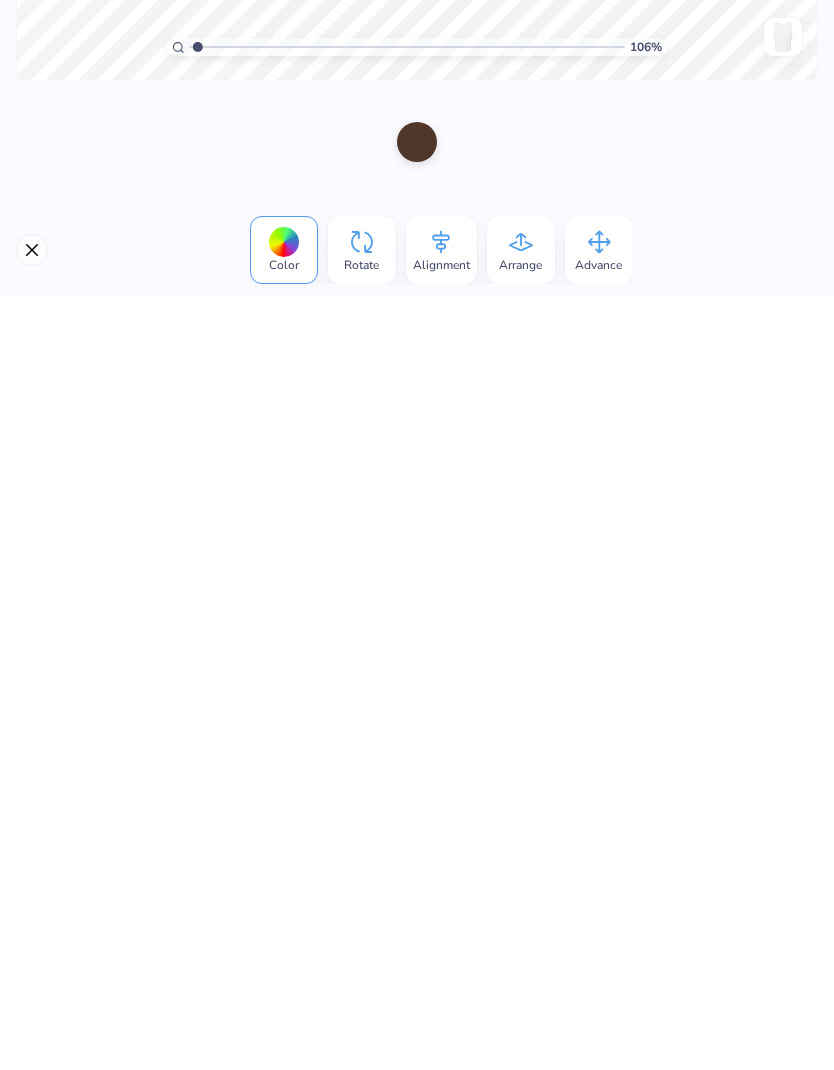 scroll, scrollTop: 1, scrollLeft: 0, axis: vertical 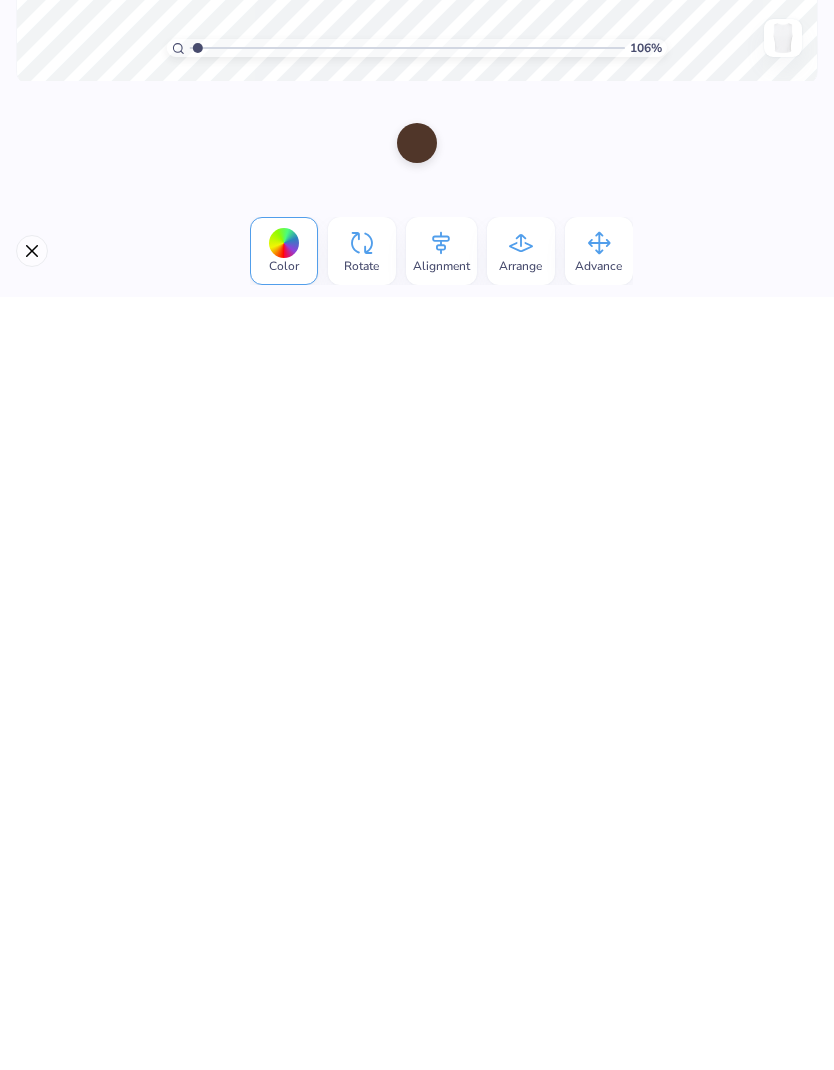 click on "Color" at bounding box center [284, 1039] 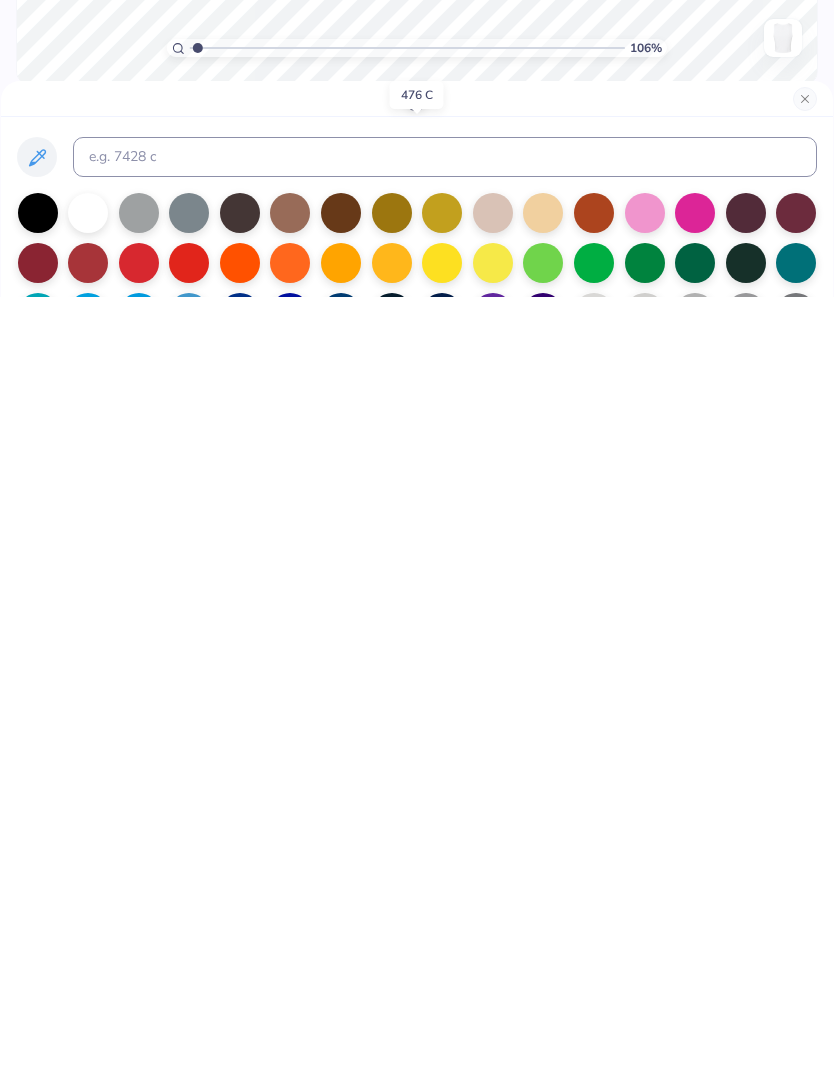 scroll, scrollTop: 0, scrollLeft: 0, axis: both 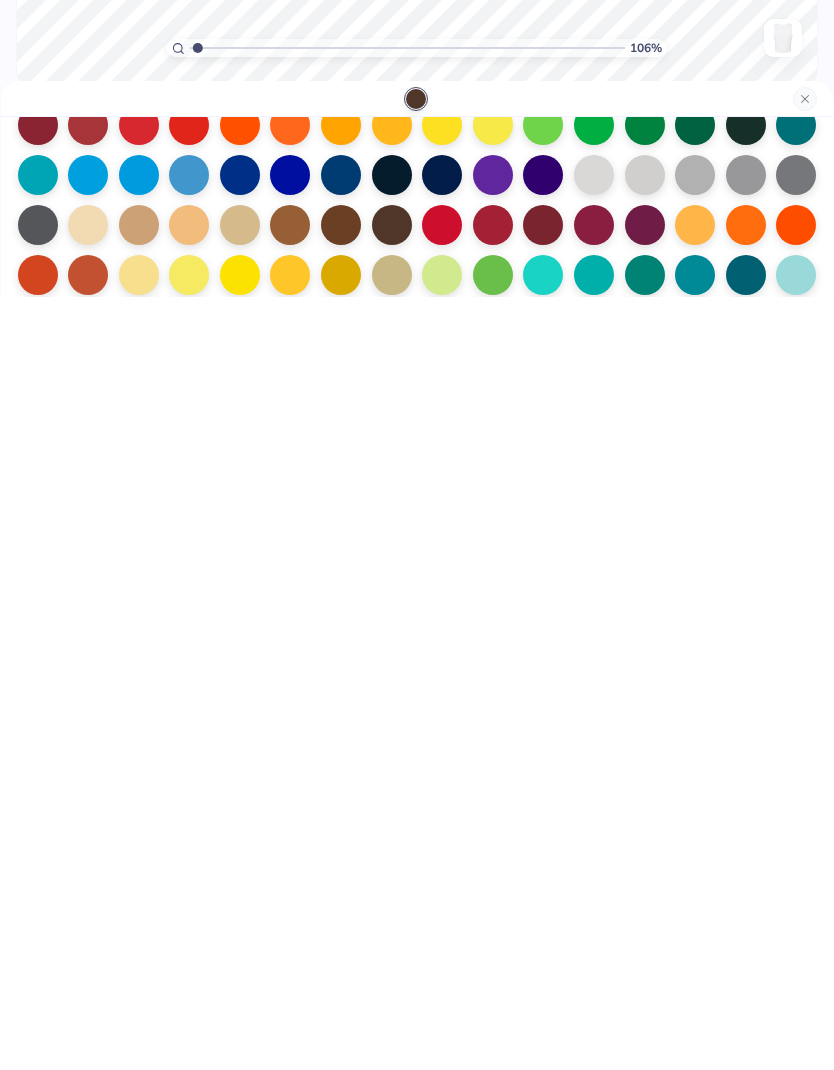 click at bounding box center [442, 948] 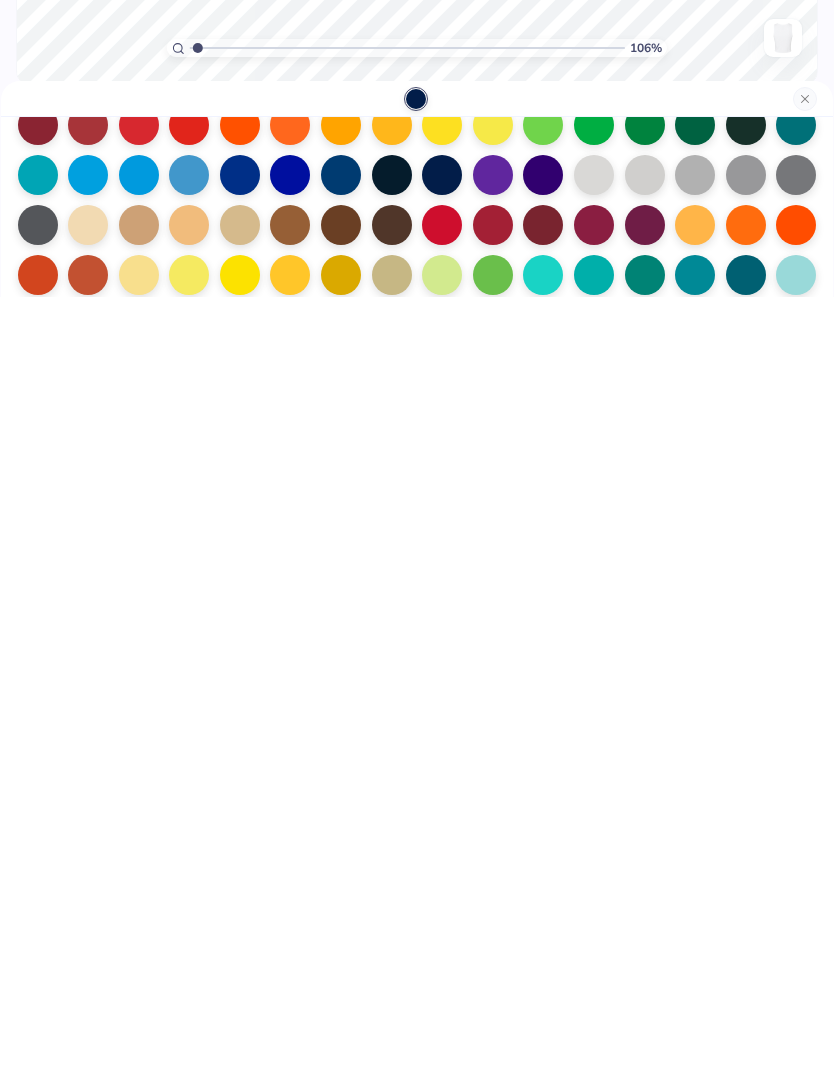 click at bounding box center (442, 948) 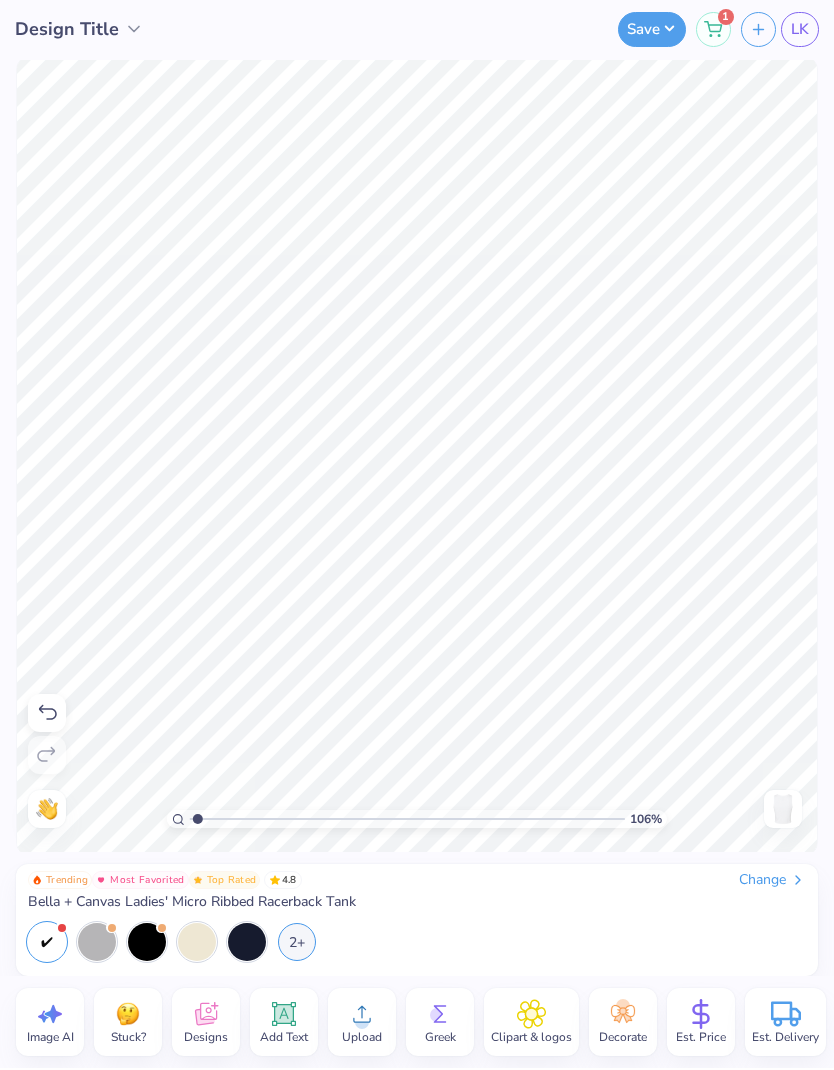 scroll, scrollTop: 1, scrollLeft: 0, axis: vertical 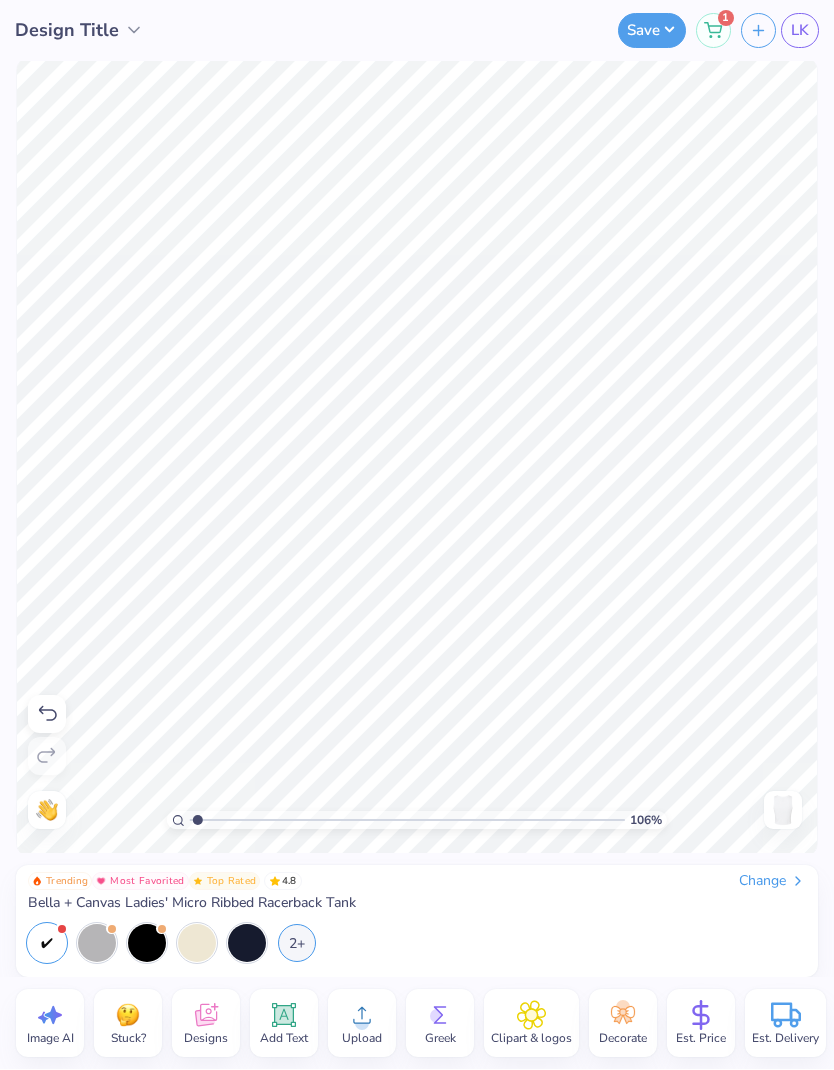 click on "Save" at bounding box center (652, 31) 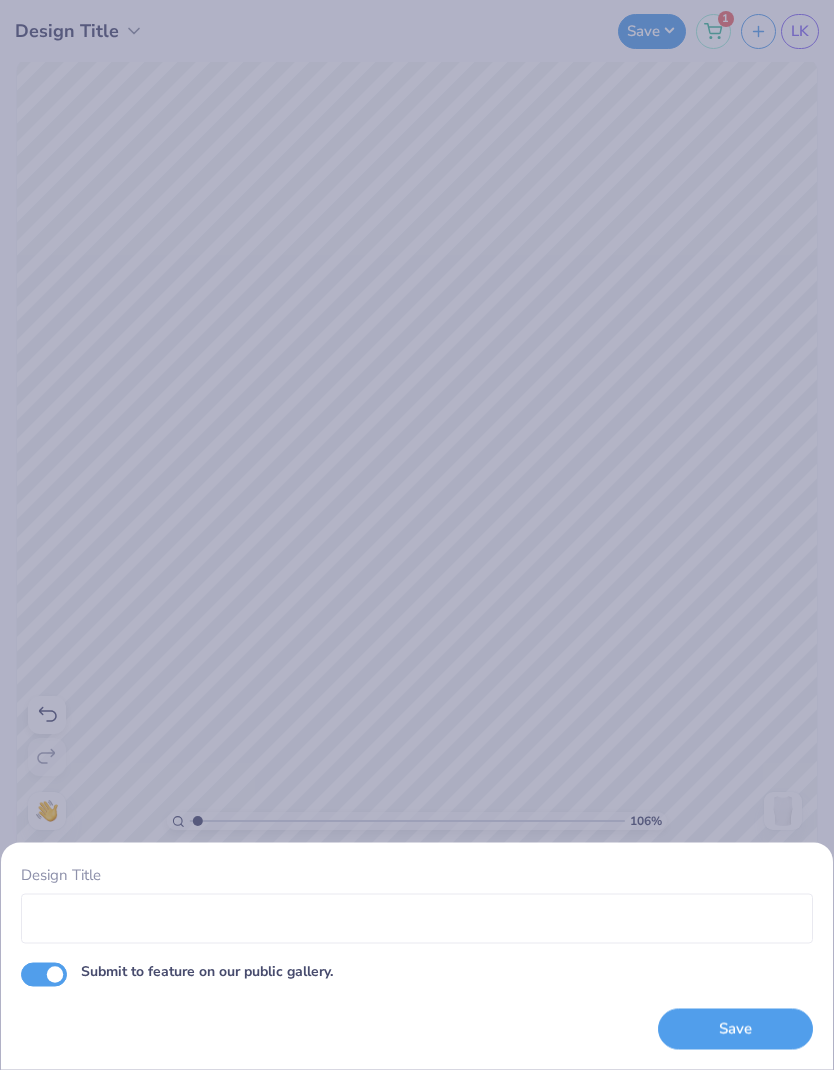 scroll, scrollTop: 0, scrollLeft: 0, axis: both 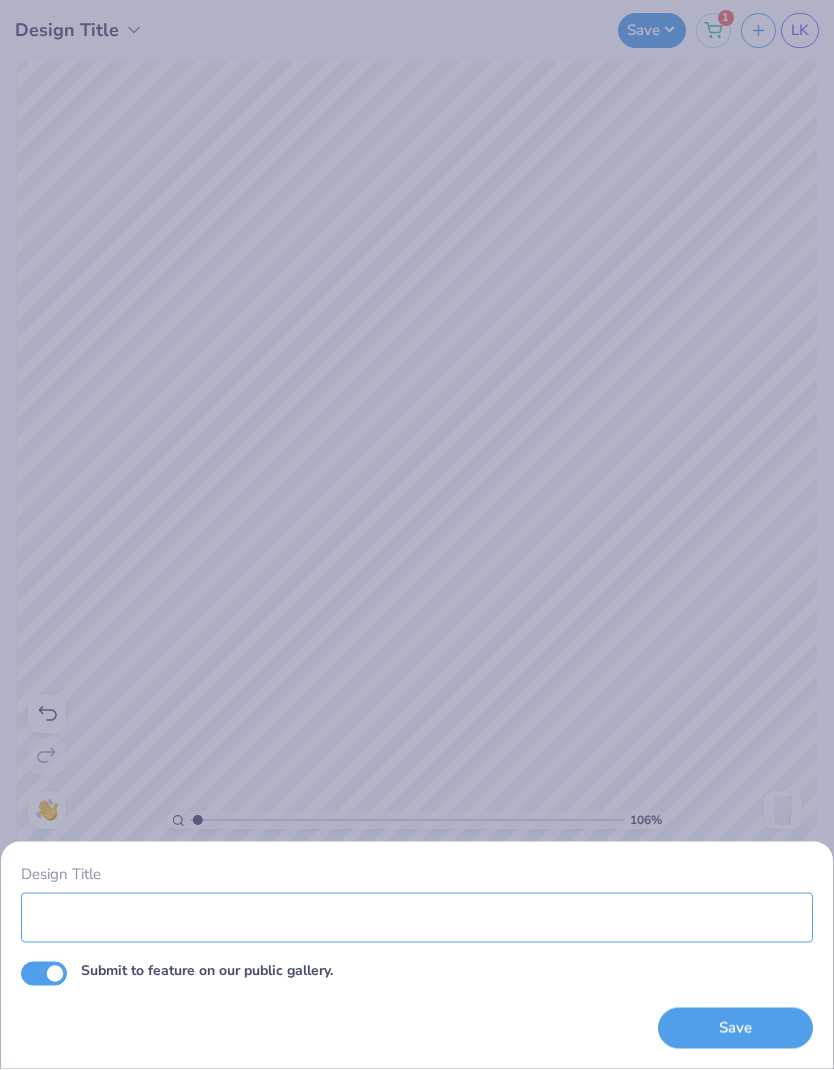 click on "Design Title" at bounding box center (417, 918) 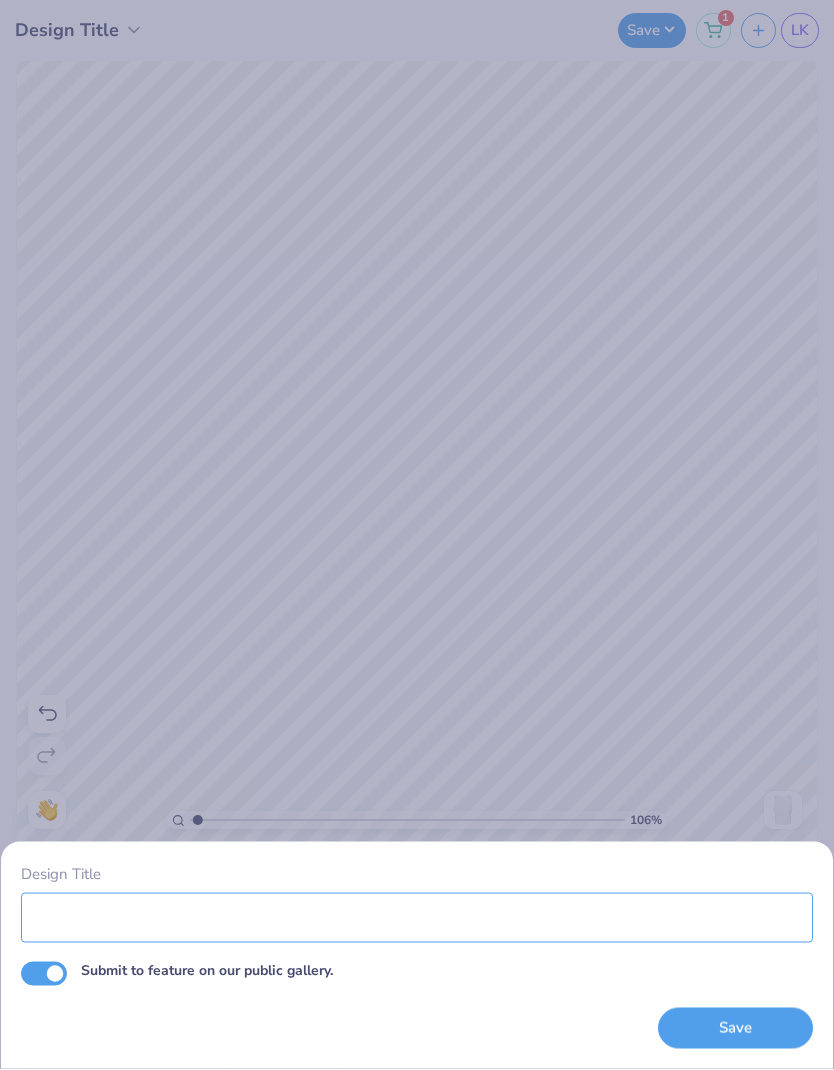 type on "1.06279853679196" 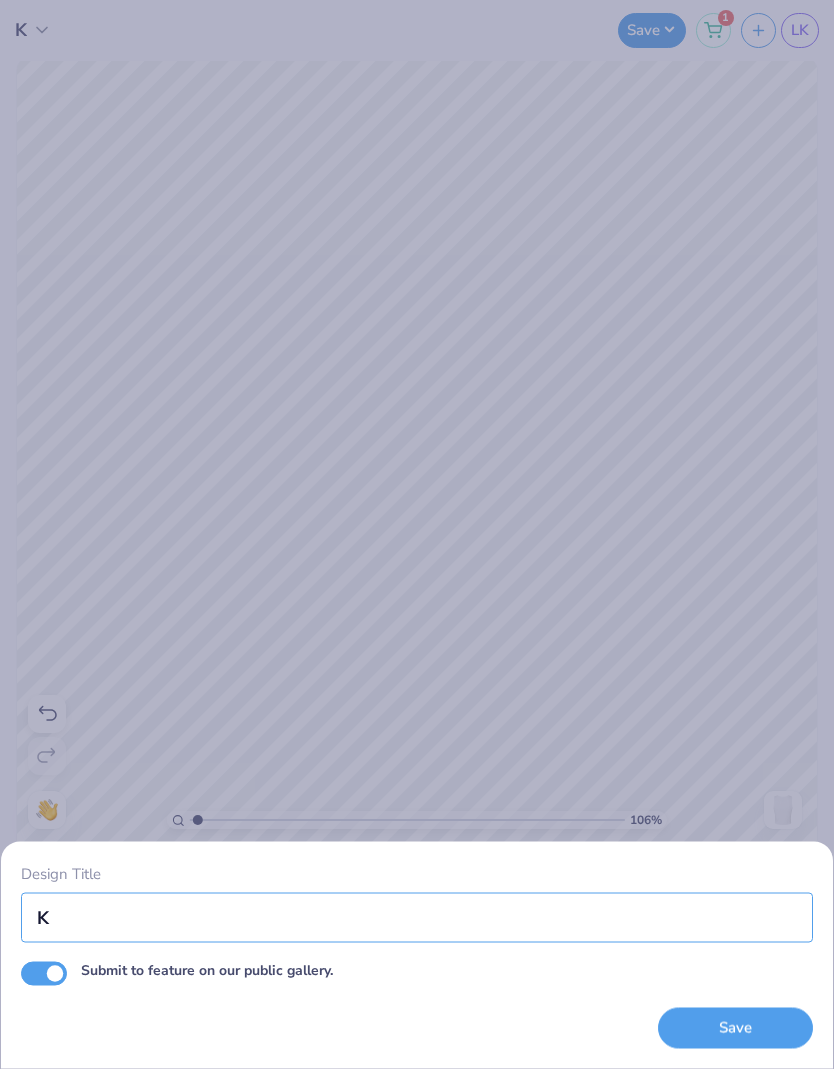 type on "1.06279853679196" 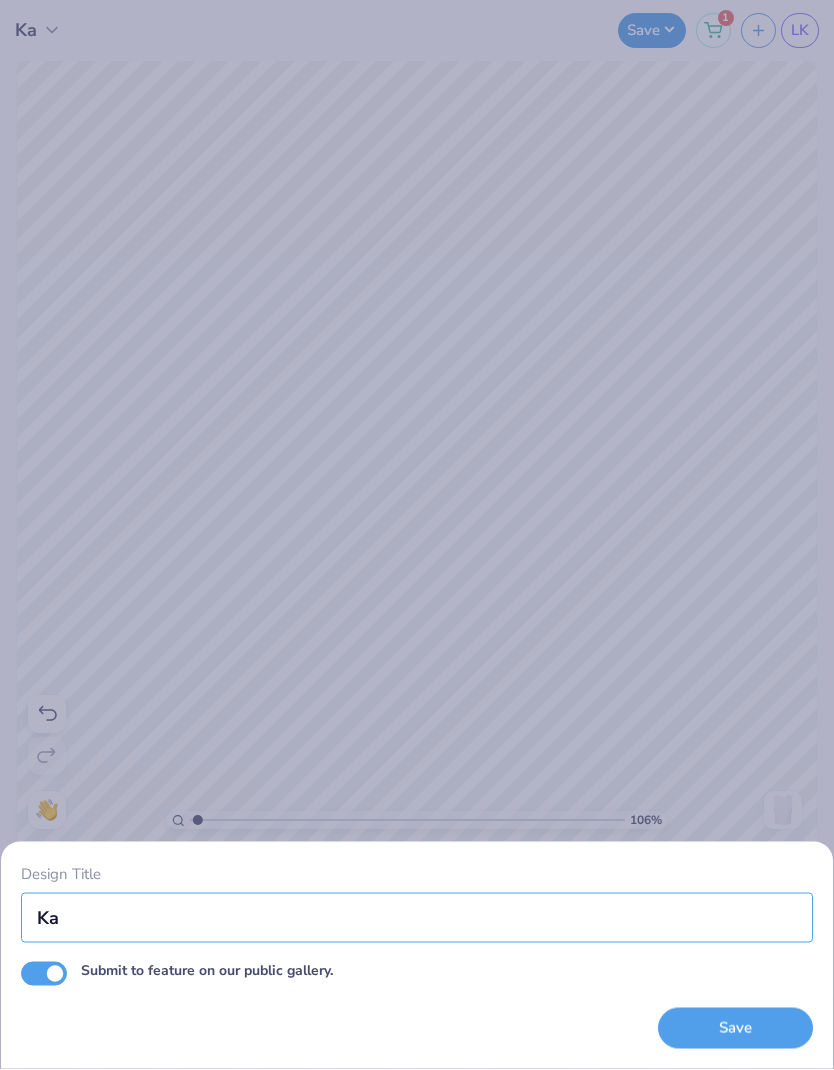 type on "1.06279853679196" 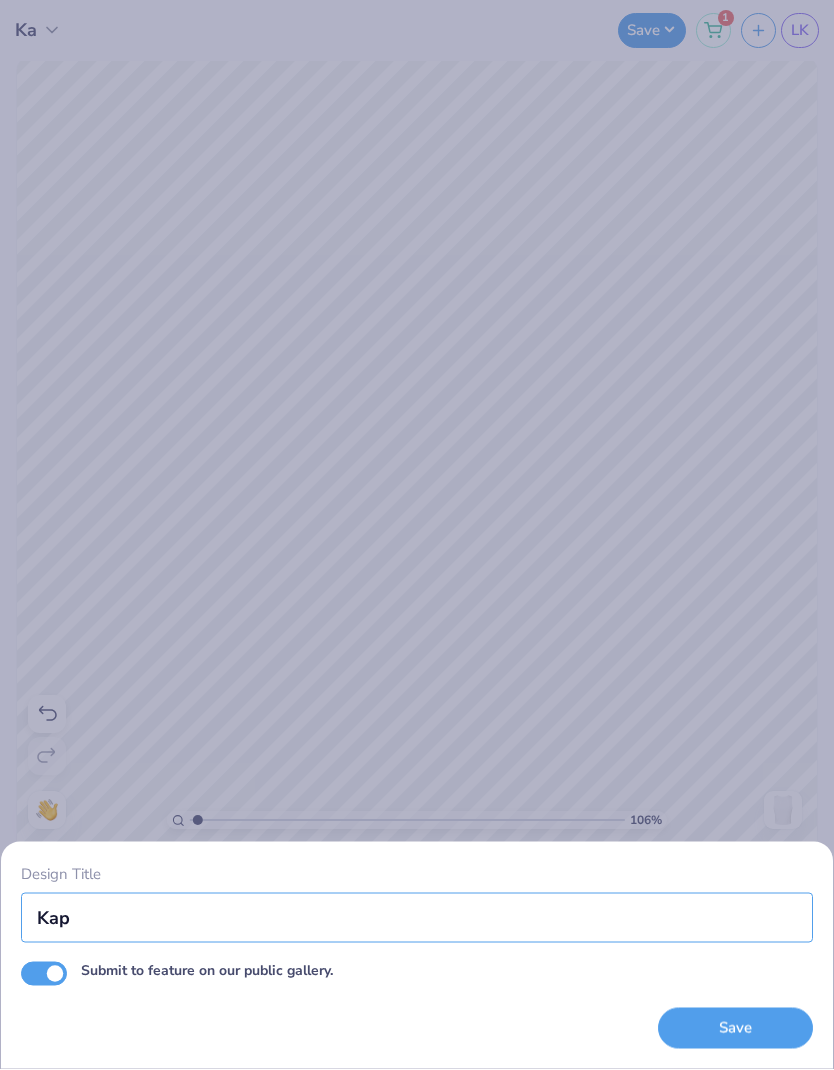type on "Kapp" 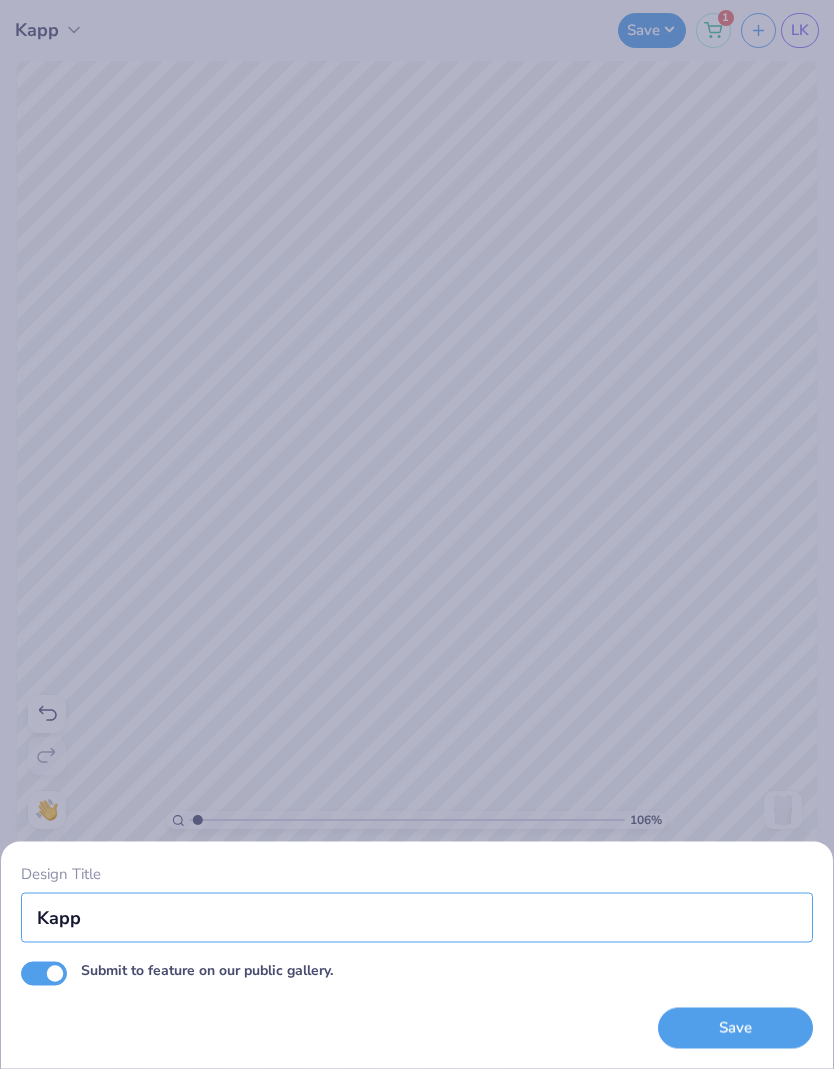 type on "1.06279853679196" 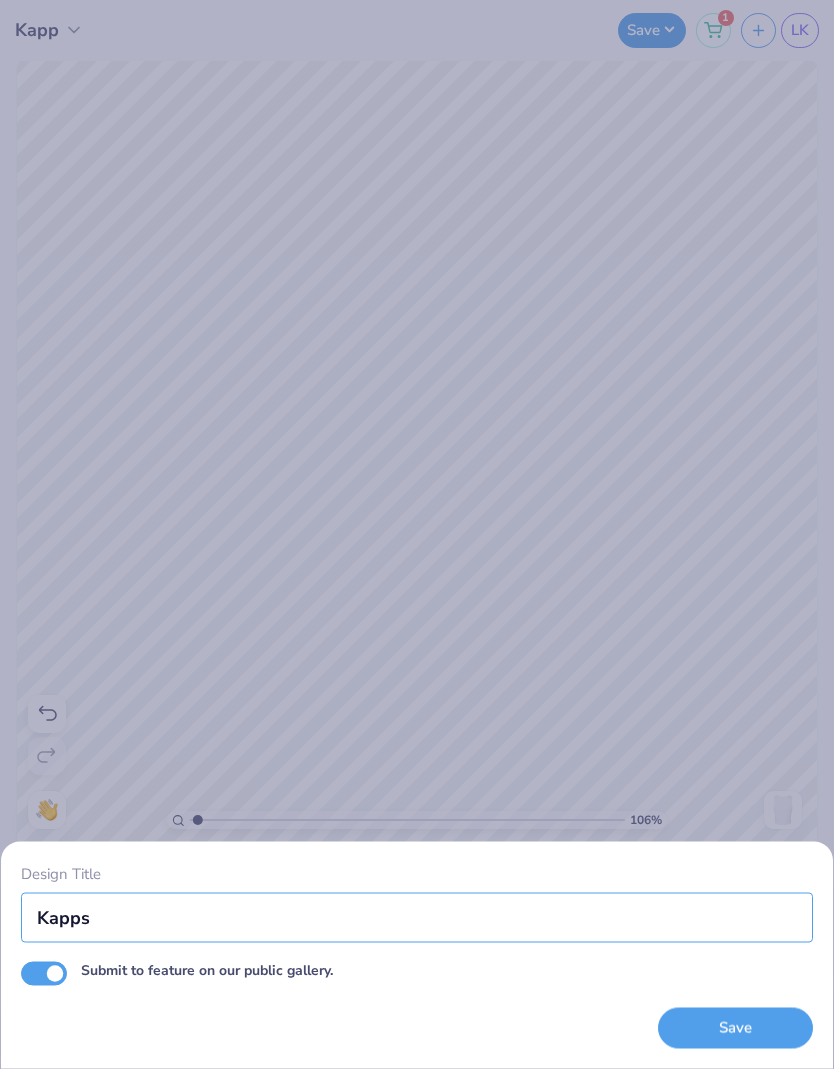 type on "1.06279853679196" 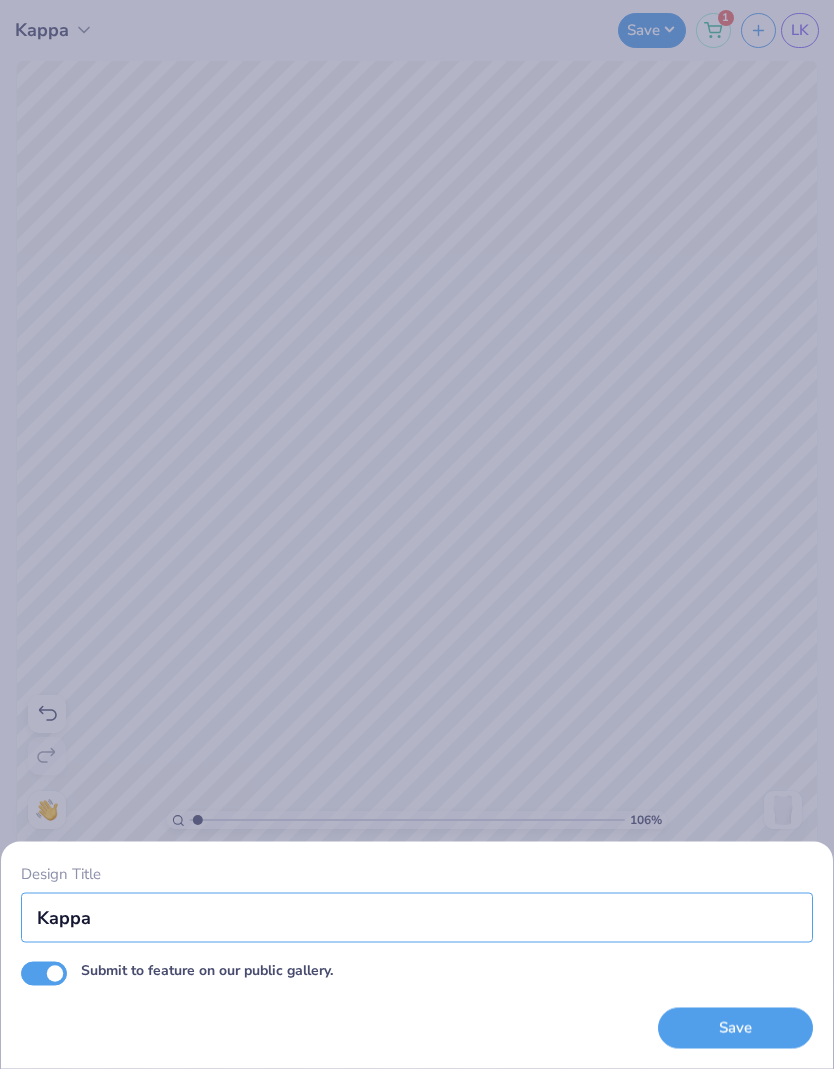 type on "1.06279853679196" 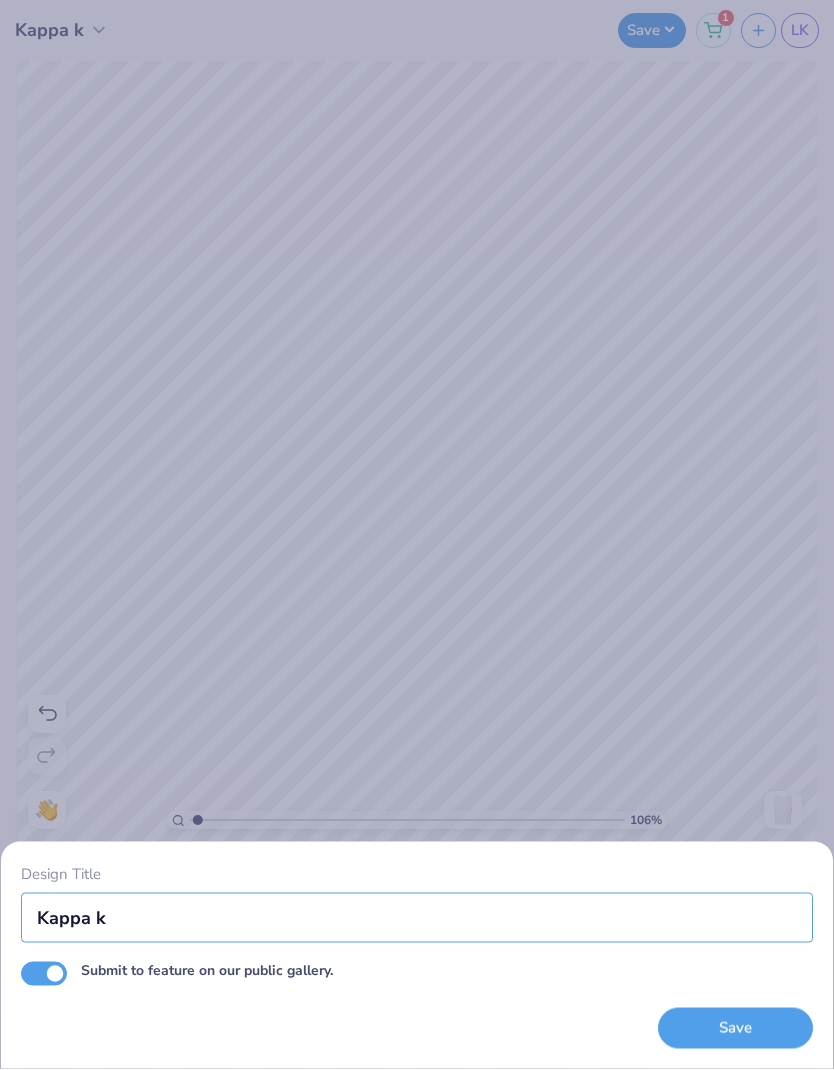 type on "1.06279853679196" 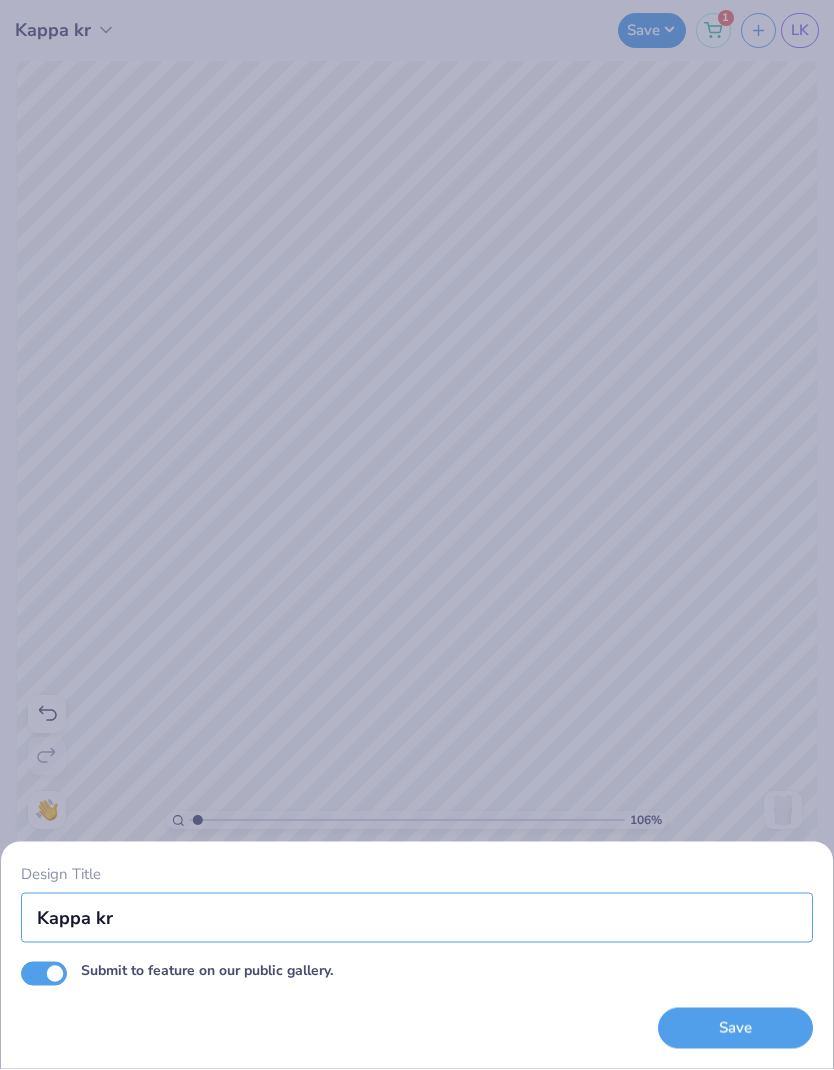 type on "1.06279853679196" 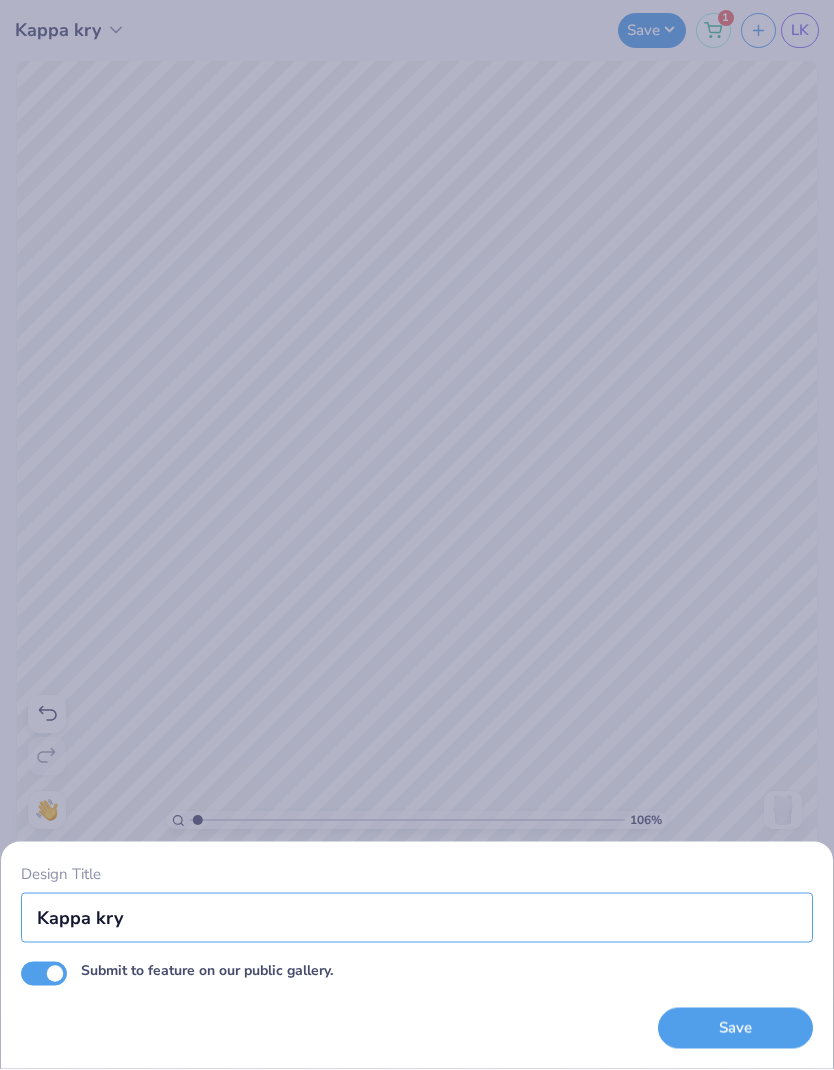 type on "Kappa kry" 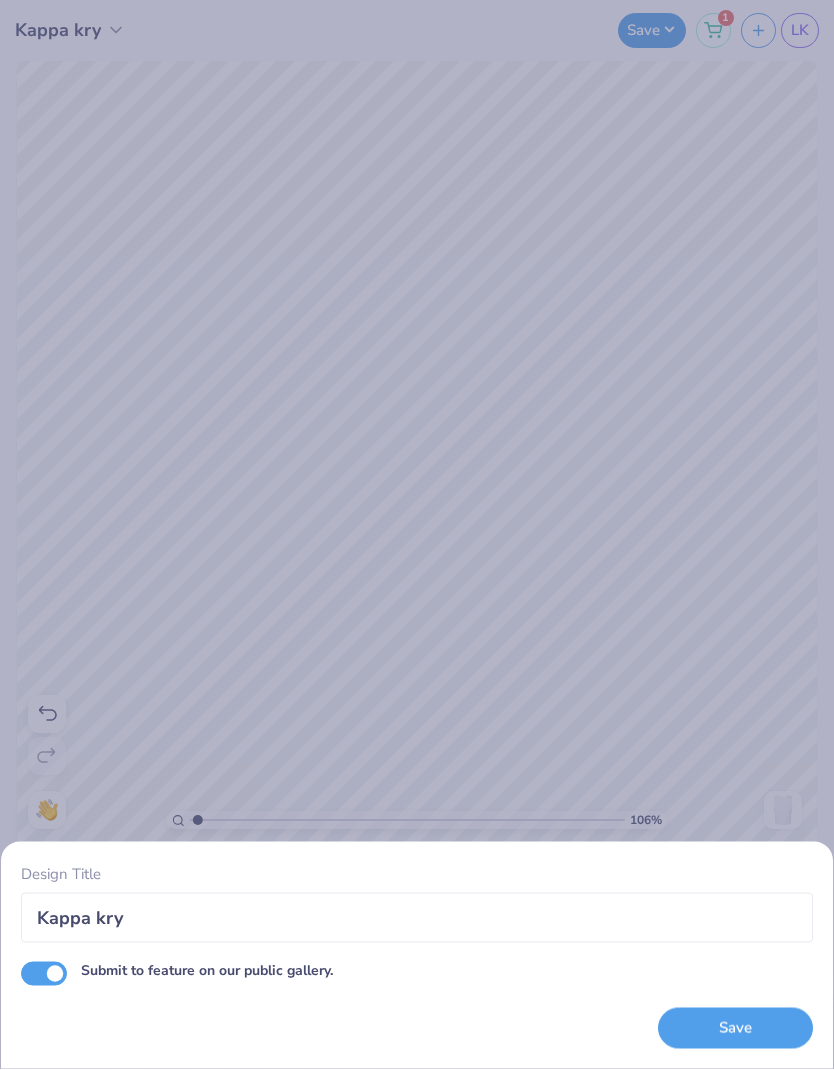 click on "Design Title Kappa kry" at bounding box center (417, 903) 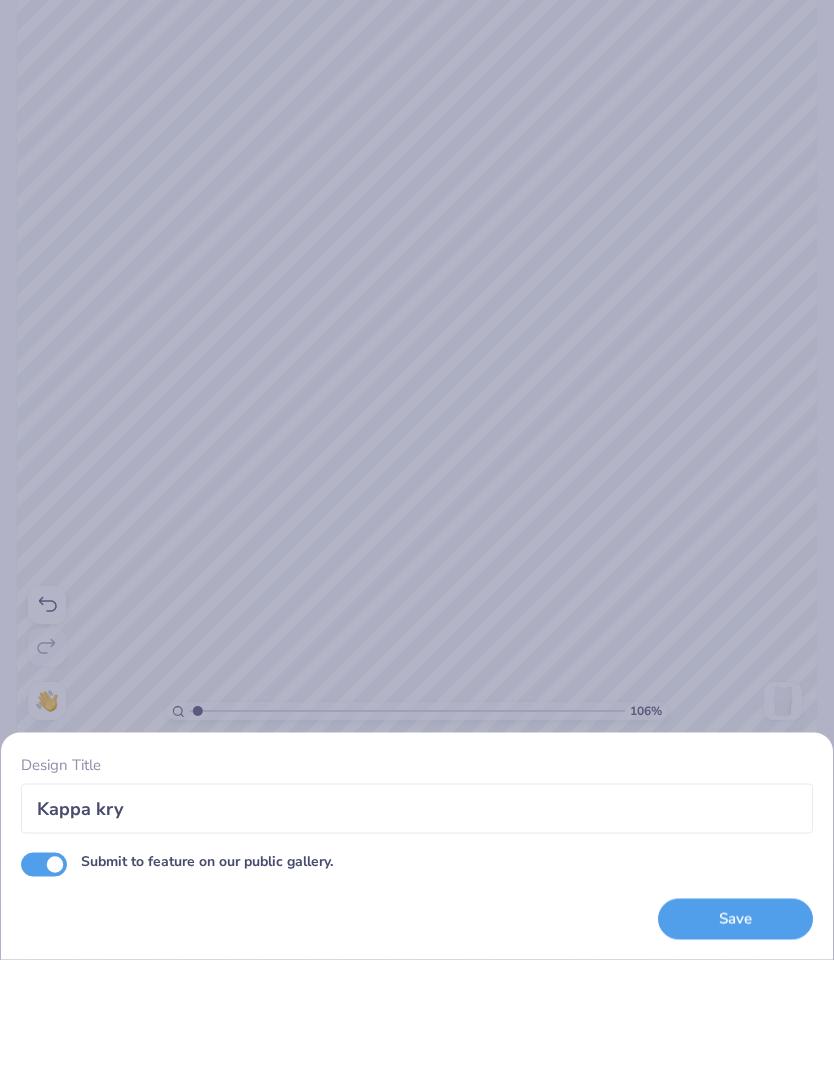 scroll, scrollTop: 1, scrollLeft: 0, axis: vertical 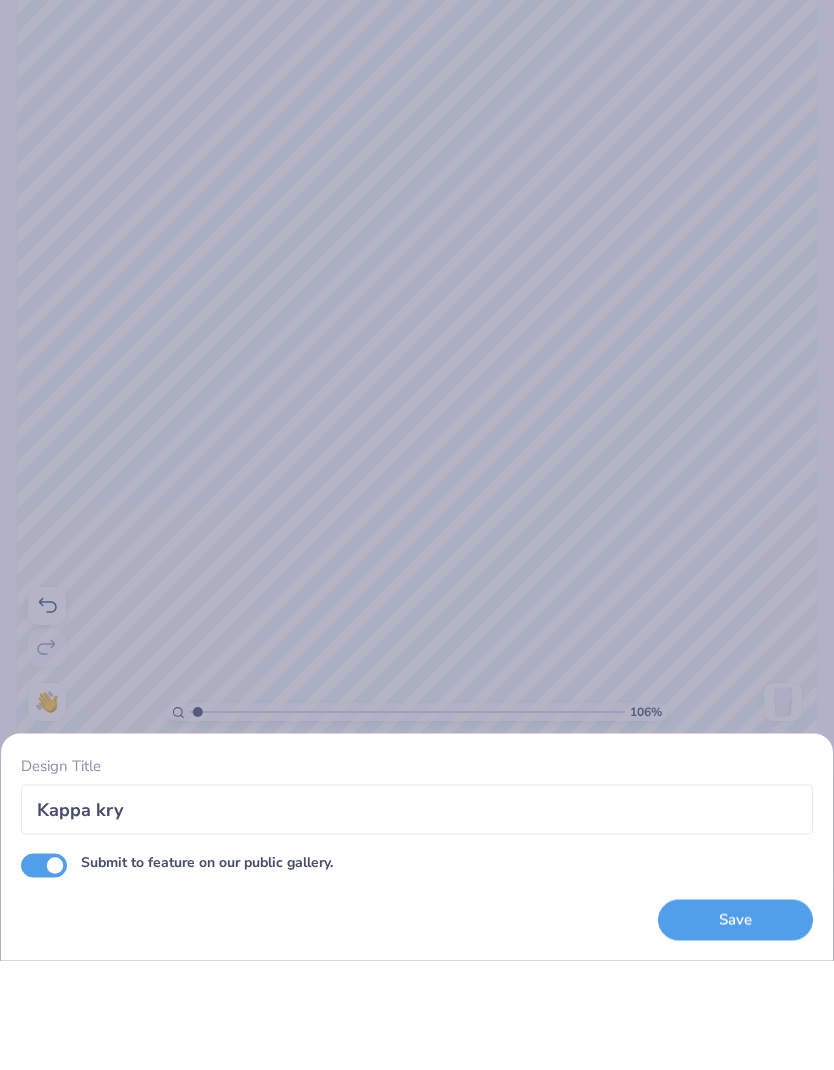 click on "Save" at bounding box center [735, 1029] 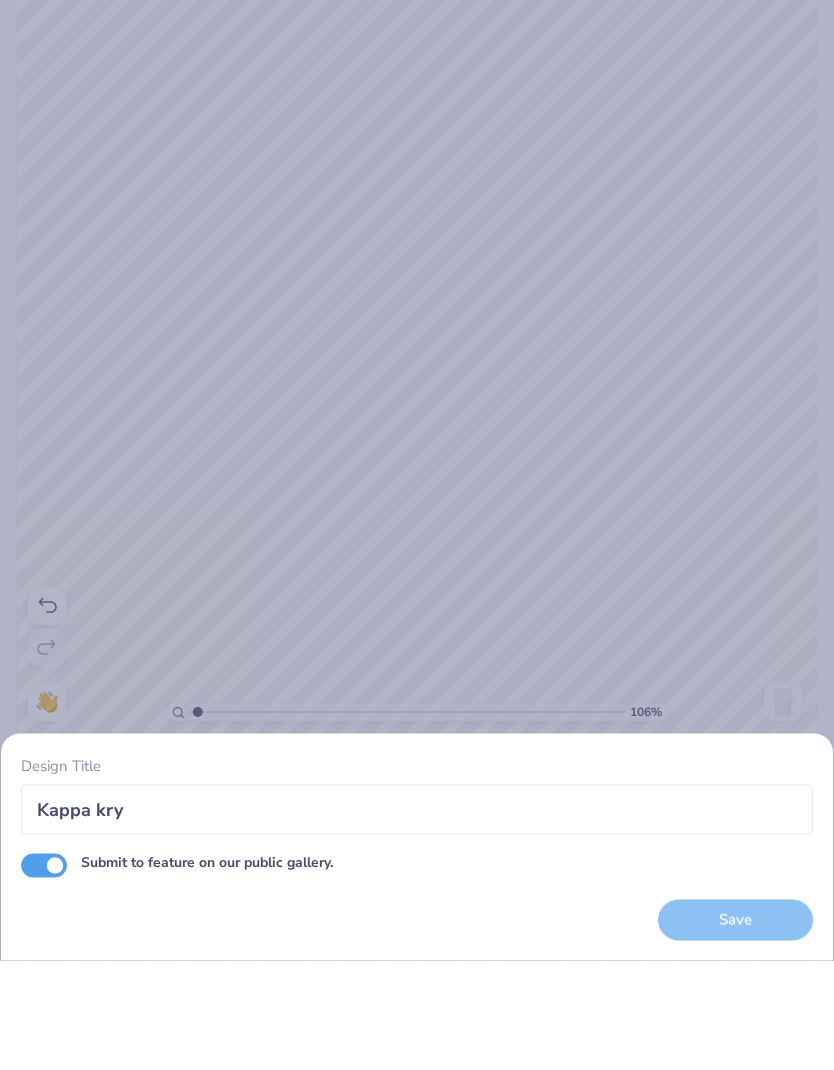 click on "Save" at bounding box center [735, 1029] 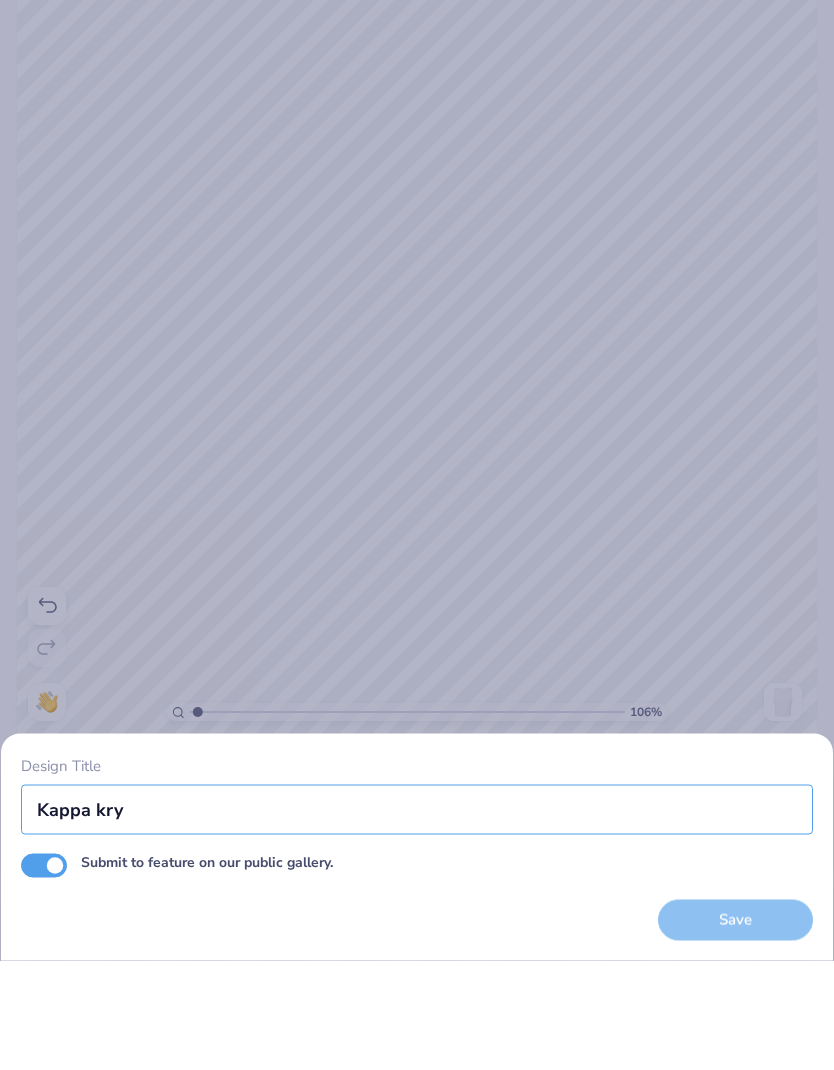 click on "Kappa kry" at bounding box center (417, 918) 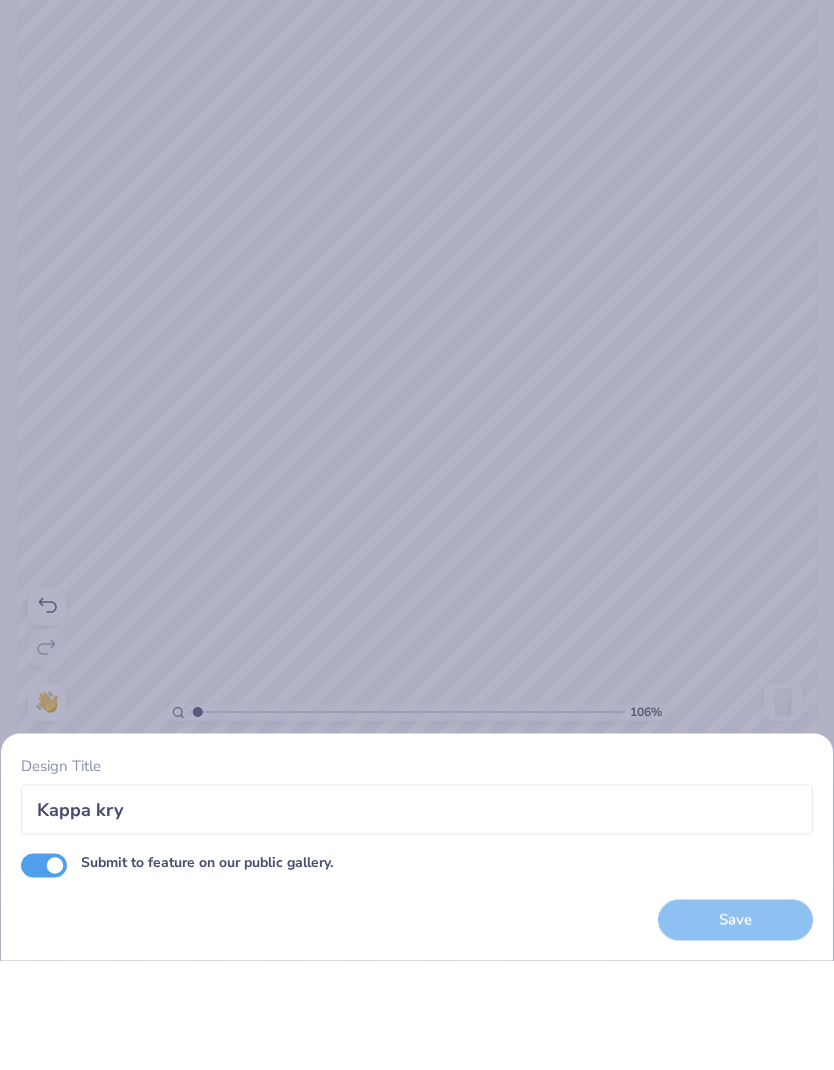 click on "Design Title Kappa kry Submit to feature on our public gallery. Save" at bounding box center (417, 956) 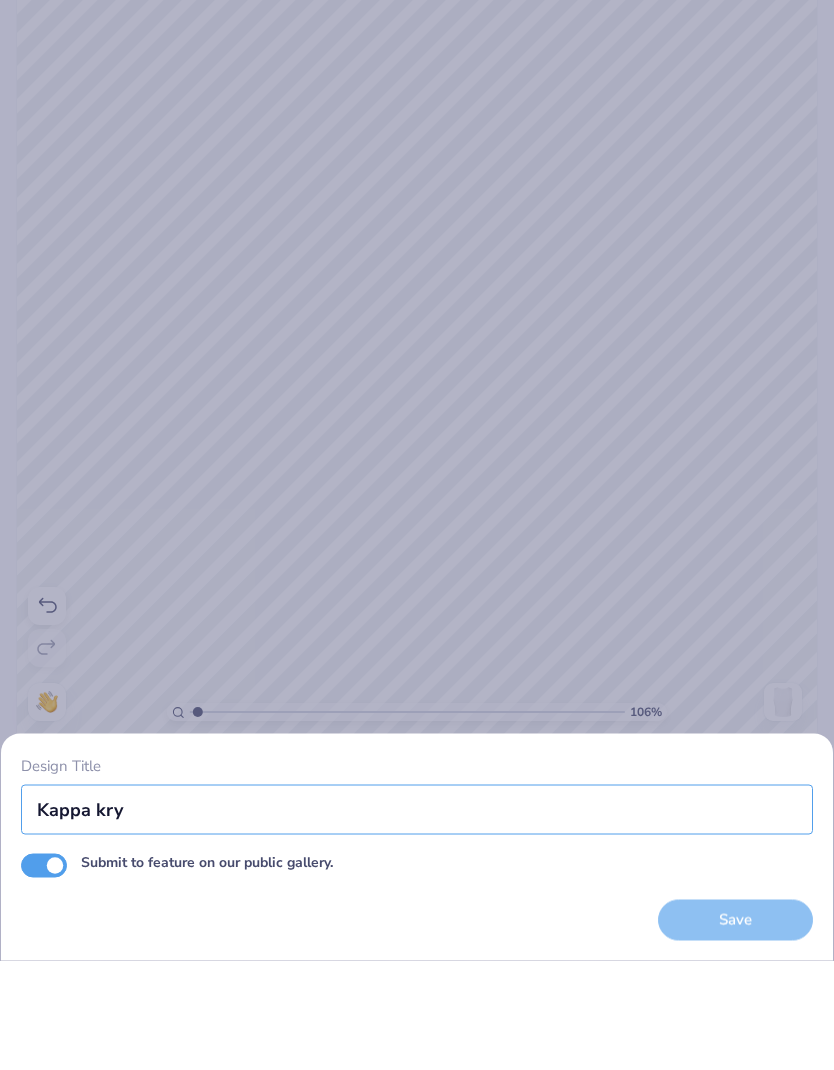 type on "1.06279853679196" 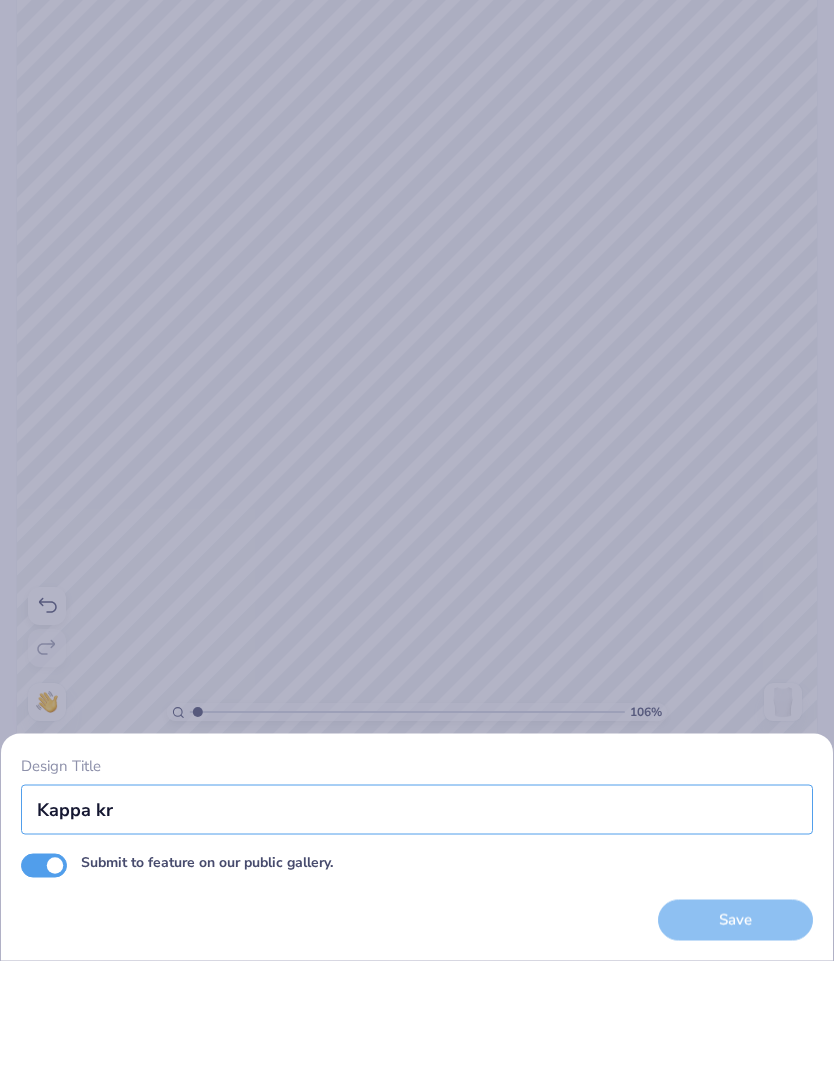 scroll, scrollTop: 0, scrollLeft: 0, axis: both 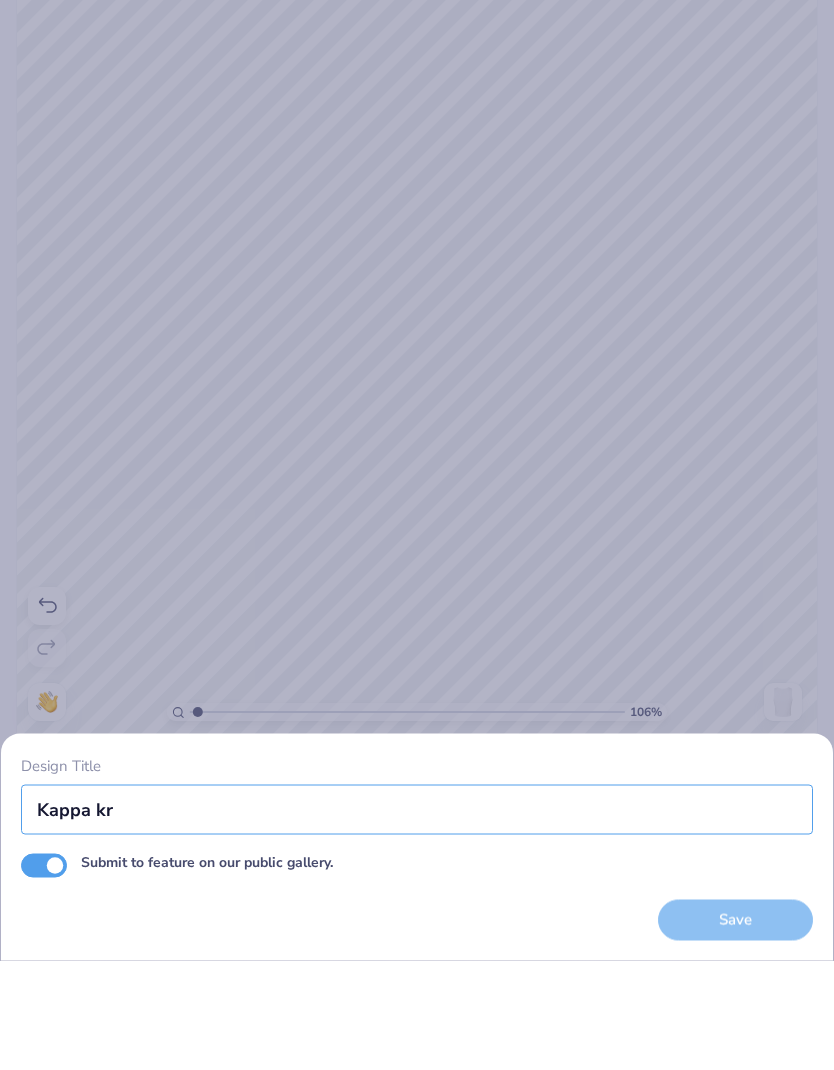 type on "1.06279853679196" 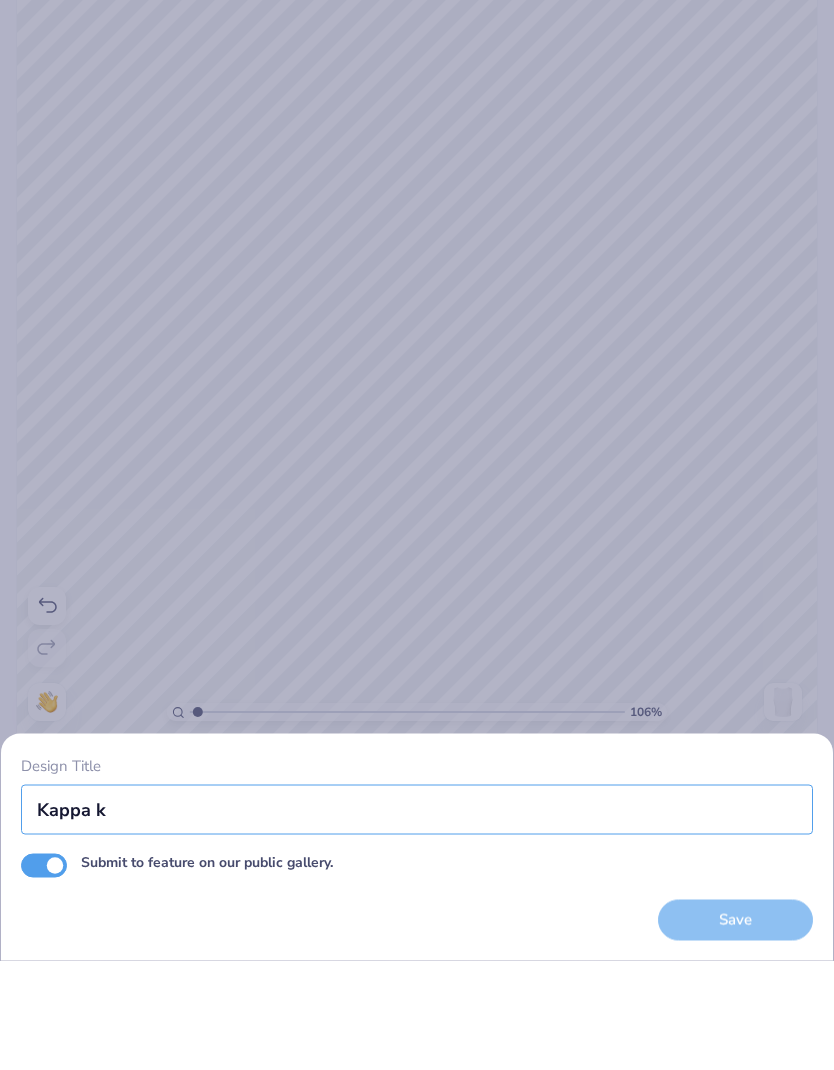 type on "Kappa ke" 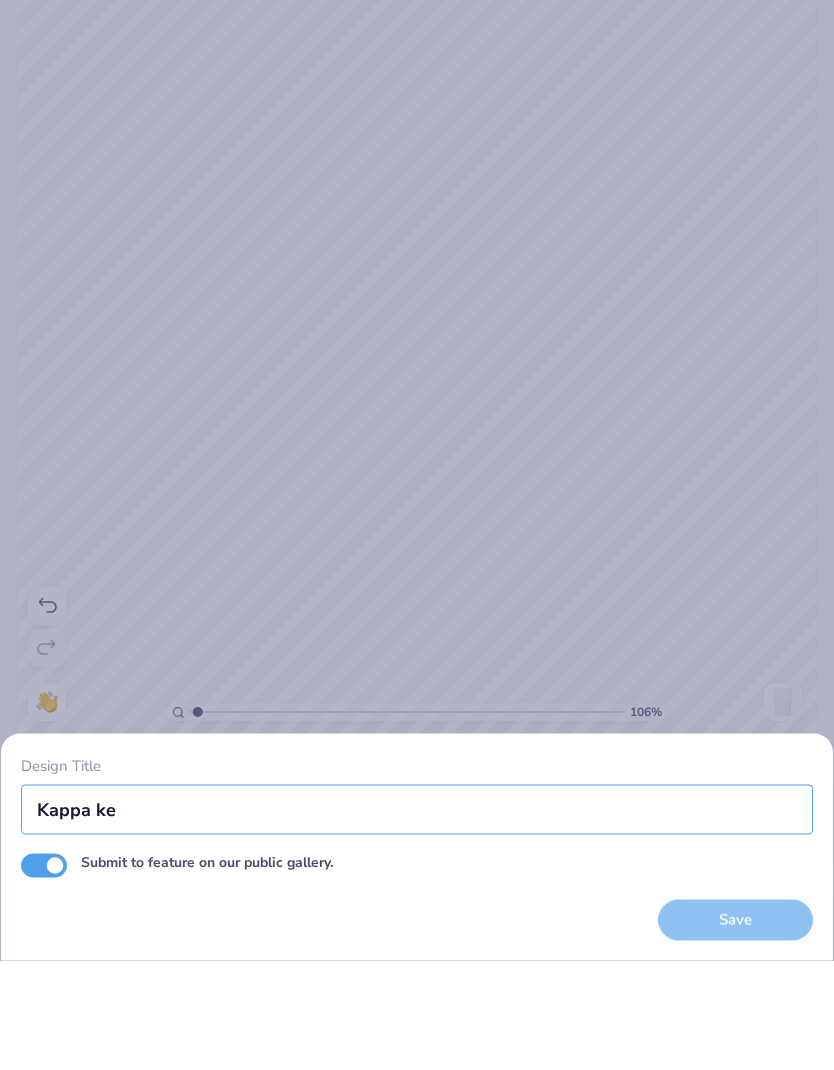 type on "1.06279853679196" 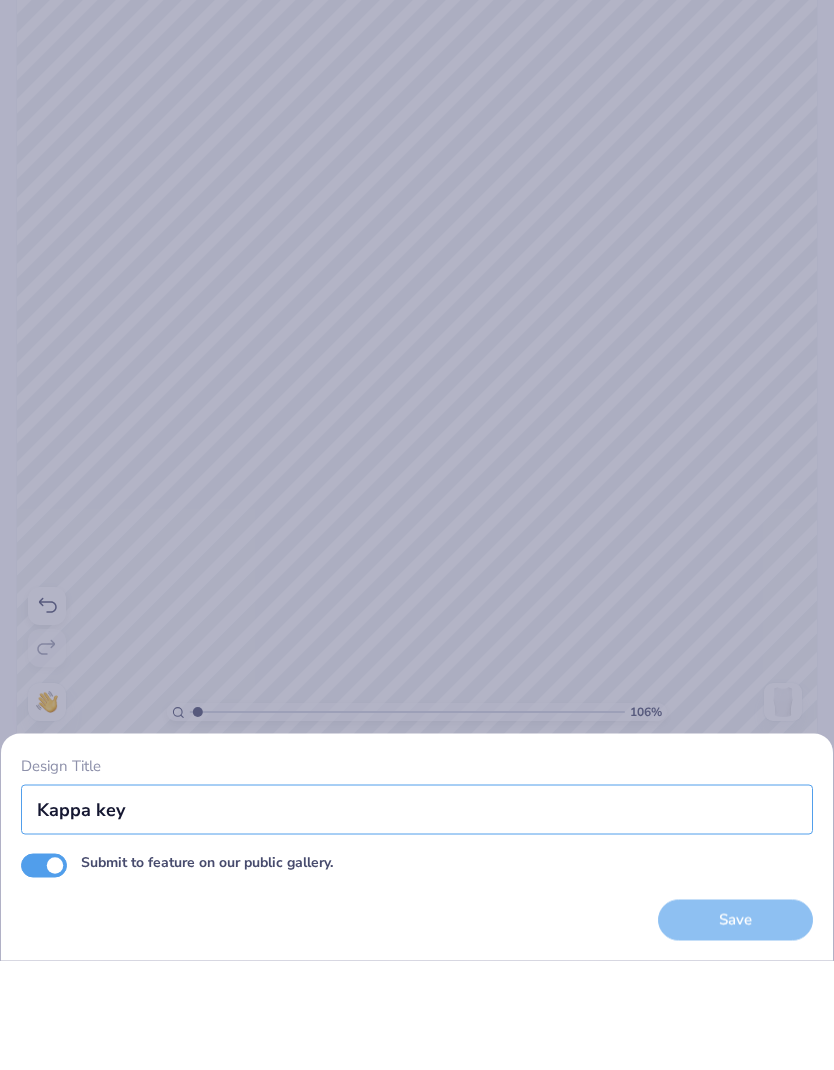 type on "Kappa key" 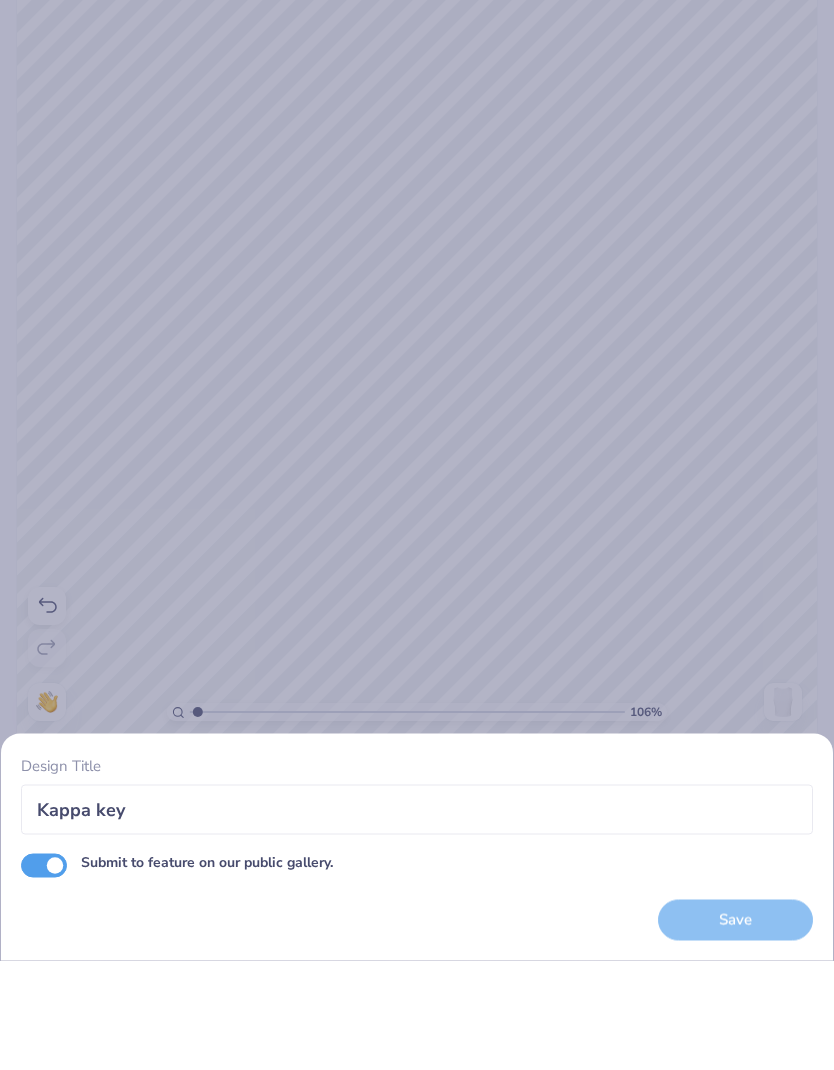 click on "Design Title Kappa key Submit to feature on our public gallery. Save" at bounding box center (417, 956) 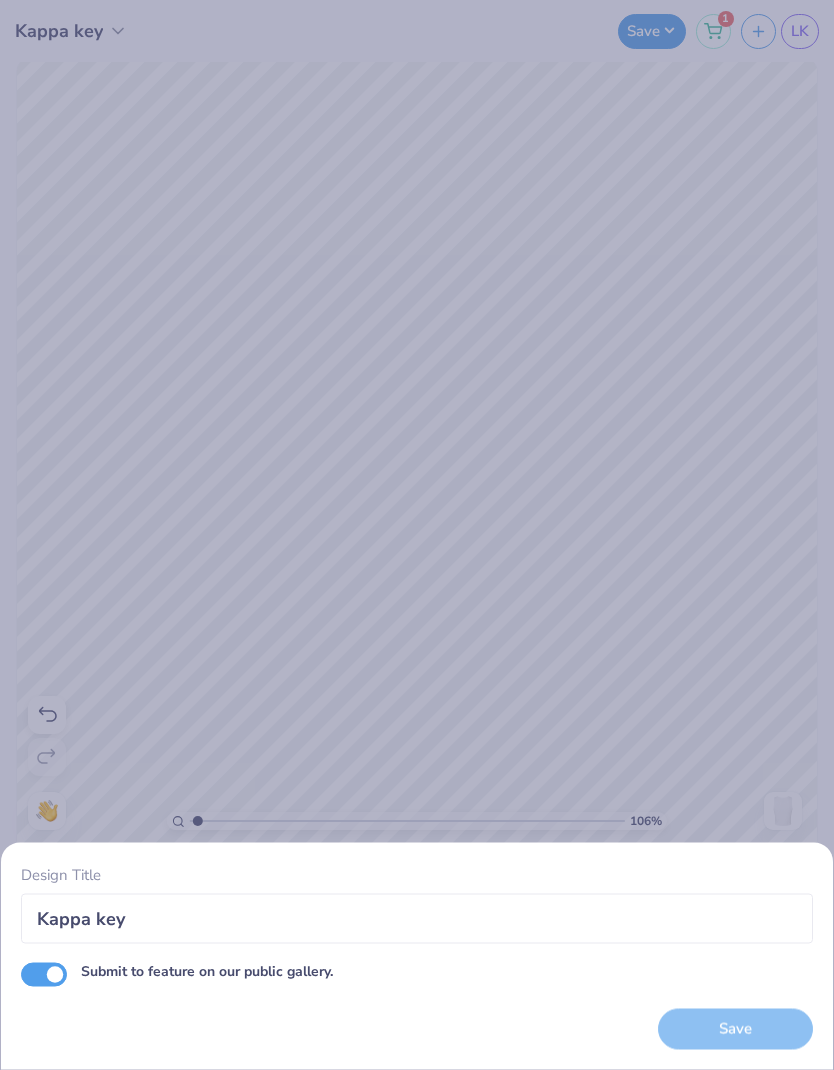 click on "Design Title Kappa key Submit to feature on our public gallery. Save" at bounding box center (417, 535) 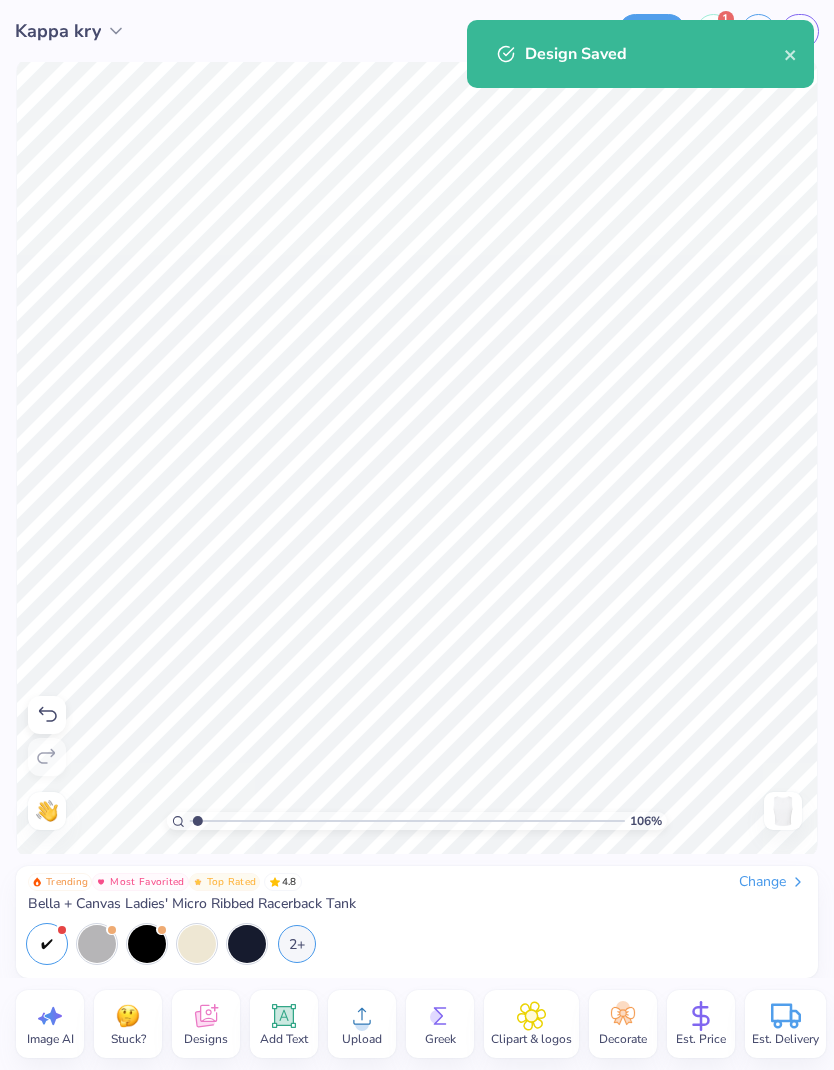 click on "Design Saved" at bounding box center (640, 54) 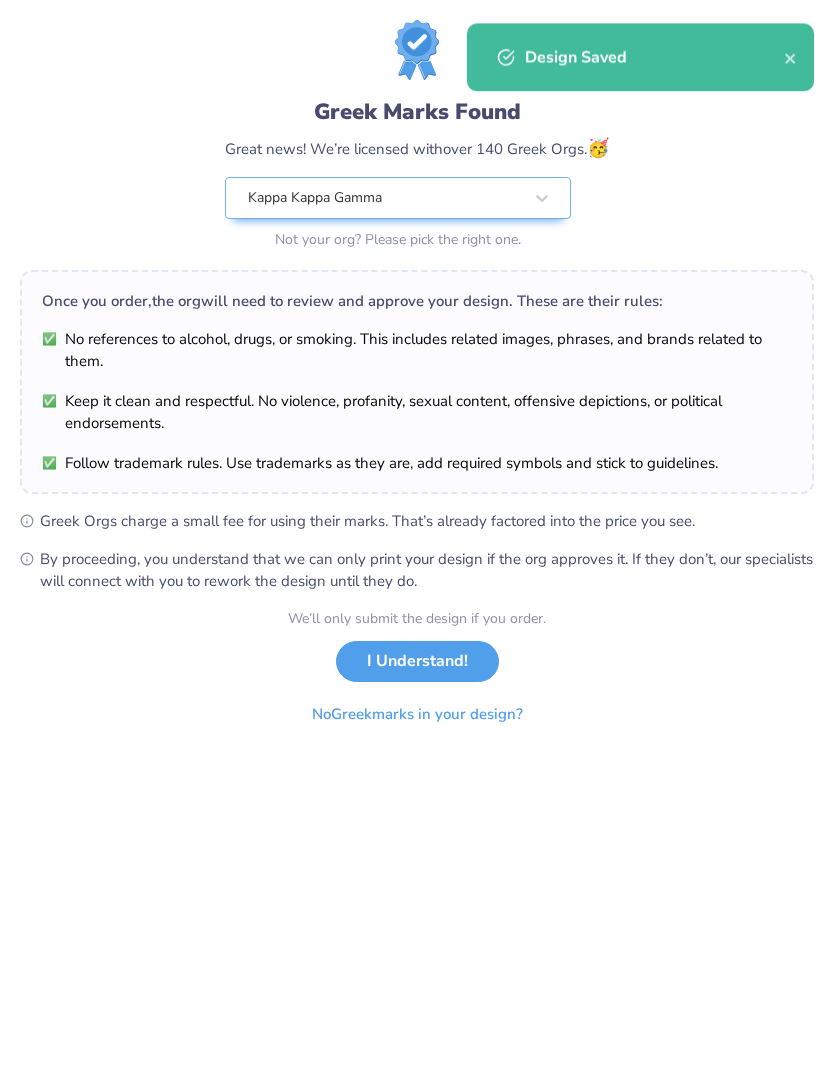click on "Design Saved" at bounding box center (640, 61) 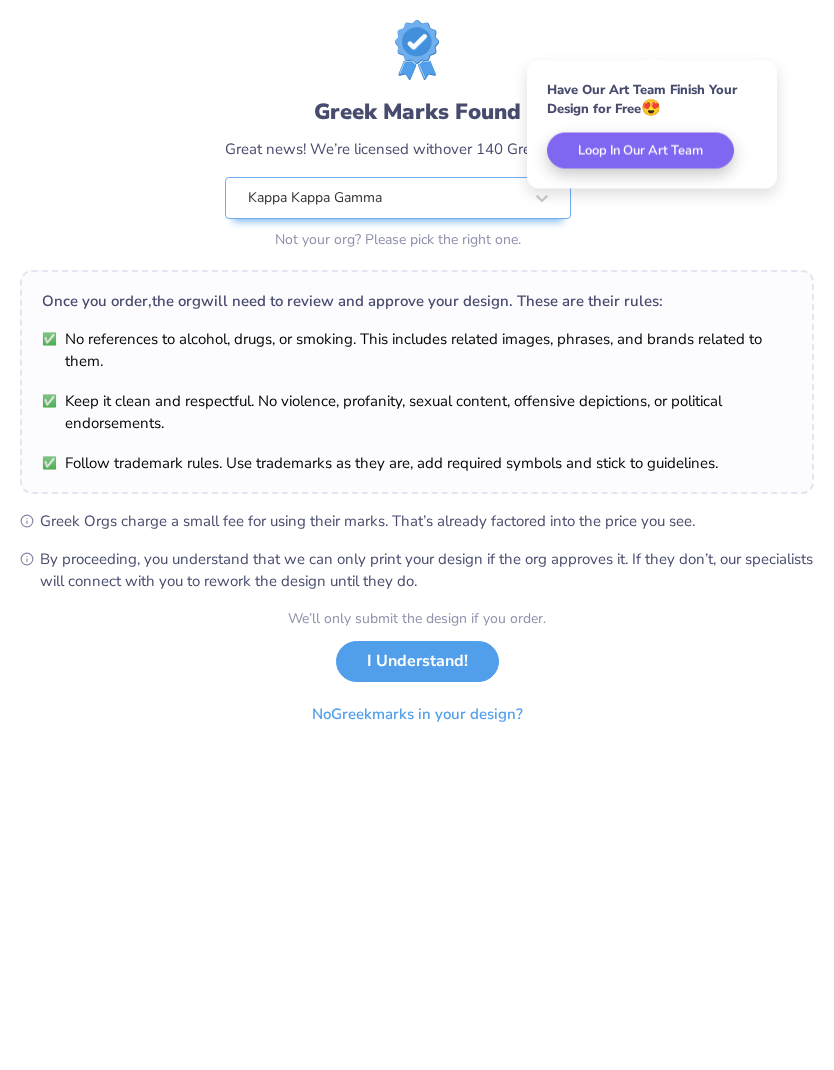 click on "No  Greek  marks in your design?" at bounding box center (417, 714) 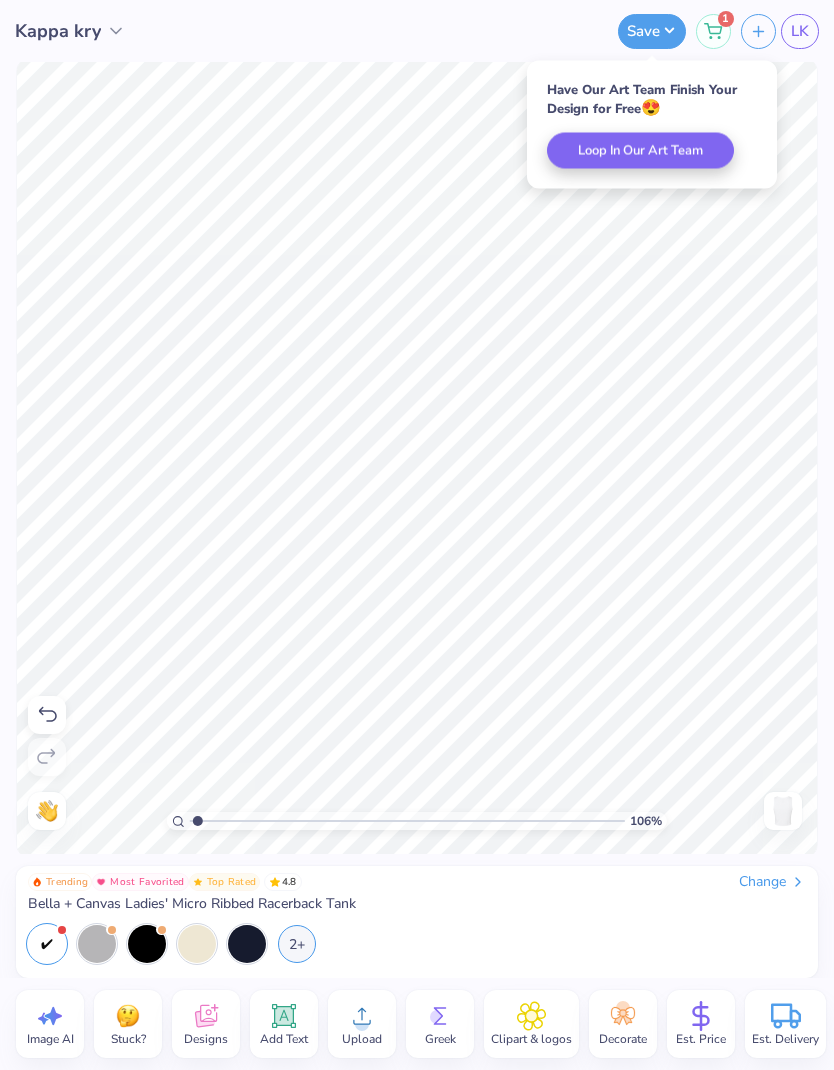 click on "LK" at bounding box center [800, 31] 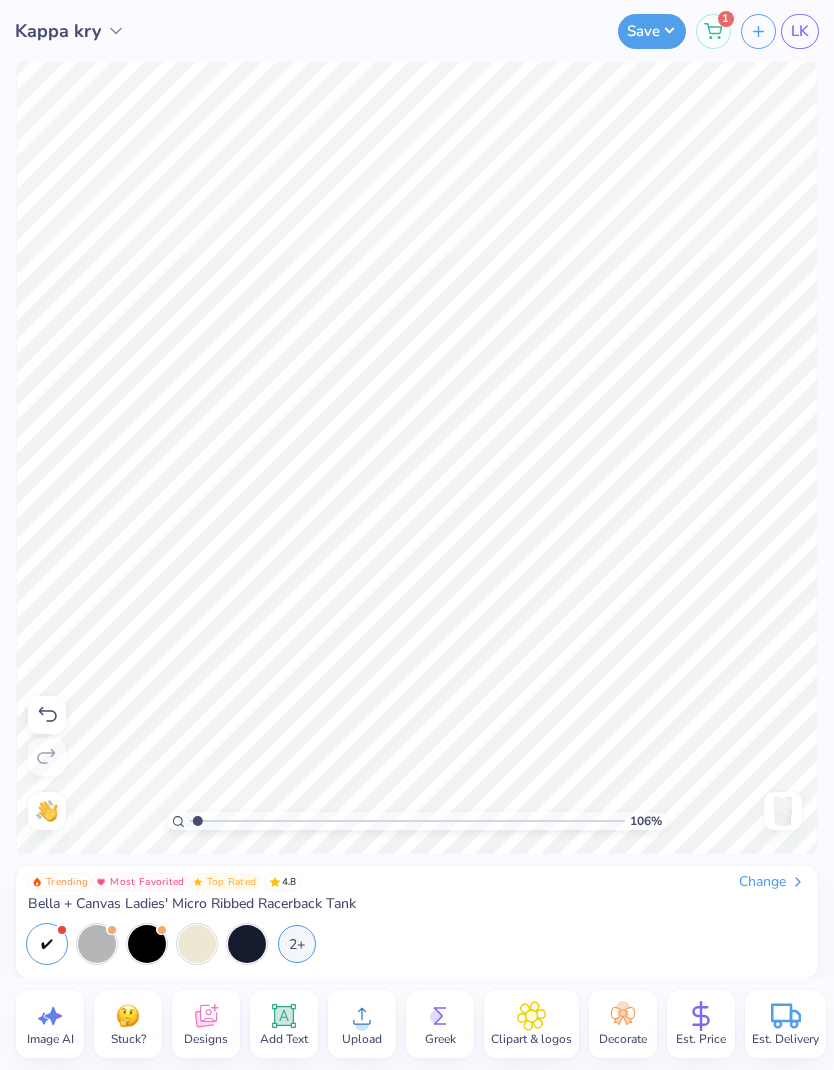 click on "LK" at bounding box center (800, 31) 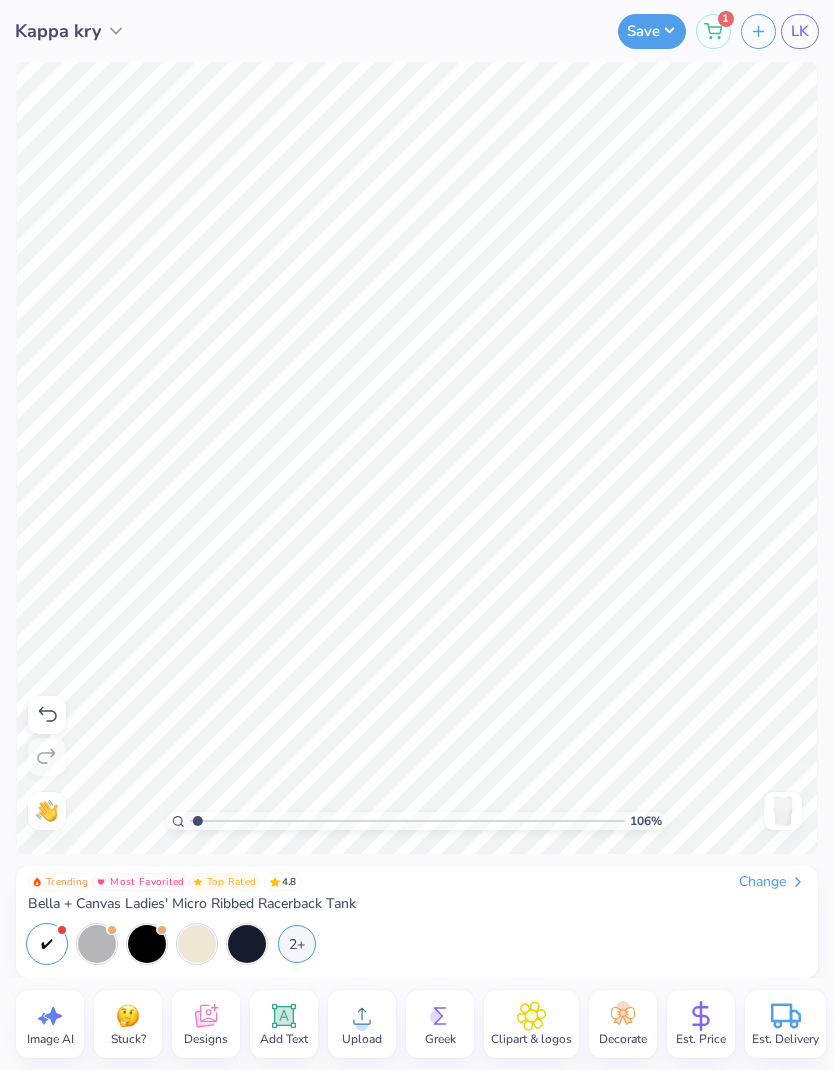 type on "1.06279853679196" 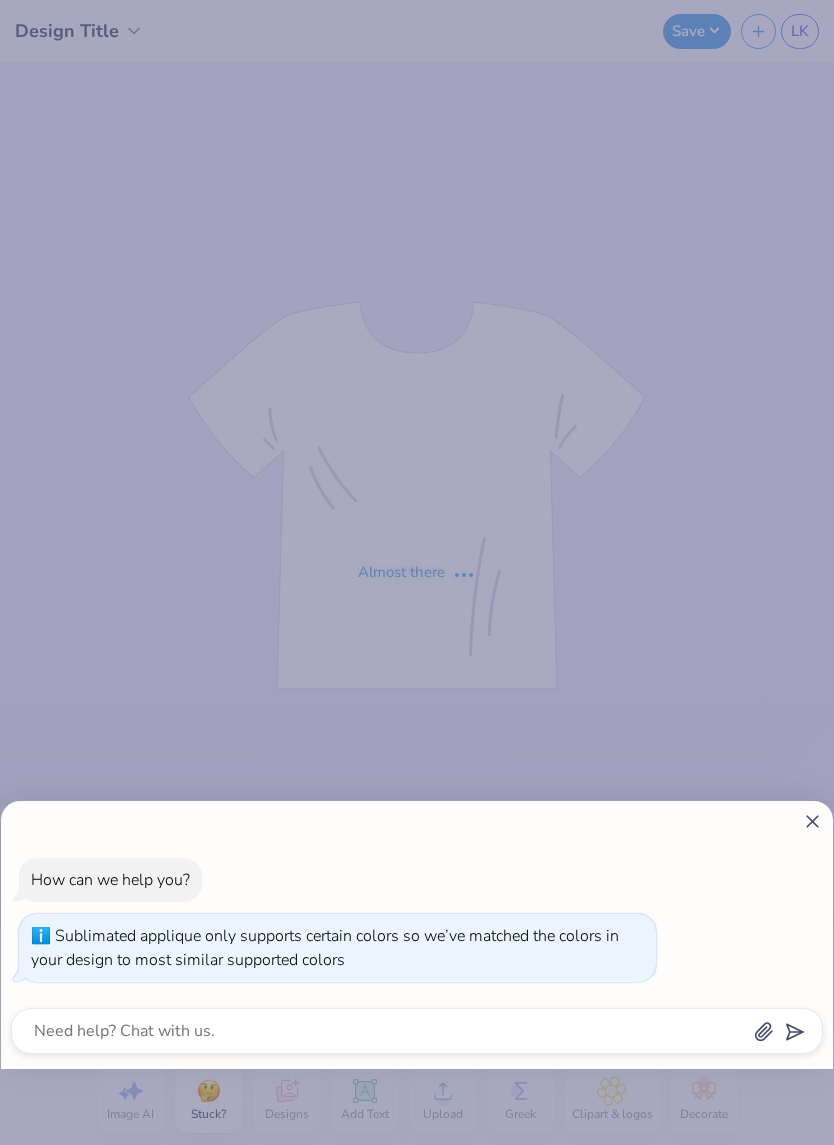 scroll, scrollTop: 0, scrollLeft: 0, axis: both 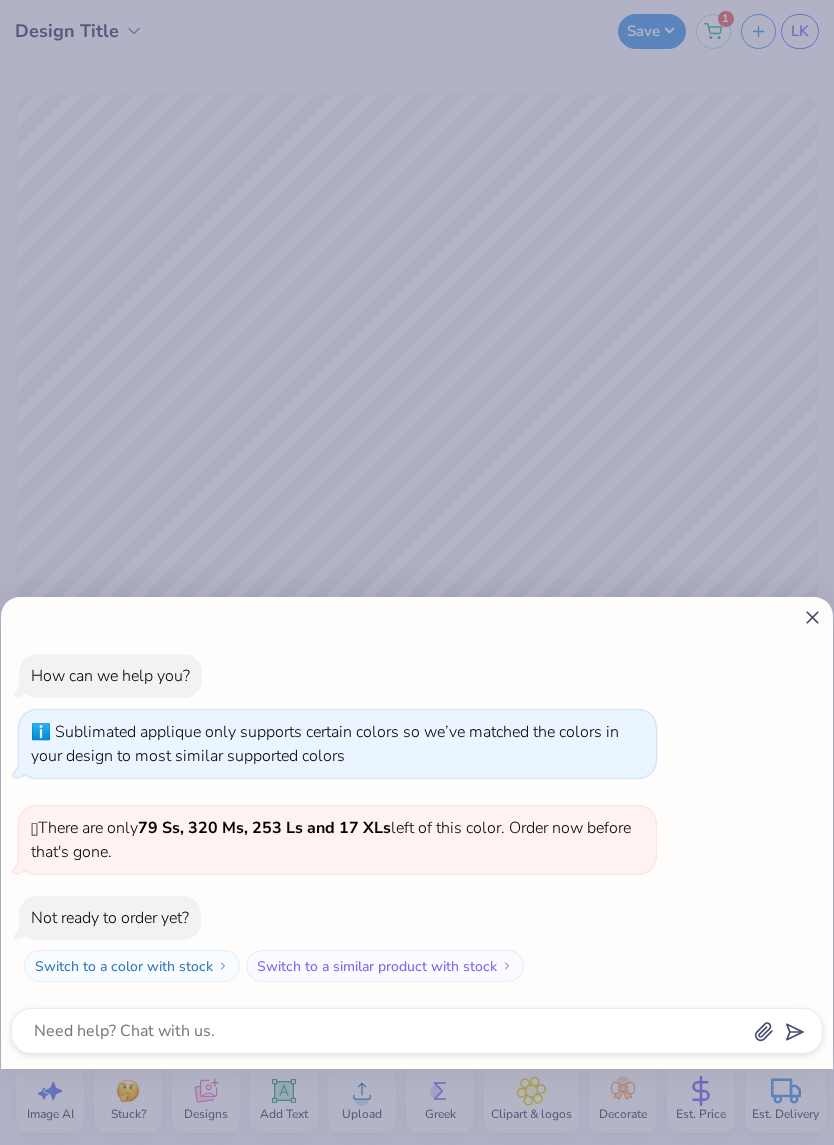 type on "x" 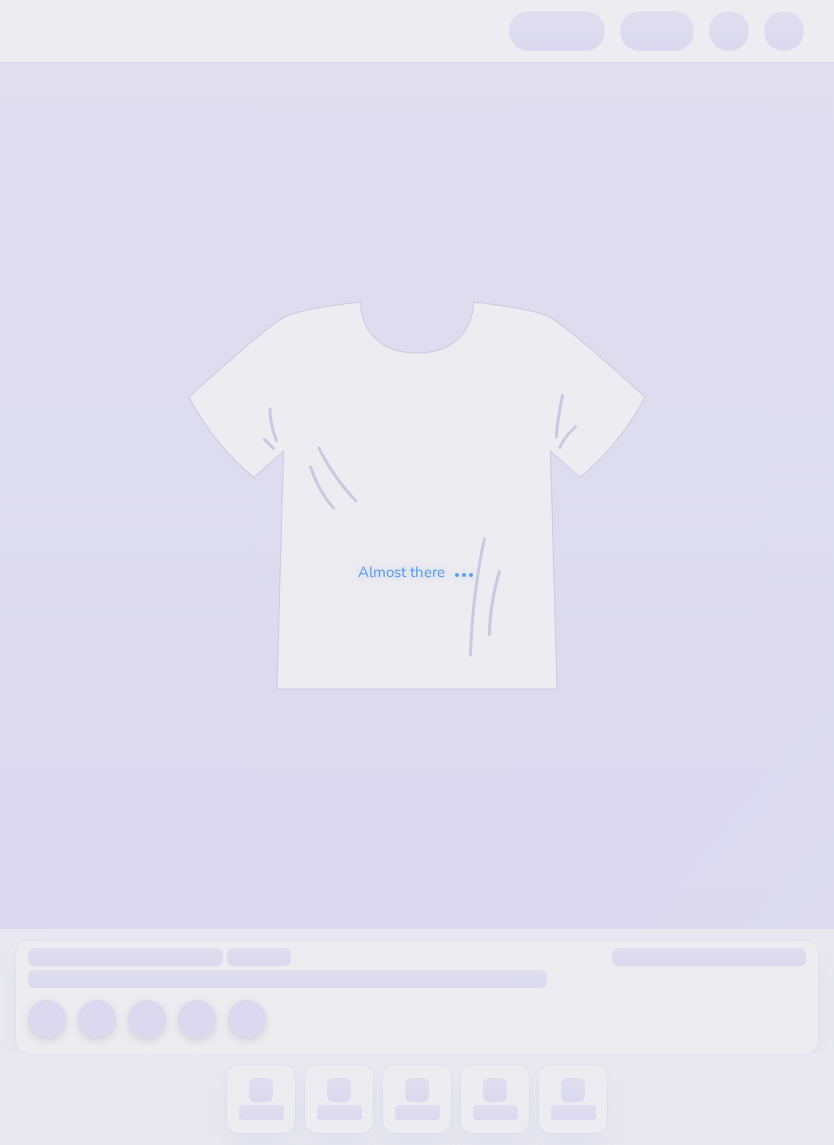 scroll, scrollTop: 0, scrollLeft: 0, axis: both 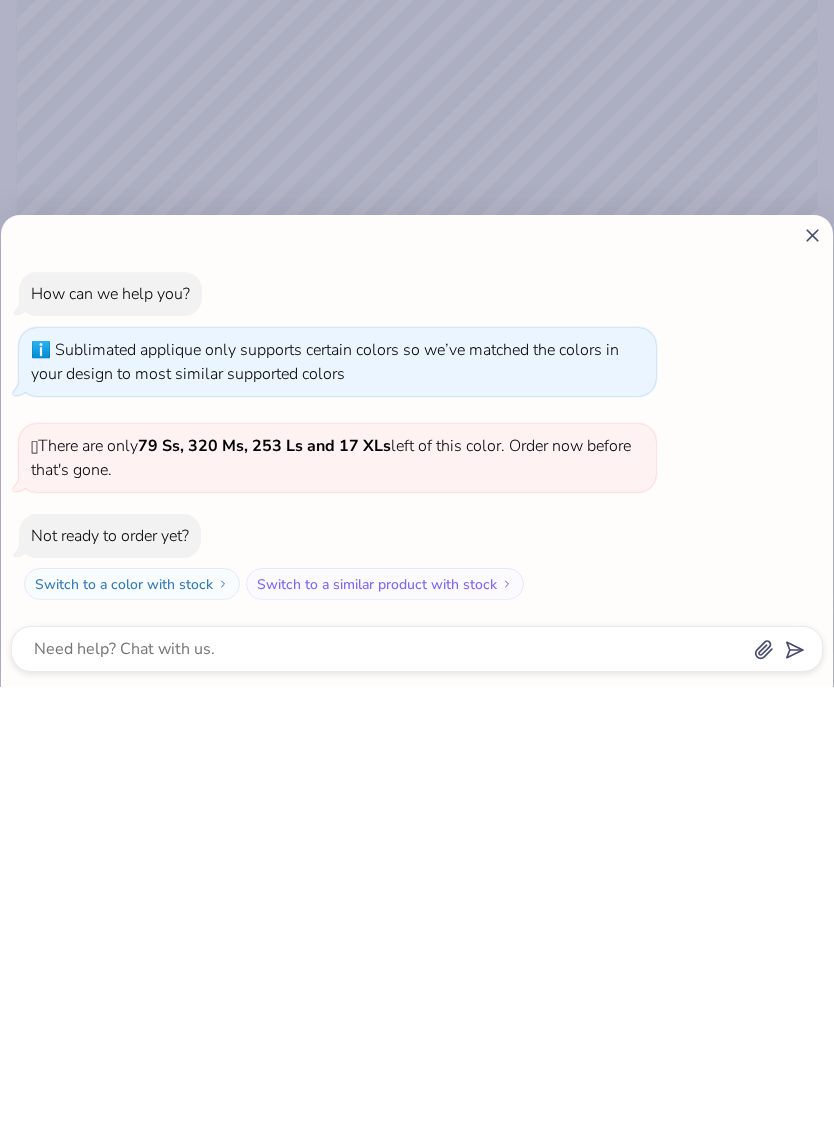 click 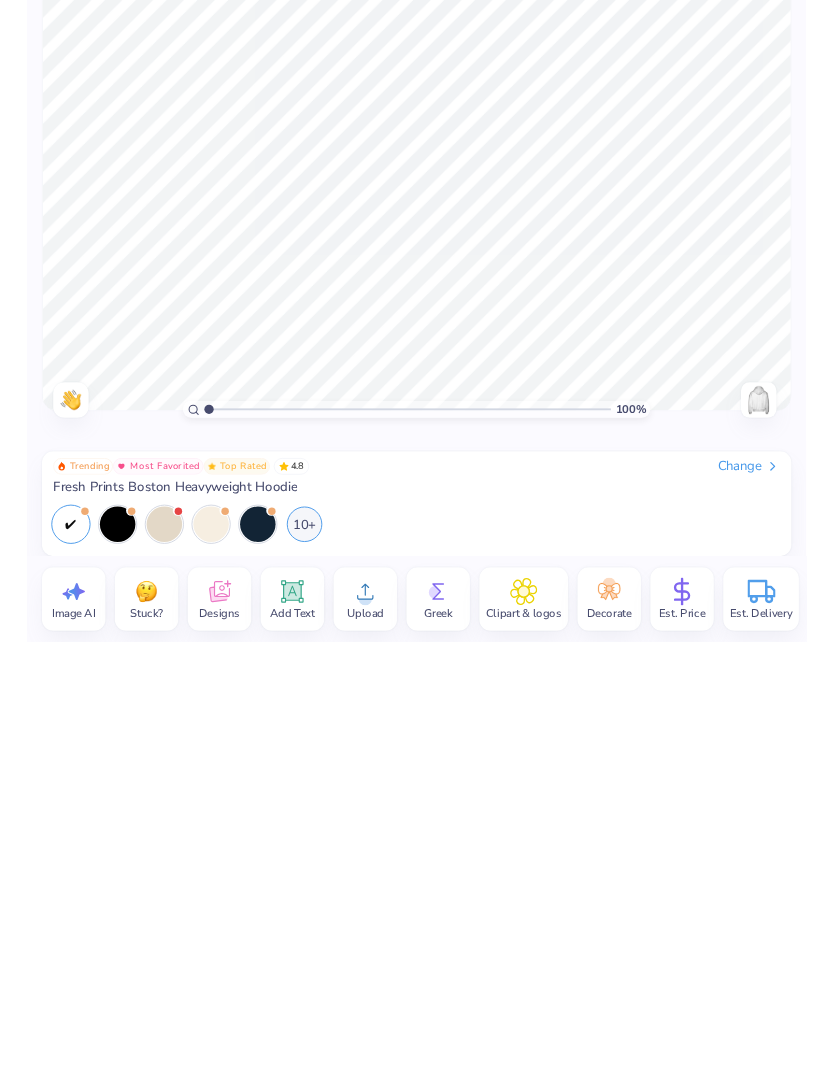 scroll, scrollTop: 0, scrollLeft: 0, axis: both 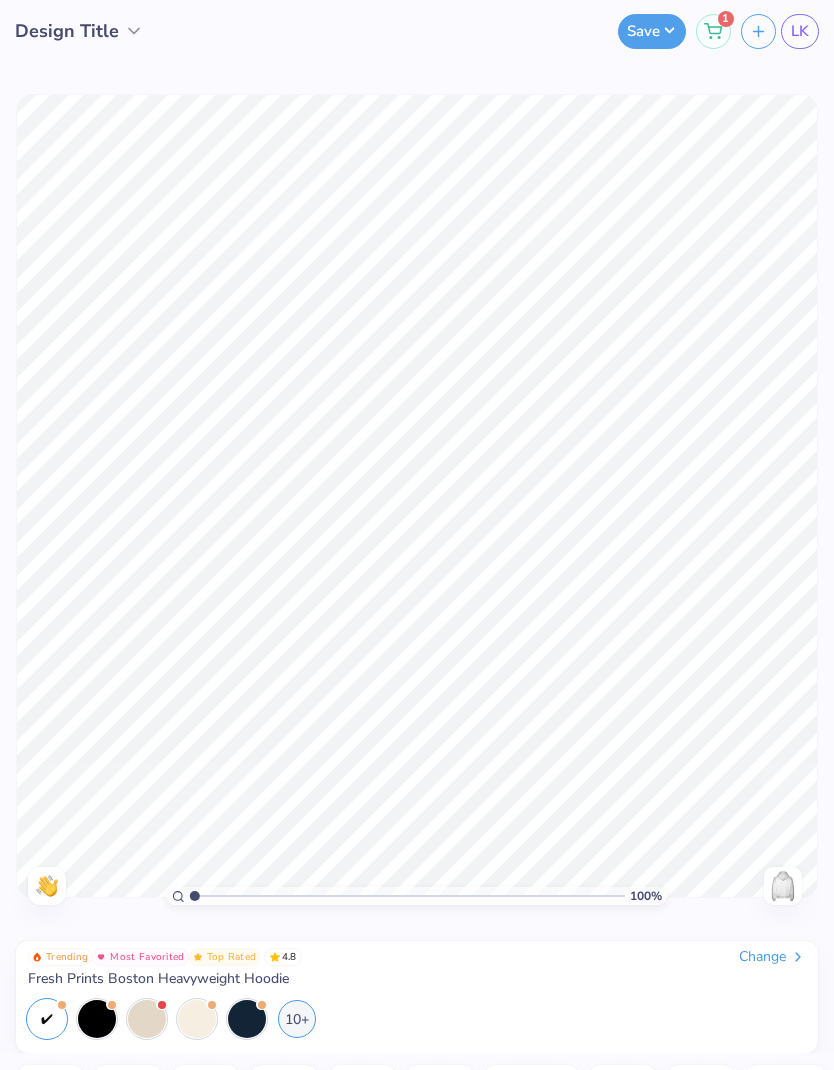click on "Save 1 LK" at bounding box center [544, 31] 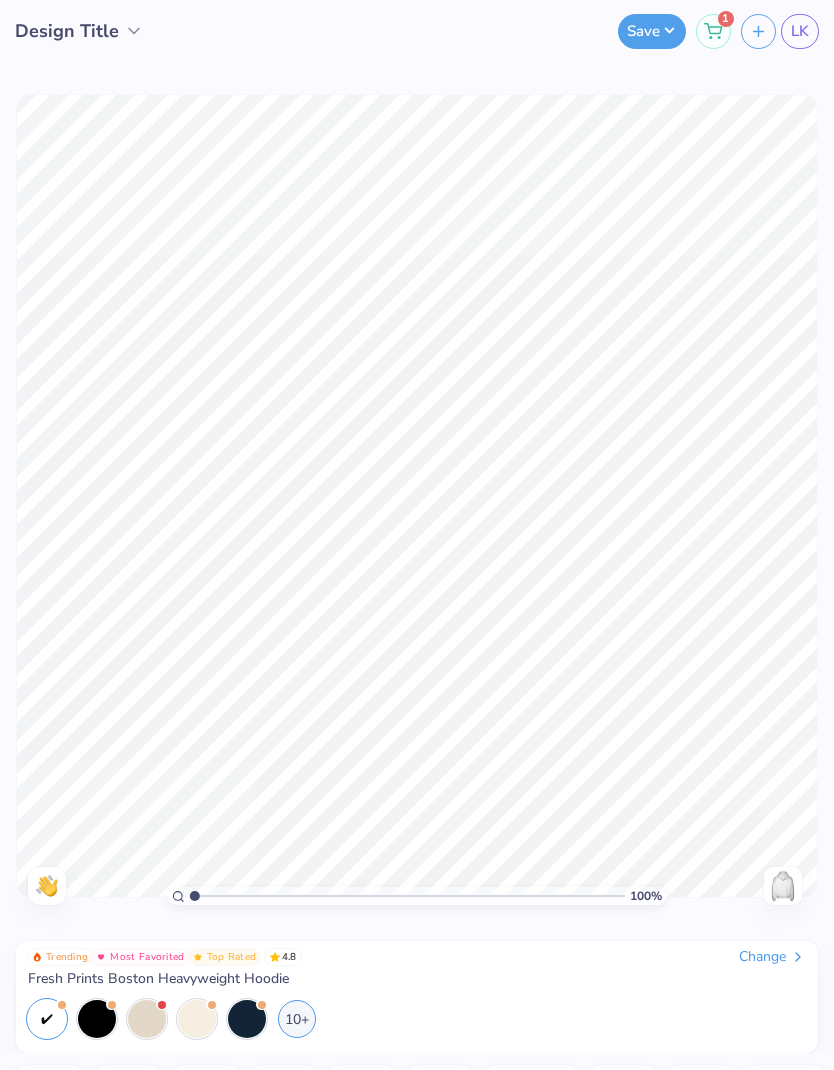 click on "Save" at bounding box center (652, 31) 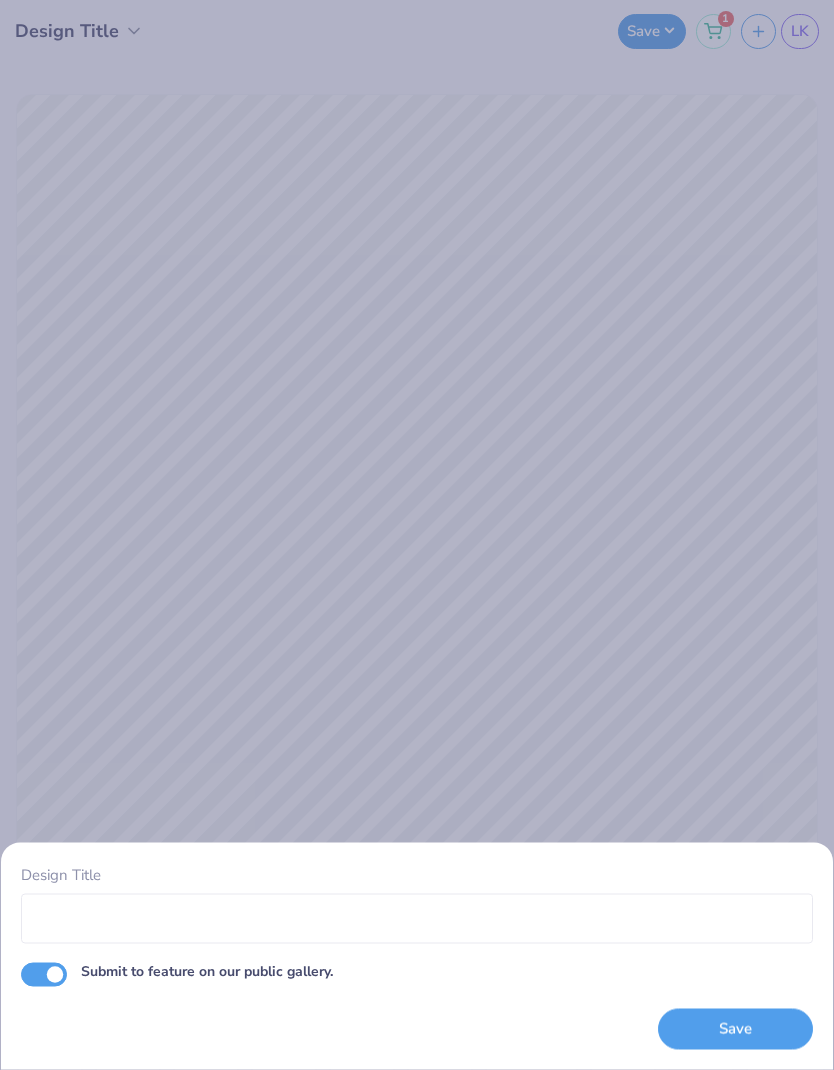 click on "Design Title Submit to feature on our public gallery. Save" at bounding box center (417, 535) 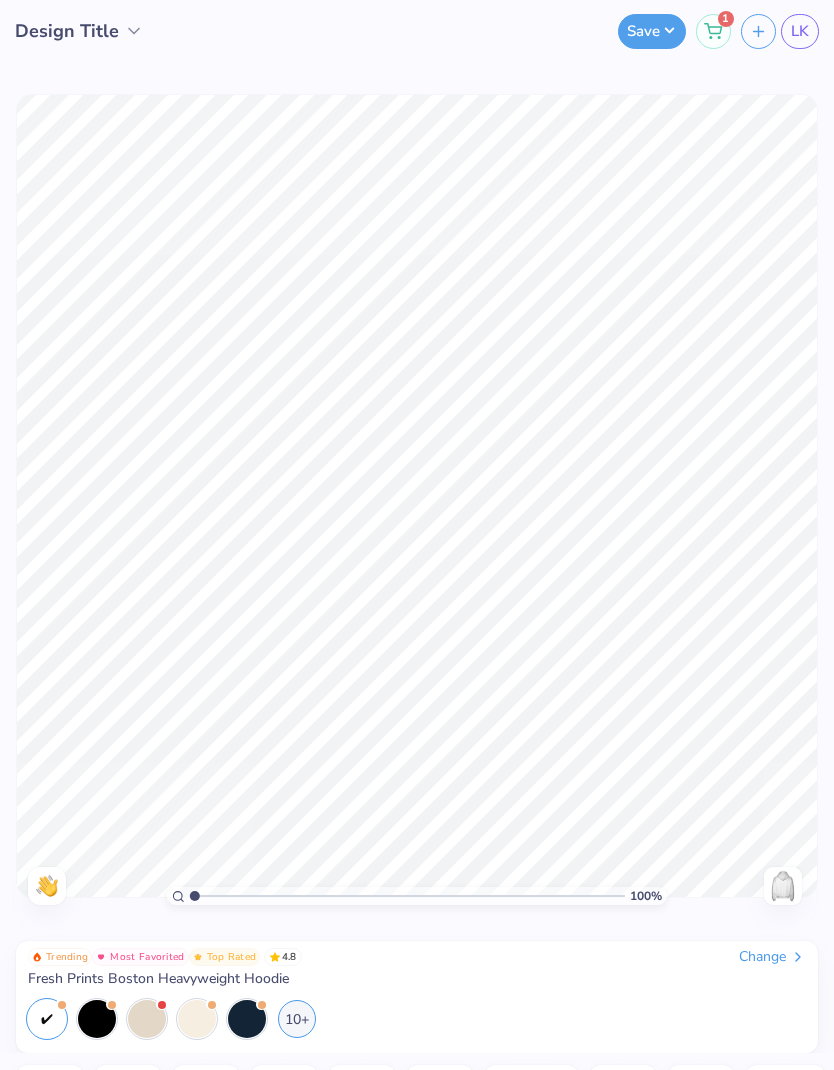 click on "LK" at bounding box center (800, 31) 